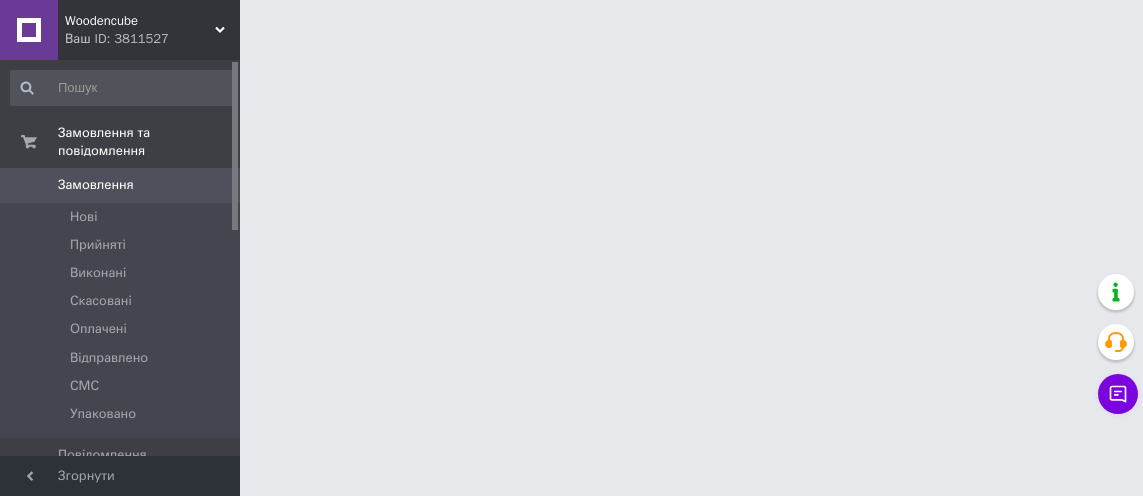 scroll, scrollTop: 0, scrollLeft: 0, axis: both 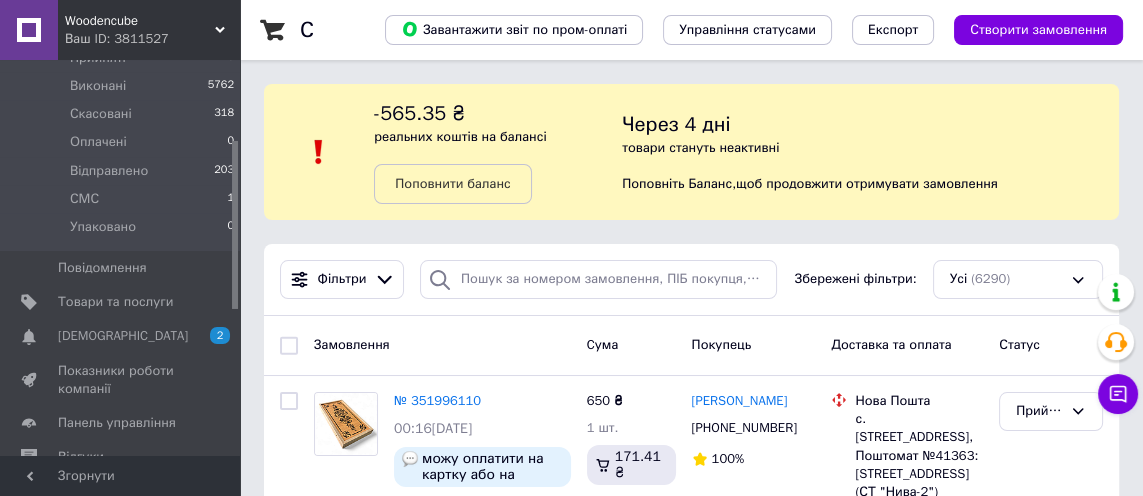 click on "[DEMOGRAPHIC_DATA]" at bounding box center (123, 336) 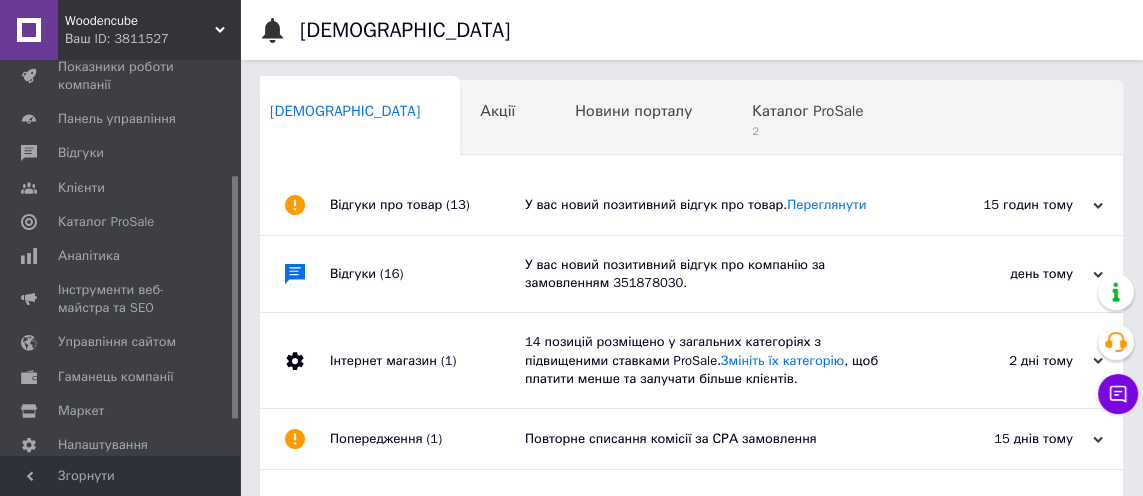 click on "Каталог ProSale 2" at bounding box center (817, 119) 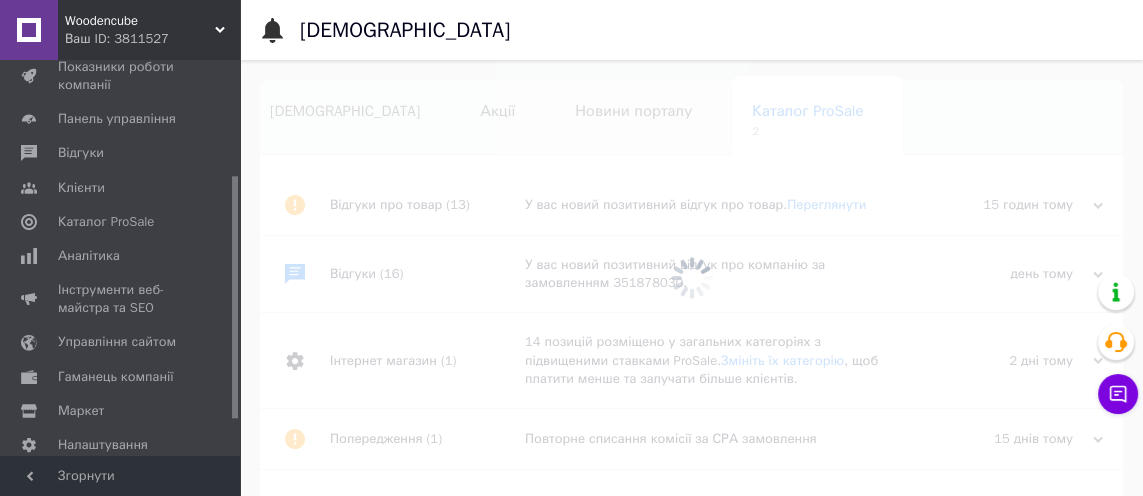 scroll, scrollTop: 0, scrollLeft: 96, axis: horizontal 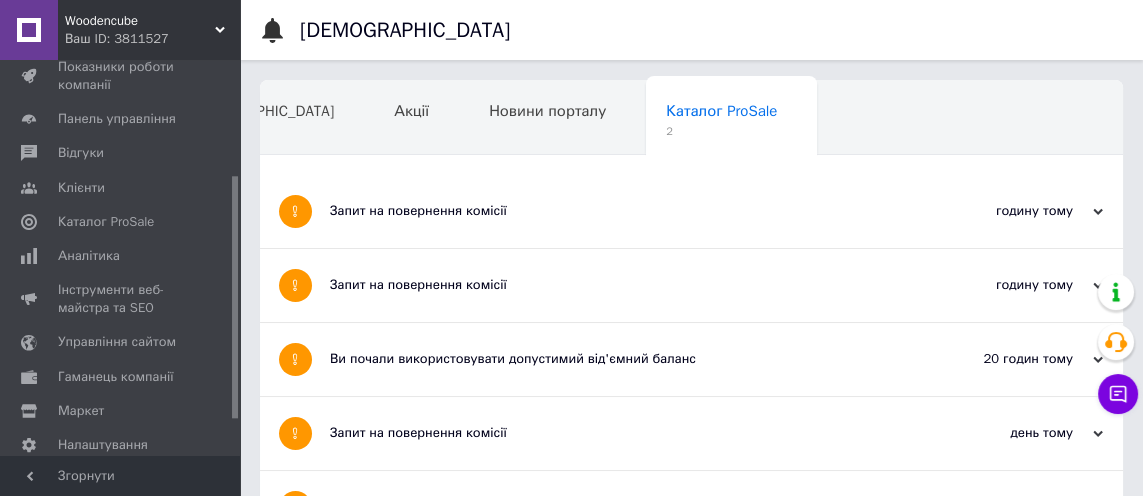 click on "Запит на повернення комісії" at bounding box center [616, 285] 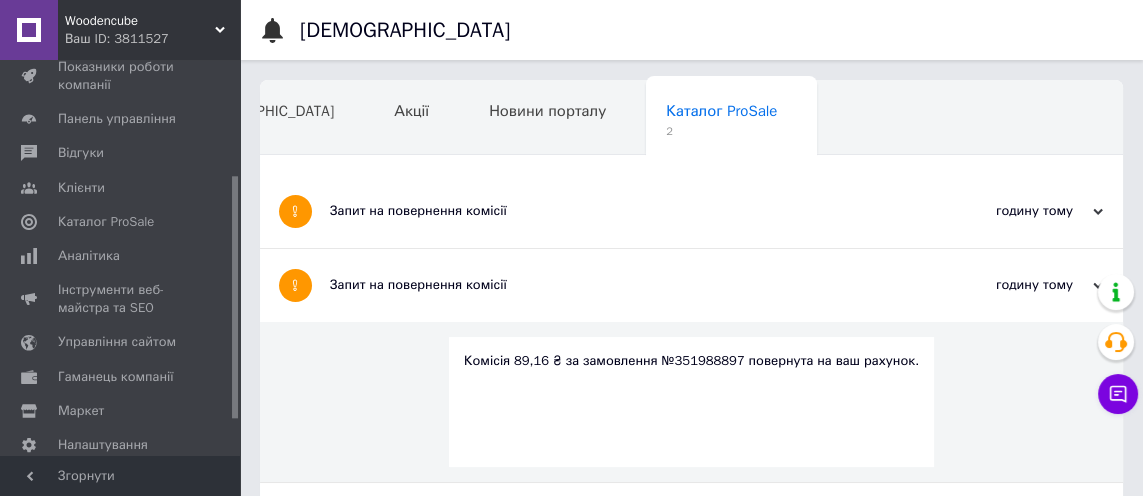 click on "Запит на повернення комісії" at bounding box center (616, 211) 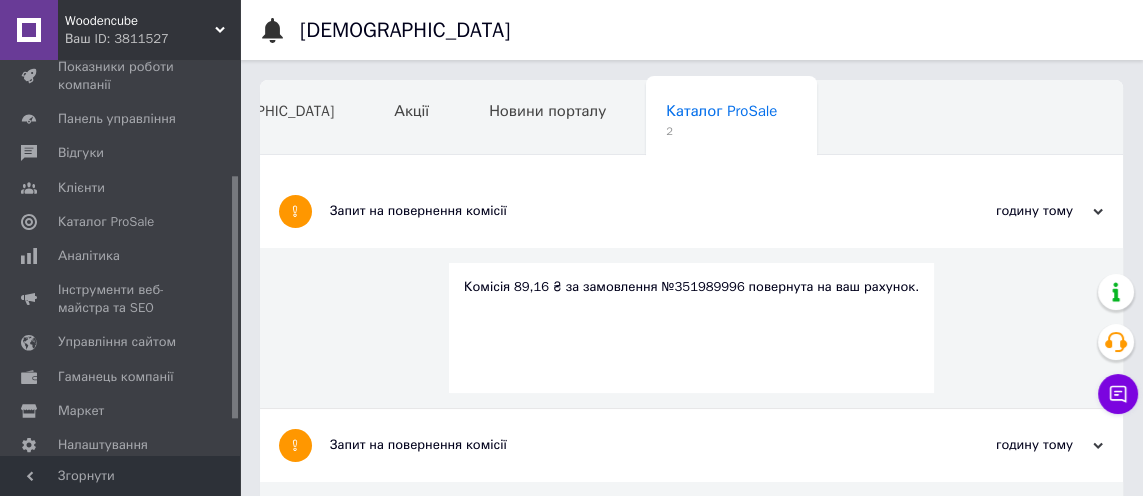 click on "Новини порталу" at bounding box center (547, 111) 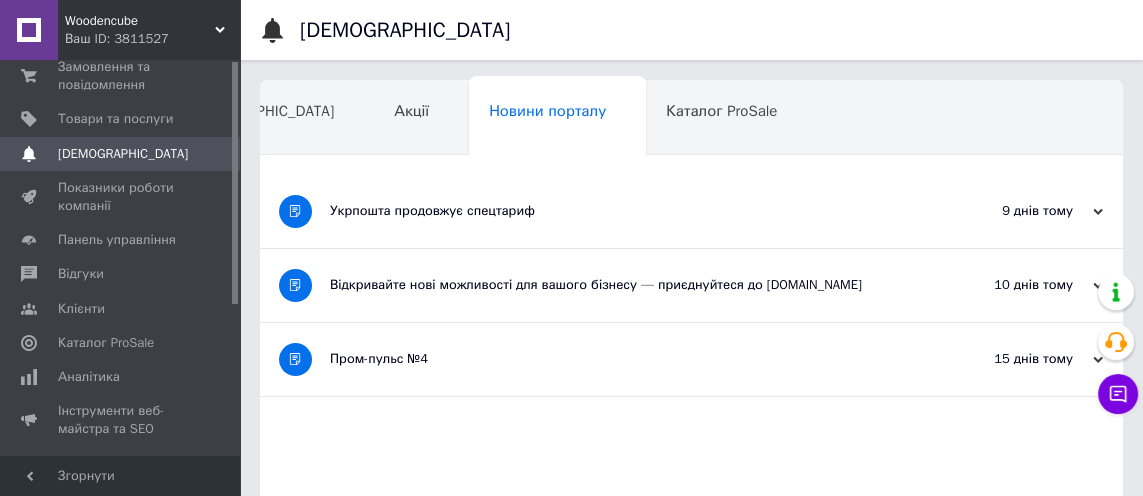 scroll, scrollTop: 0, scrollLeft: 0, axis: both 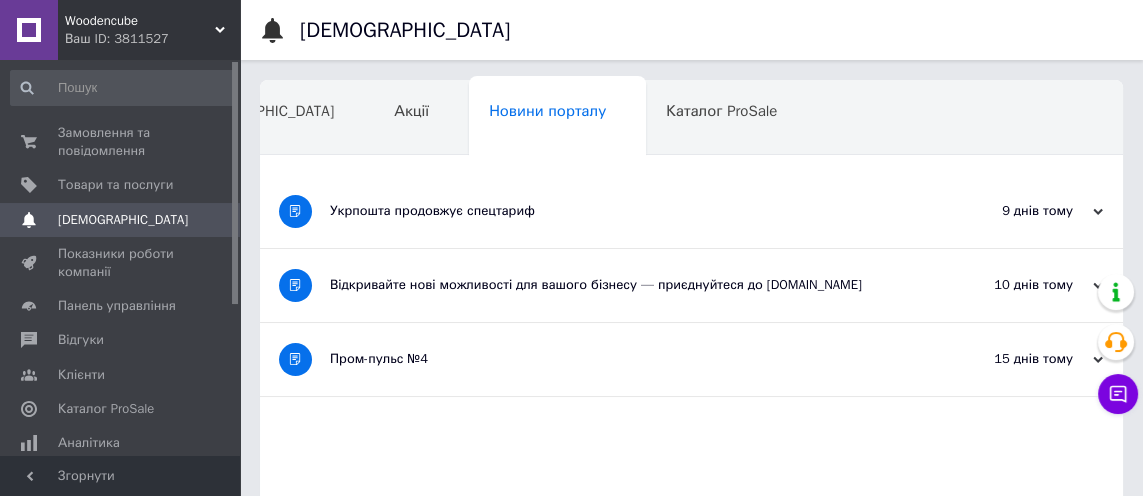 click on "Замовлення та повідомлення" at bounding box center (121, 142) 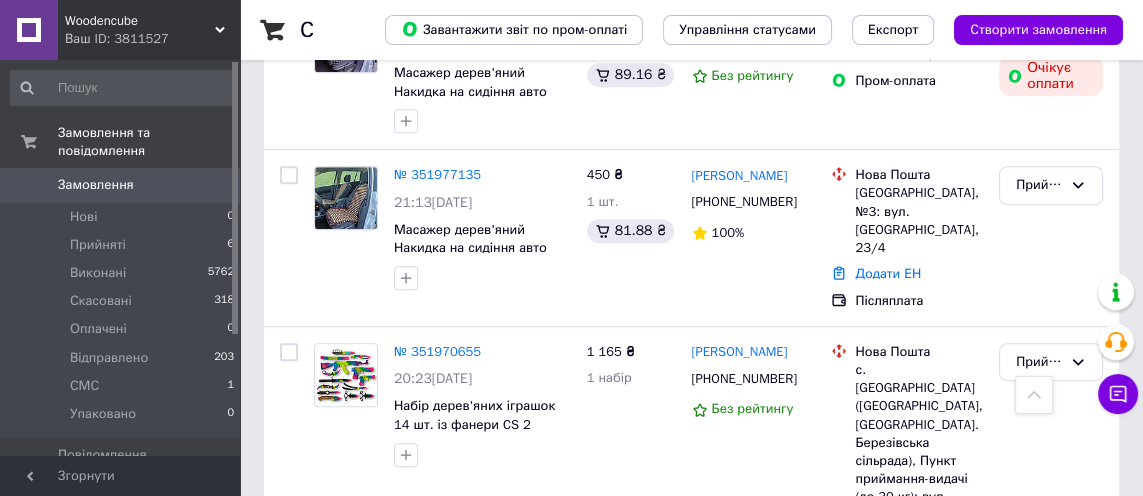 scroll, scrollTop: 973, scrollLeft: 0, axis: vertical 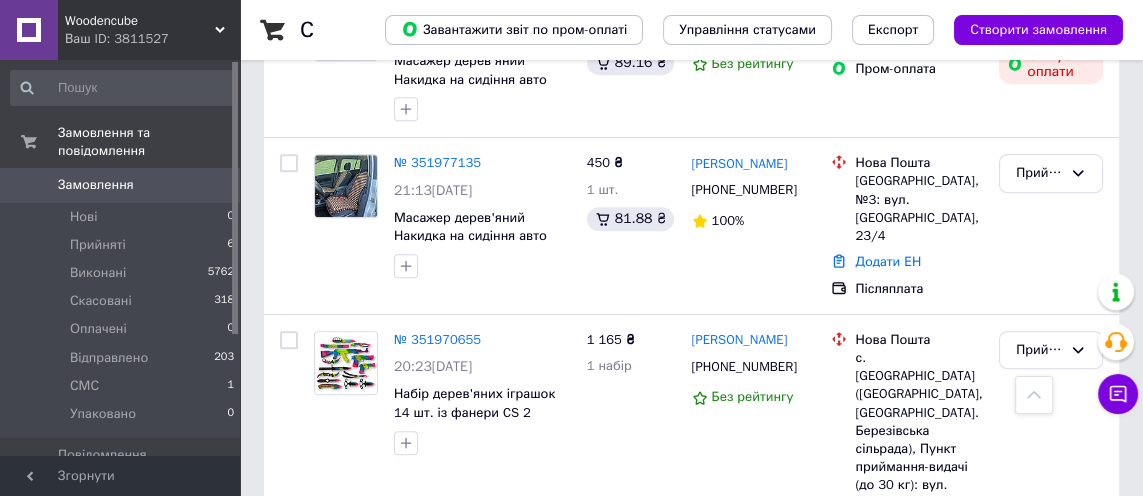 click on "Прийняті" at bounding box center (98, 245) 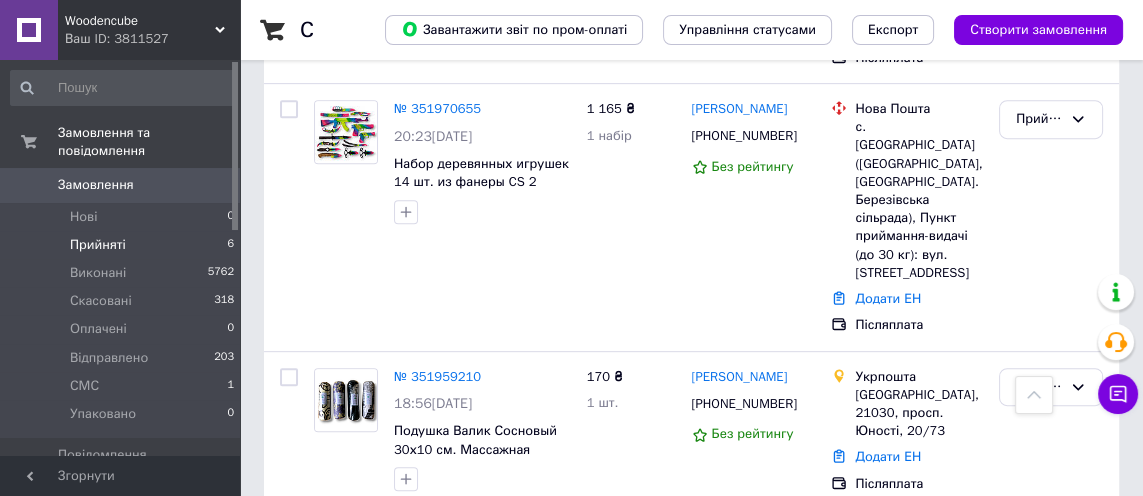 scroll, scrollTop: 966, scrollLeft: 0, axis: vertical 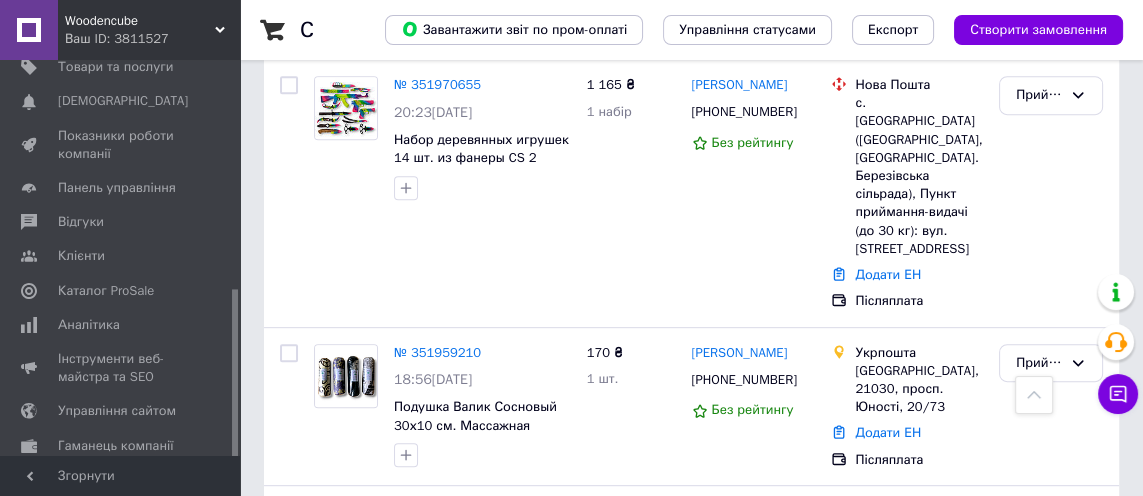 click at bounding box center [29, 514] 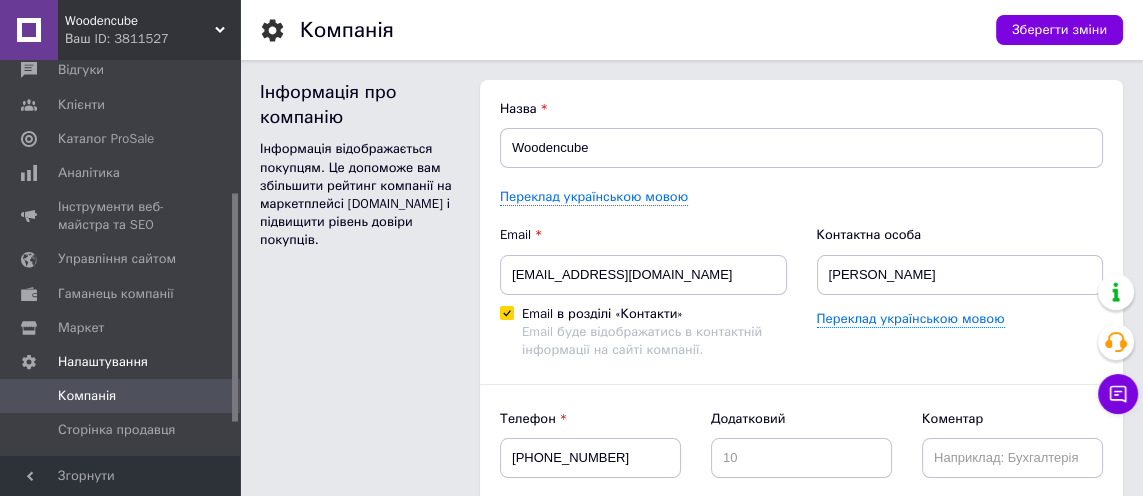 scroll, scrollTop: 338, scrollLeft: 0, axis: vertical 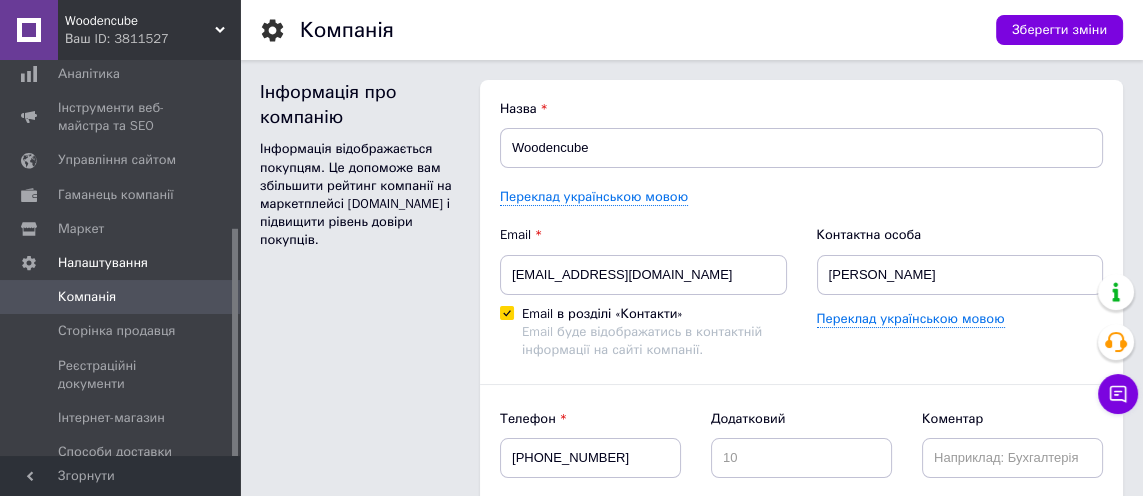 click on "Способи доставки" at bounding box center (115, 452) 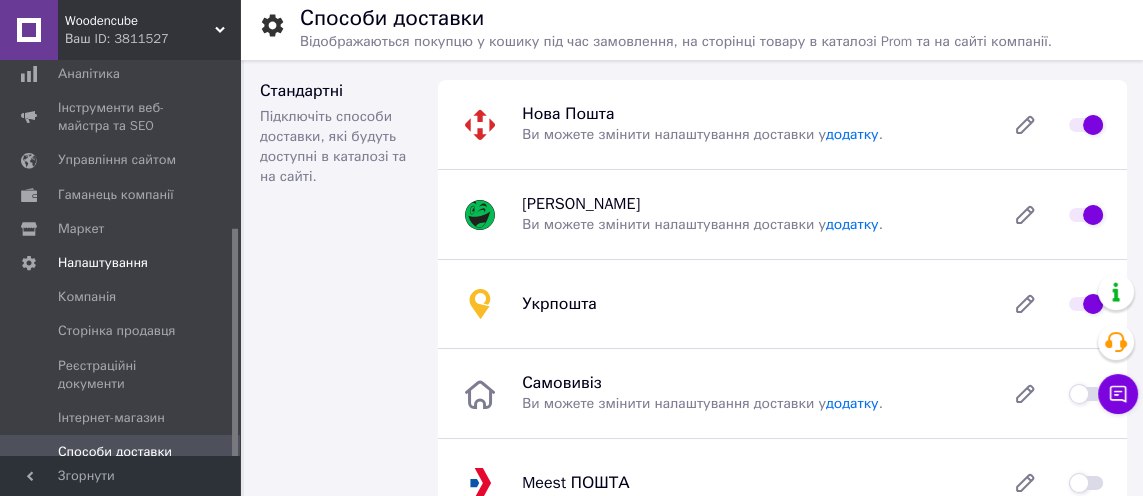 click 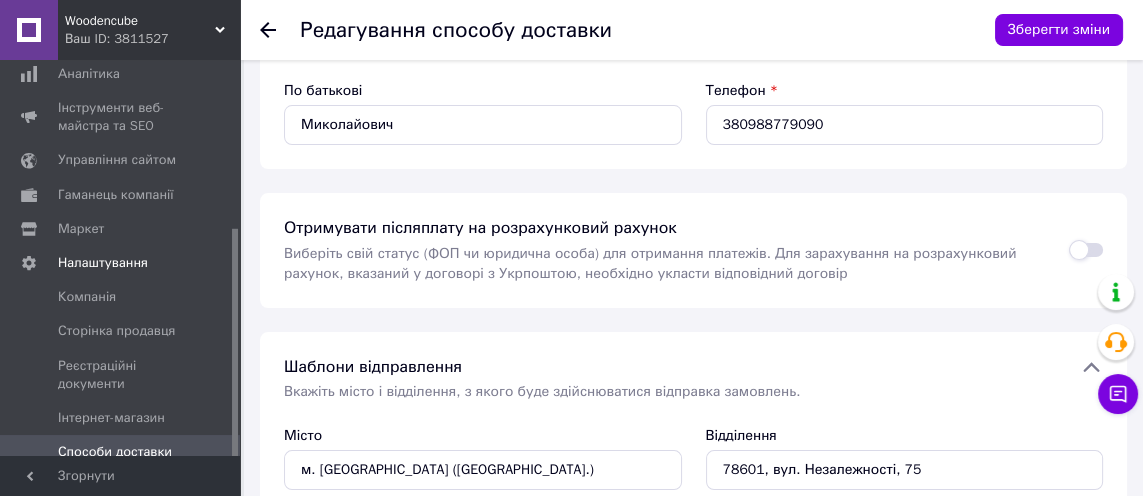scroll, scrollTop: 323, scrollLeft: 0, axis: vertical 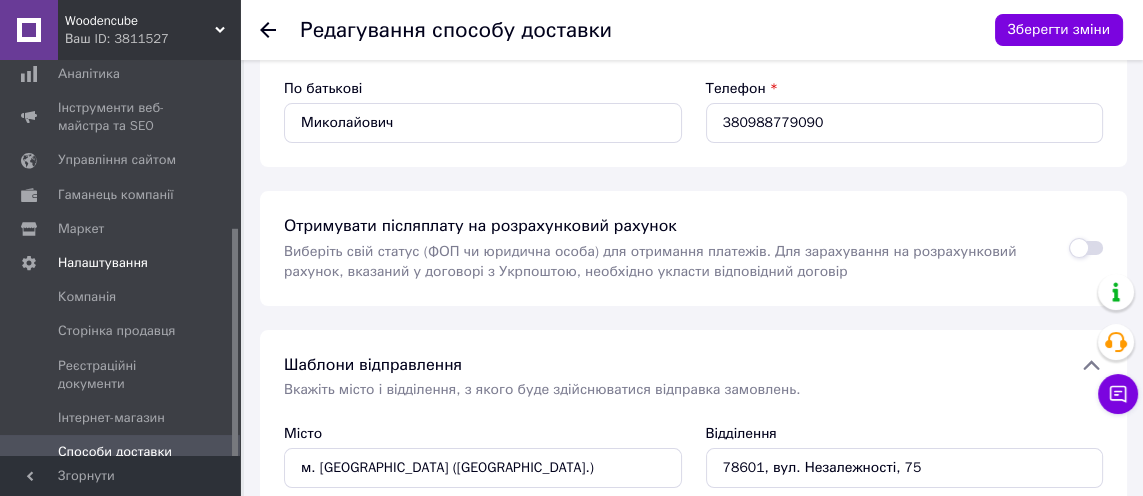 click at bounding box center [1086, 248] 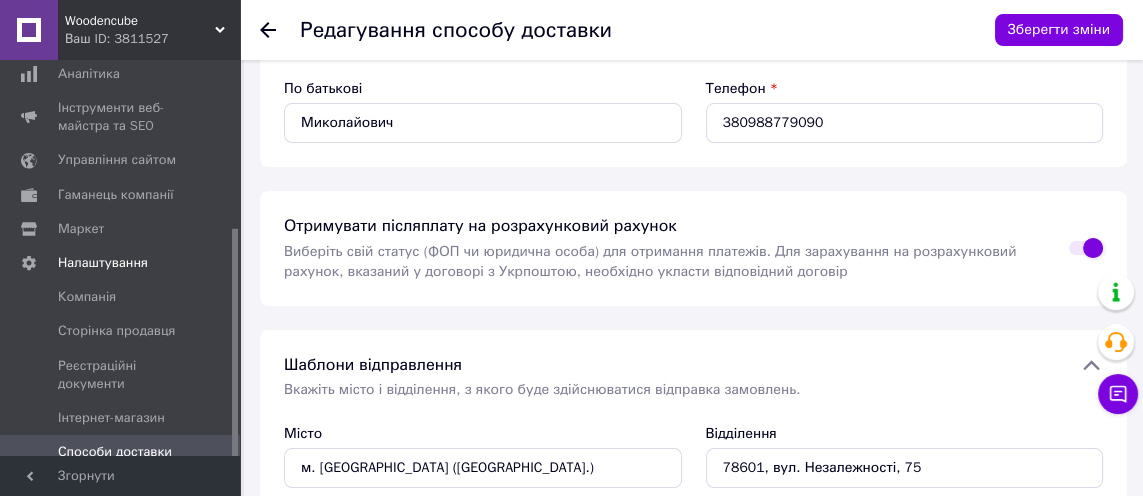 checkbox on "true" 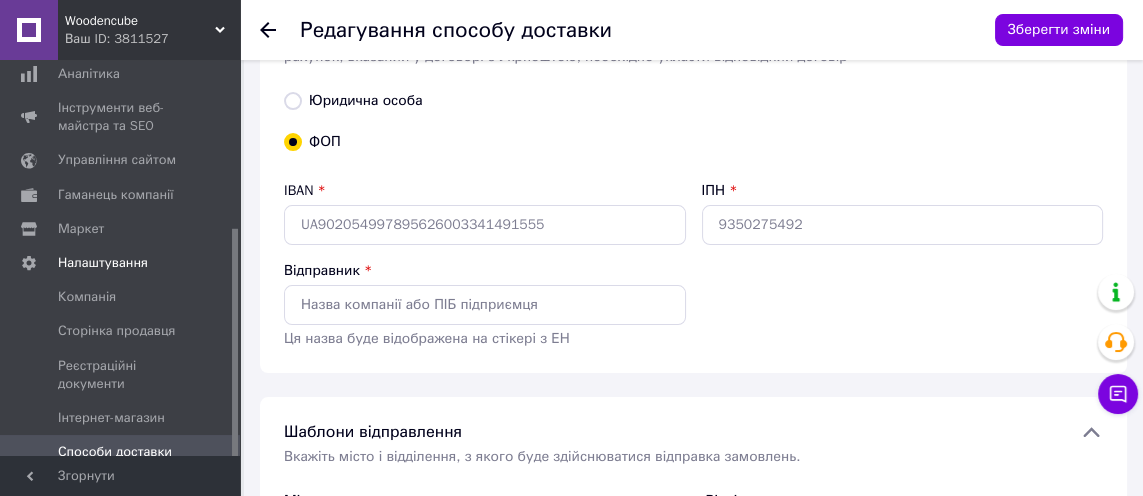 scroll, scrollTop: 538, scrollLeft: 0, axis: vertical 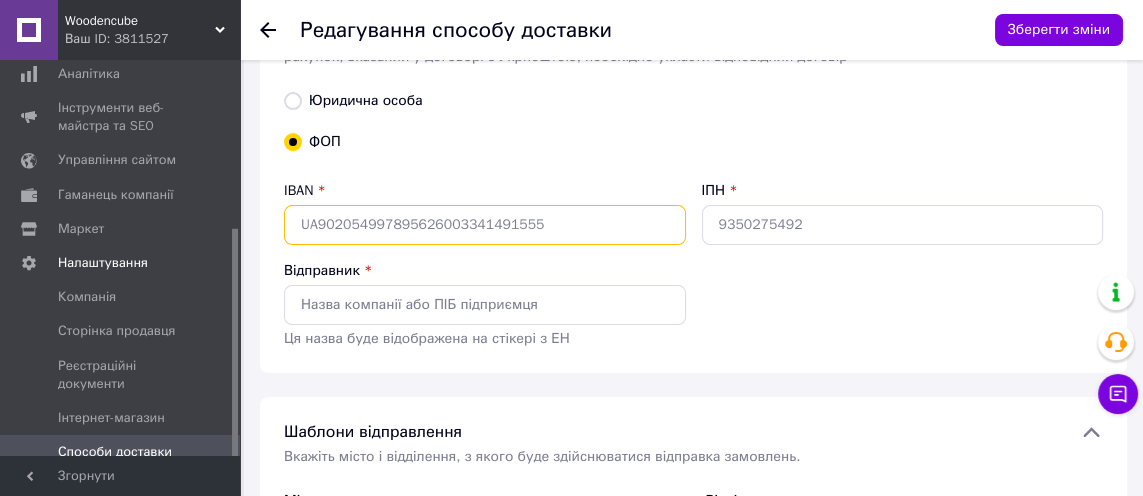 click on "IBAN" at bounding box center [485, 225] 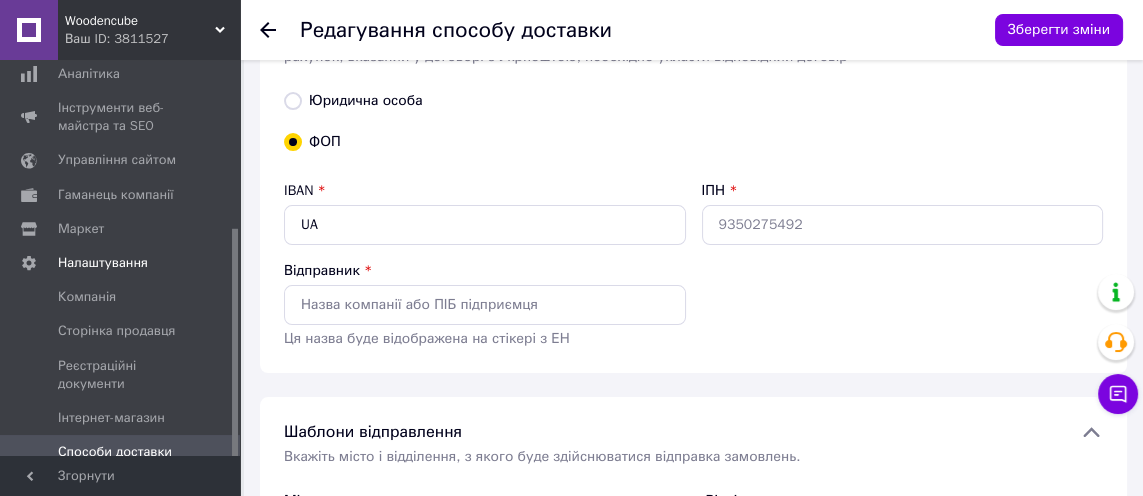 click on "Юридична особа   ФОП" at bounding box center (693, 124) 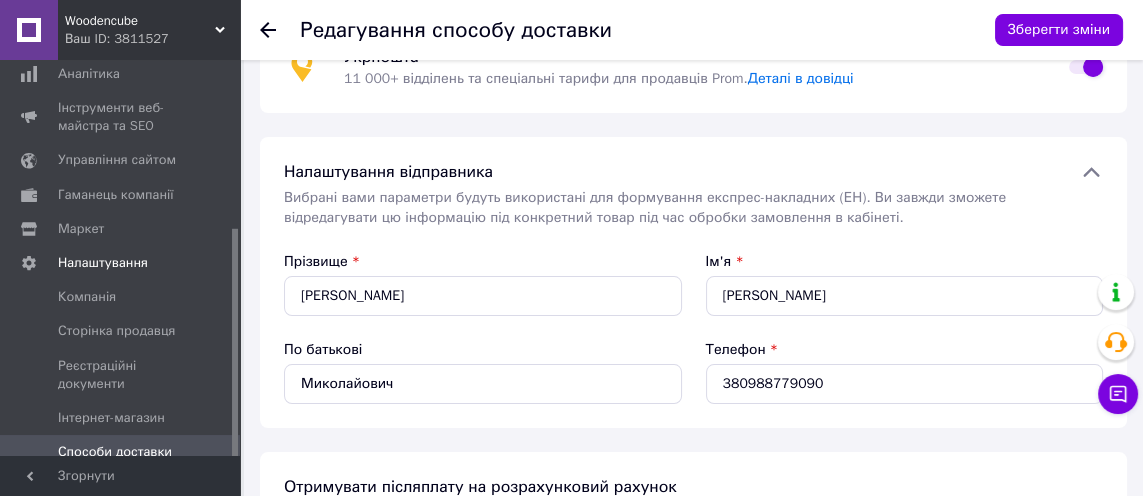scroll, scrollTop: 0, scrollLeft: 0, axis: both 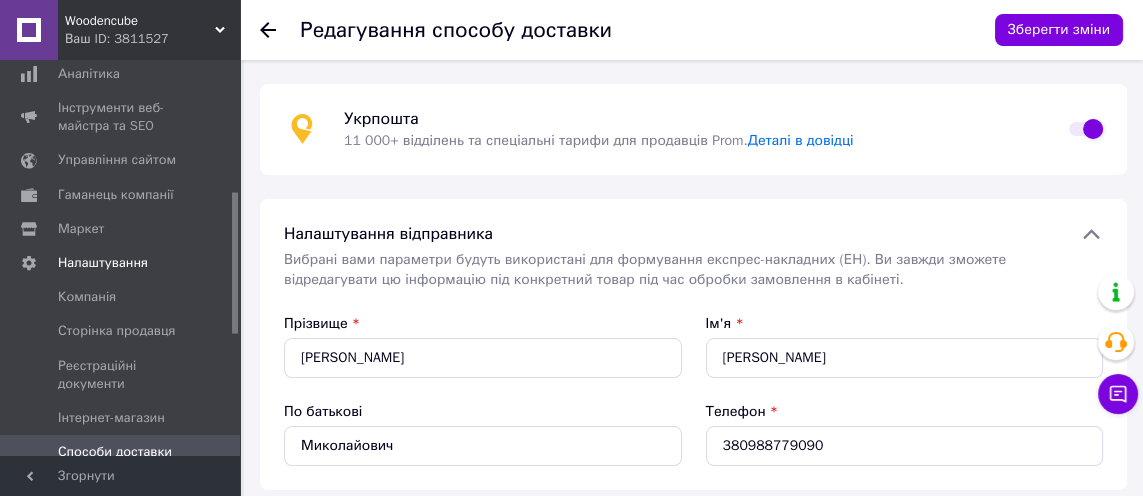 click 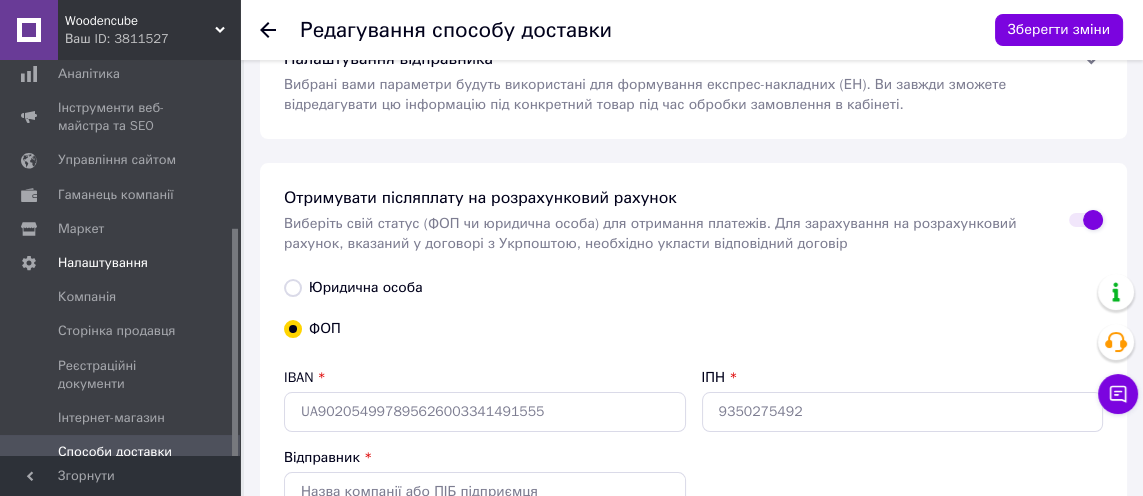 scroll, scrollTop: 174, scrollLeft: 0, axis: vertical 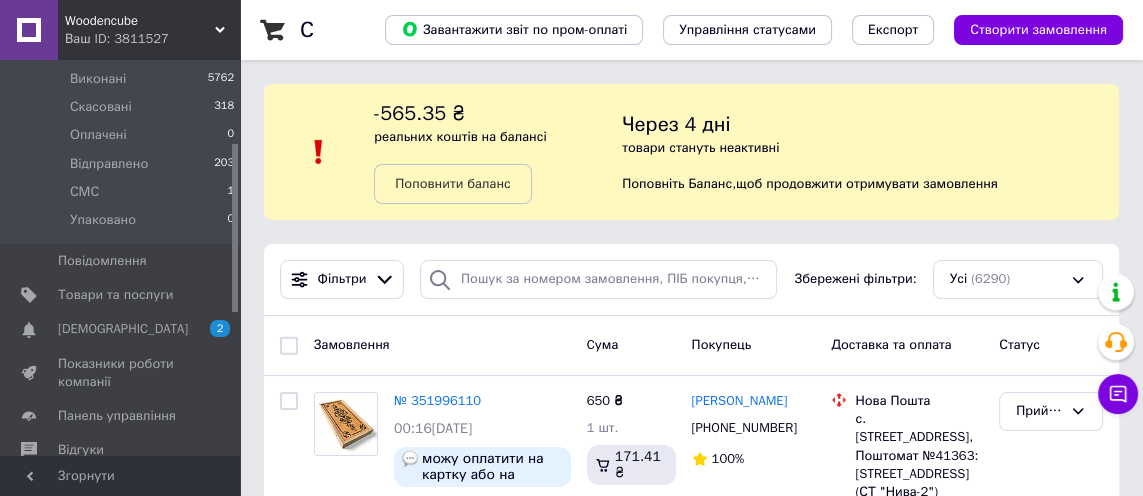 click on "[DEMOGRAPHIC_DATA] 2 0" at bounding box center [123, 329] 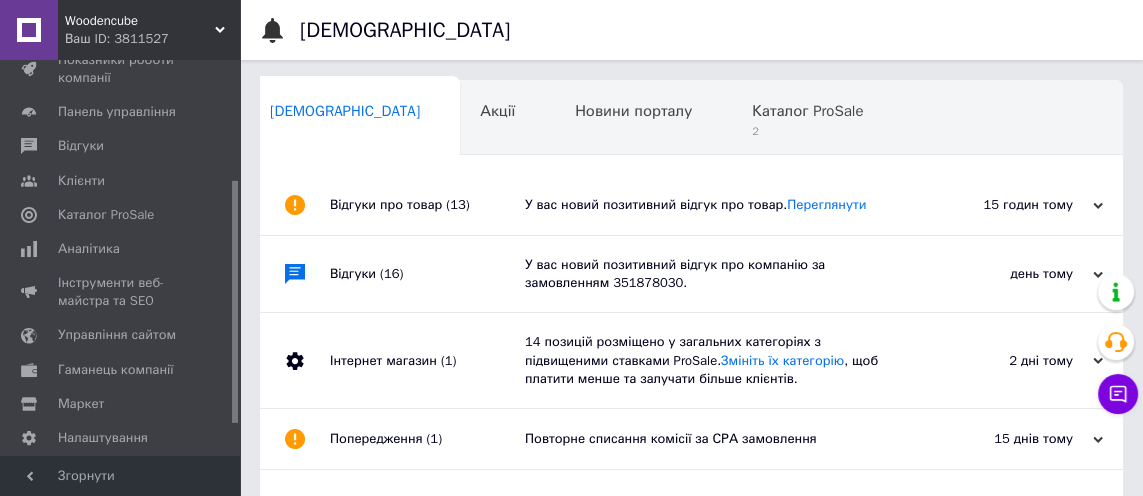 click on "Каталог ProSale" at bounding box center (807, 111) 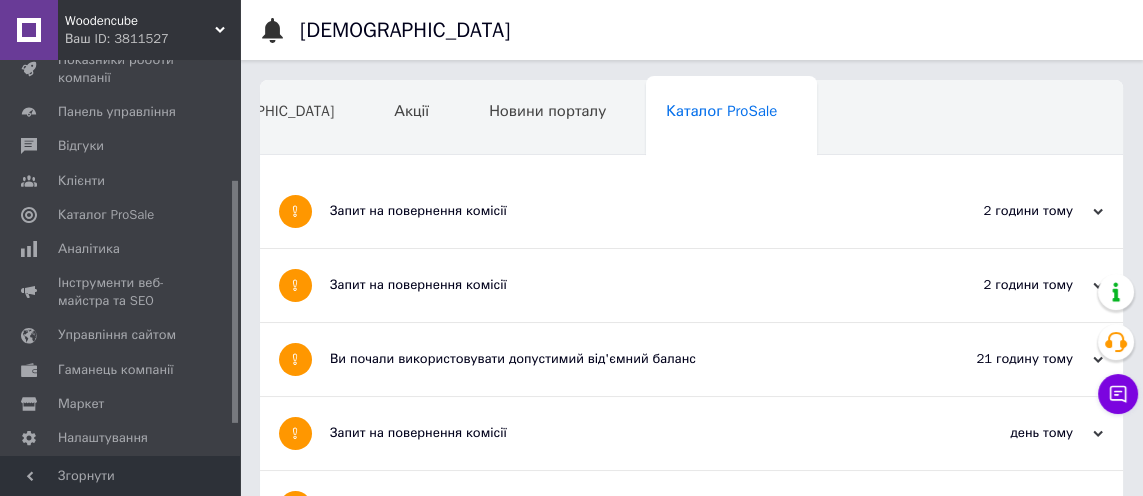 click on "Новини порталу" at bounding box center (557, 119) 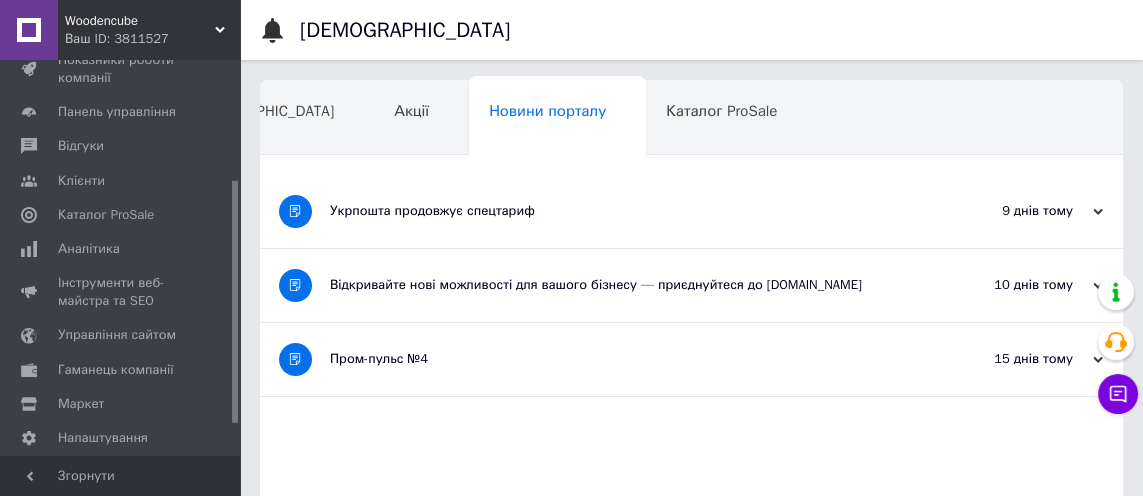 click on "Відгуки" at bounding box center [81, 146] 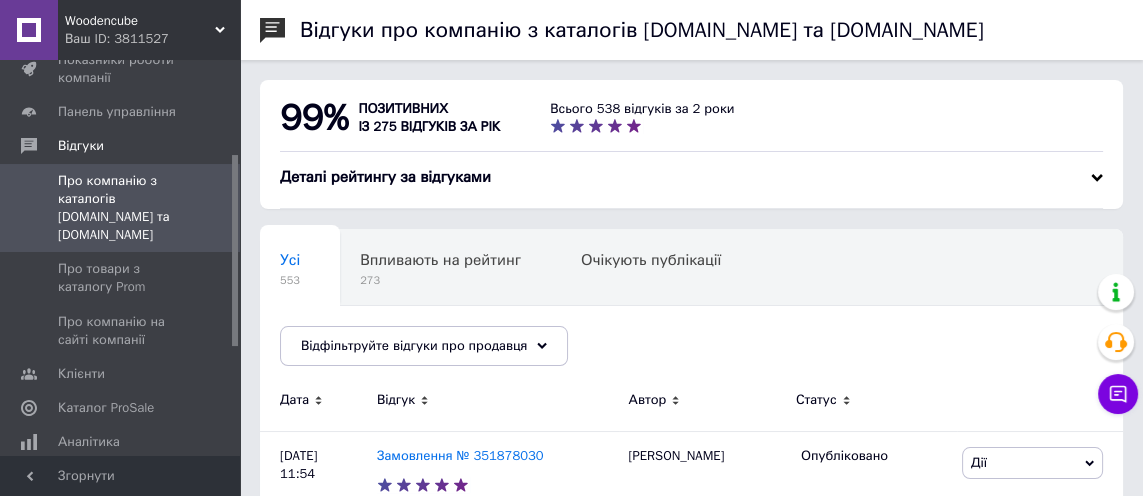 click on "Про товари з каталогу Prom" at bounding box center (121, 278) 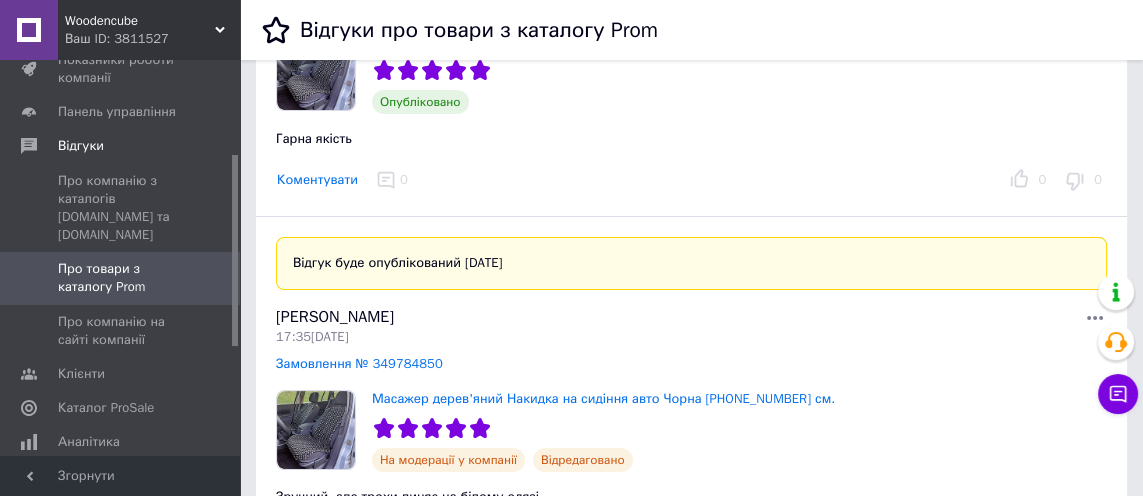 scroll, scrollTop: 535, scrollLeft: 0, axis: vertical 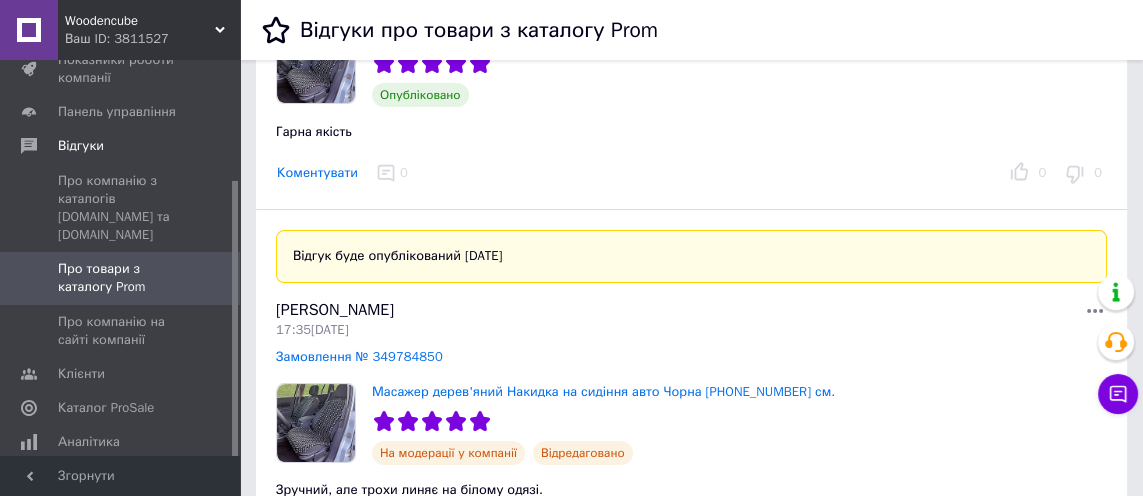 click on "Замовлення №   349784850" at bounding box center (359, 356) 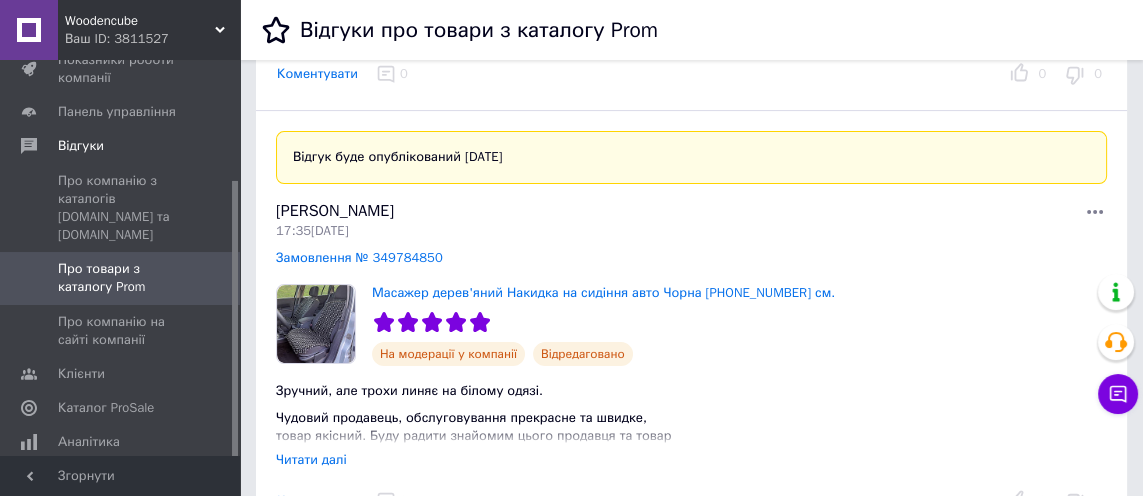 scroll, scrollTop: 643, scrollLeft: 0, axis: vertical 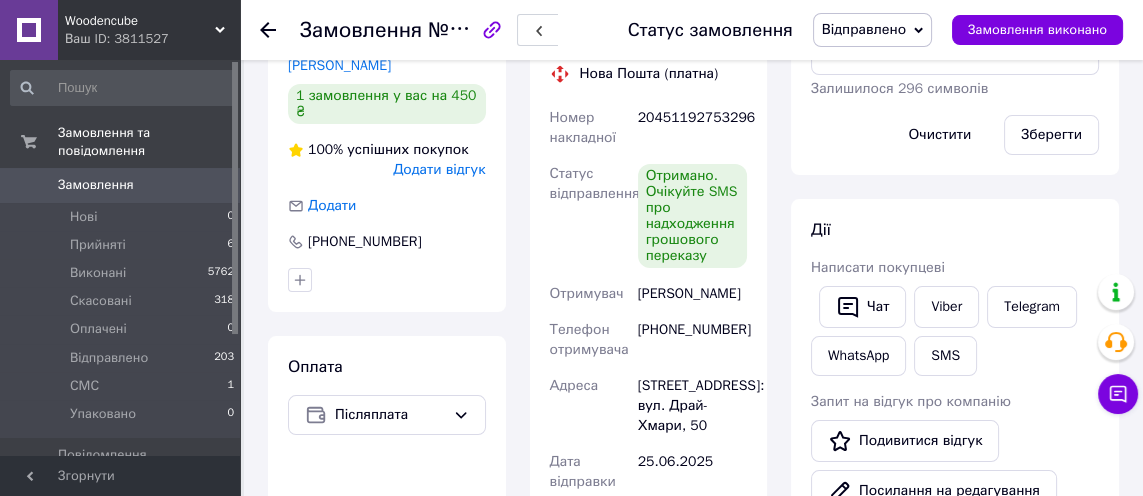 click on "Замовлення" at bounding box center [96, 185] 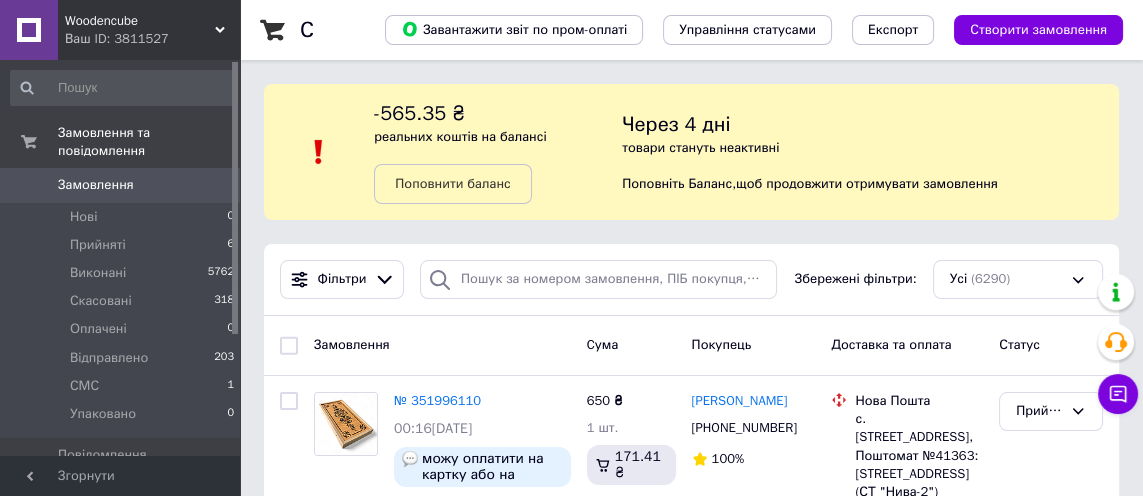 click on "Прийняті" at bounding box center [98, 245] 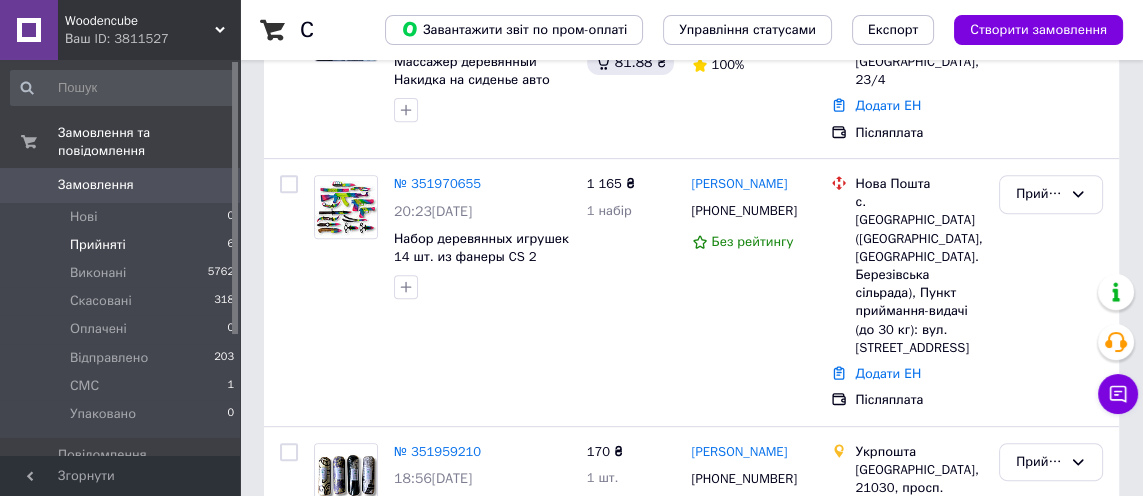 scroll, scrollTop: 986, scrollLeft: 0, axis: vertical 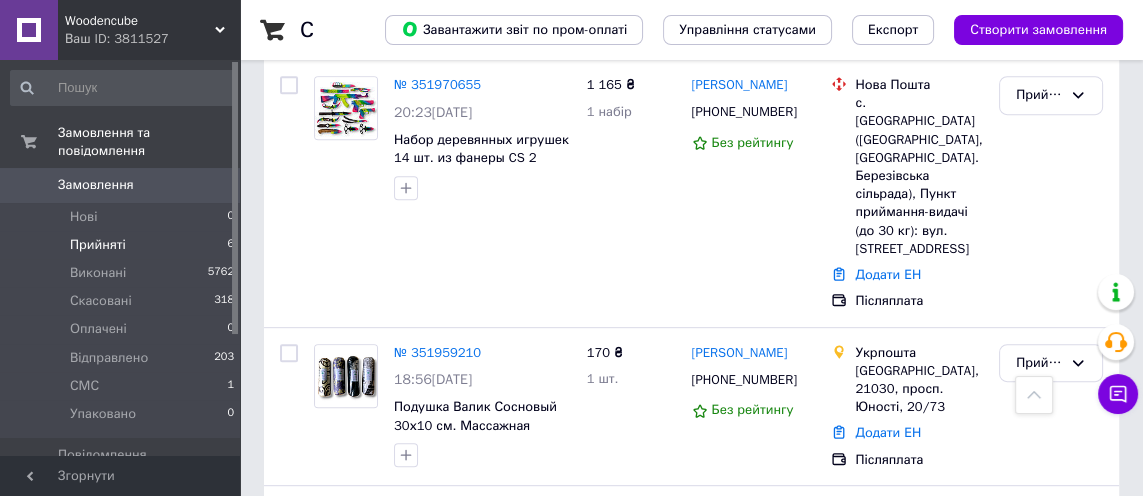 click on "№ 351928749" at bounding box center (437, 510) 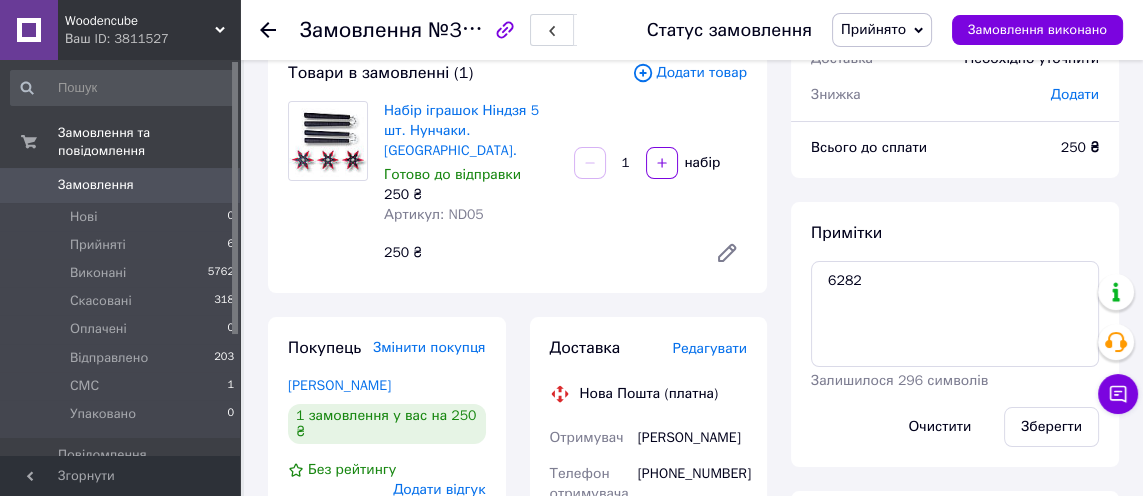 scroll, scrollTop: 133, scrollLeft: 0, axis: vertical 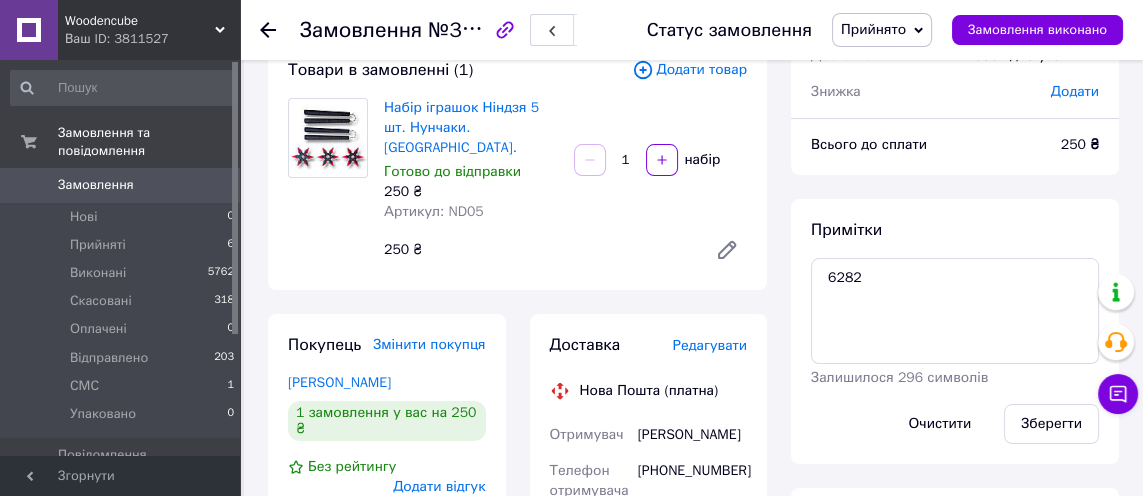click on "Редагувати" at bounding box center [710, 345] 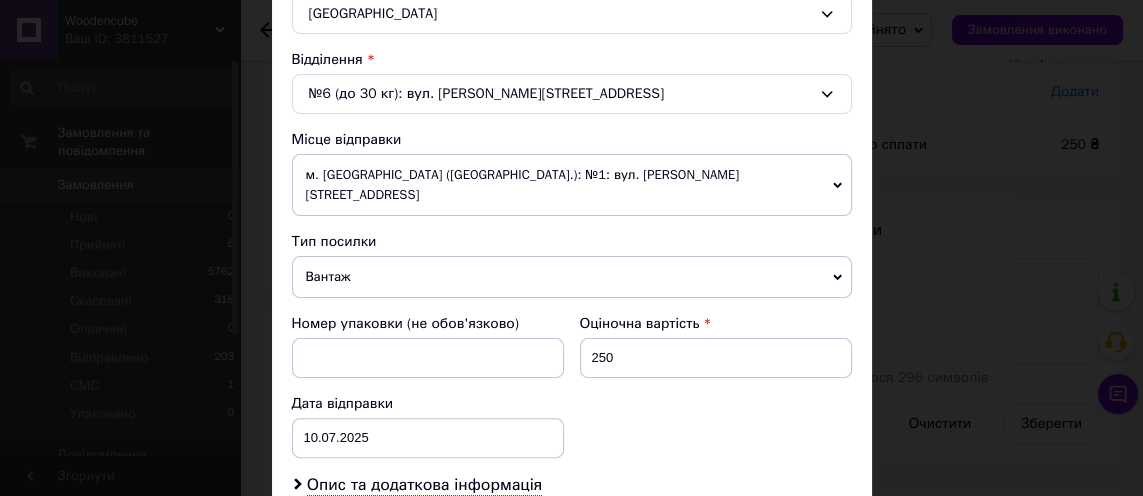 scroll, scrollTop: 586, scrollLeft: 0, axis: vertical 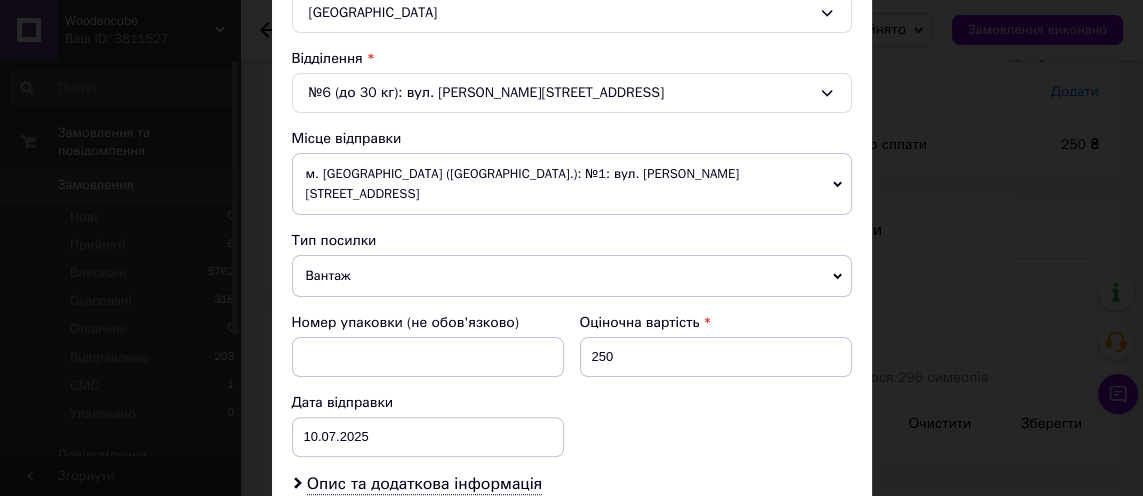 click on "Опис та додаткова інформація" at bounding box center [424, 484] 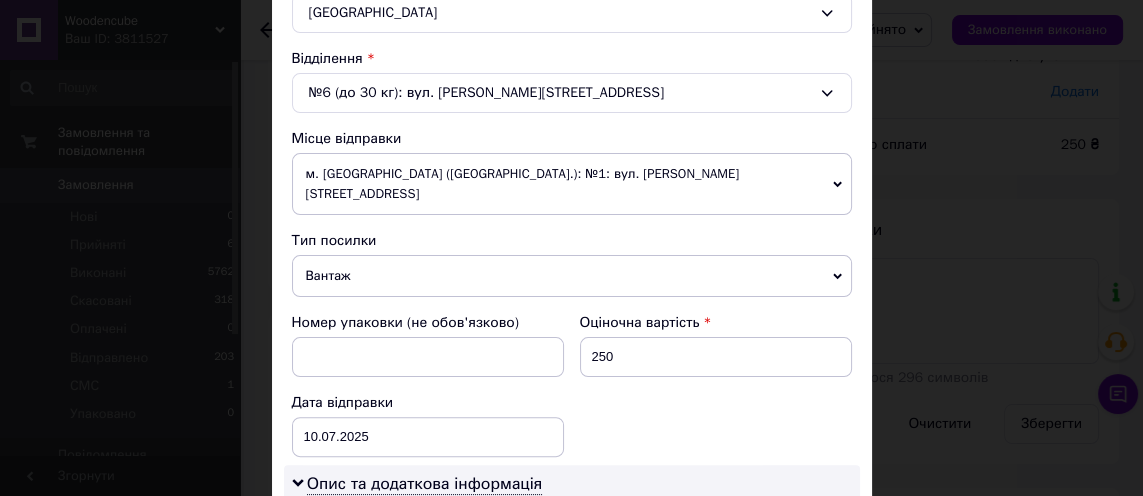 click on "Набір іграшок Ніндзя 5 шт. Нунчаки. [GEOGRAPHIC_DATA]." at bounding box center [572, 572] 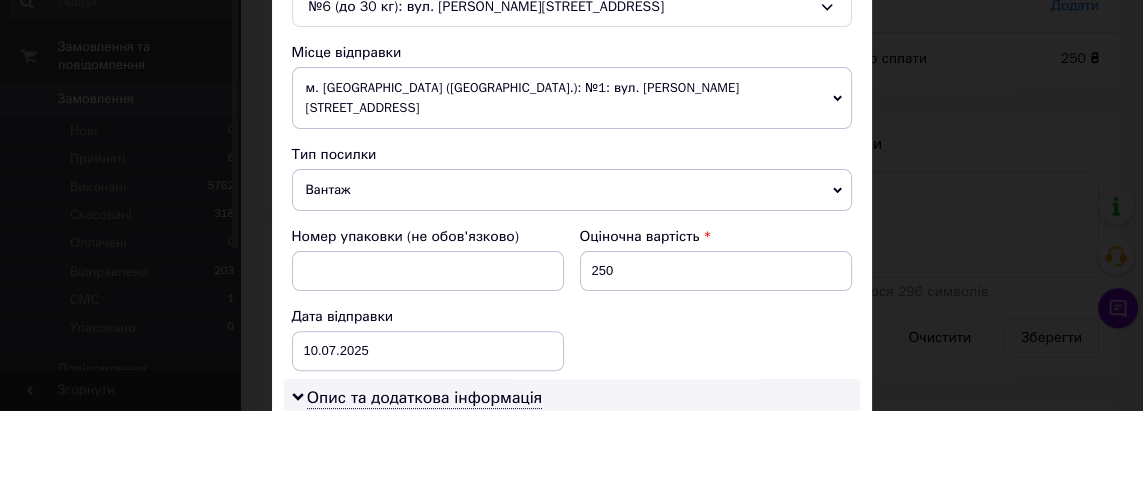 scroll, scrollTop: 133, scrollLeft: 0, axis: vertical 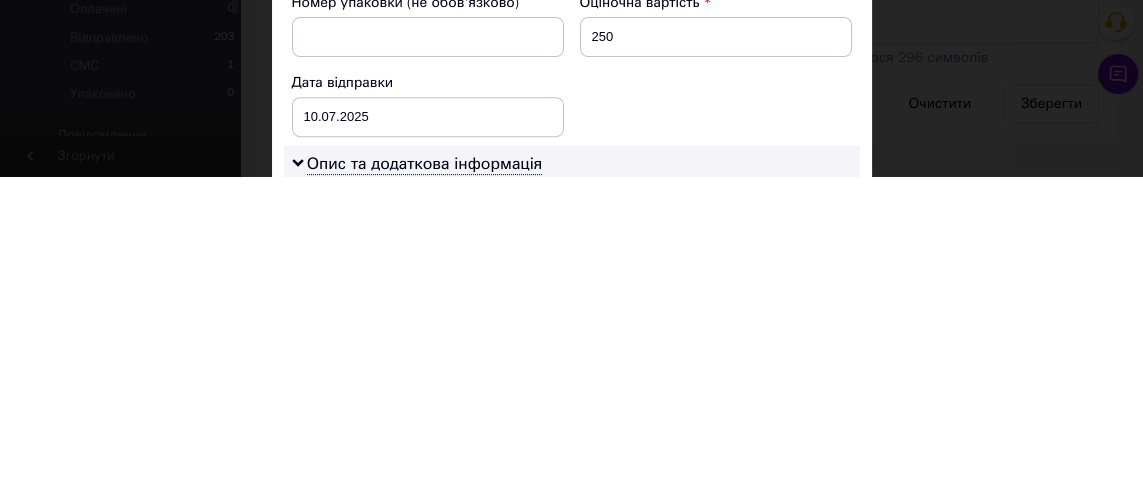 click on "Набір іграшок Ніндзя 5 шт. Нунчаки. [GEOGRAPHIC_DATA]." at bounding box center [572, 572] 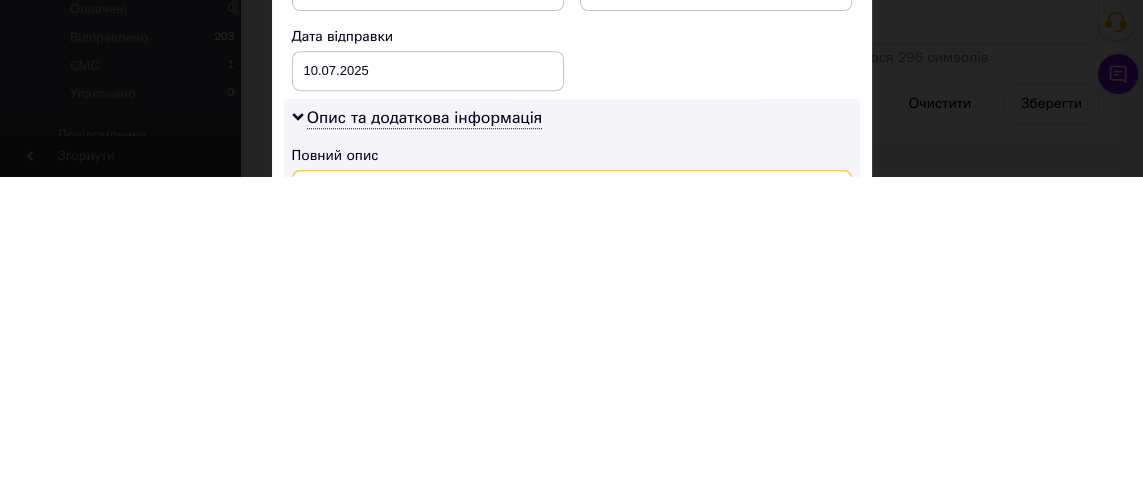 scroll, scrollTop: 654, scrollLeft: 0, axis: vertical 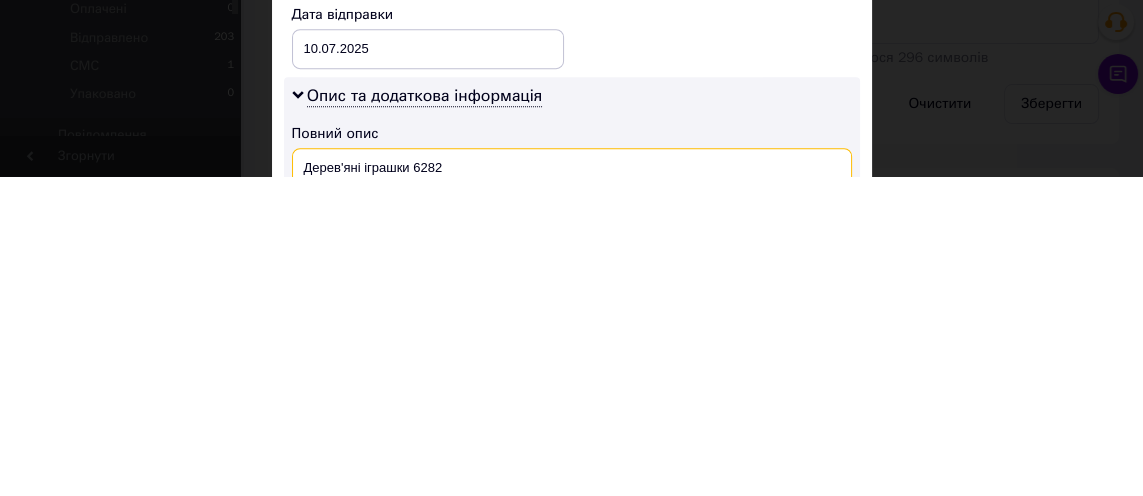 type on "Дерев'яні іграшки 6282" 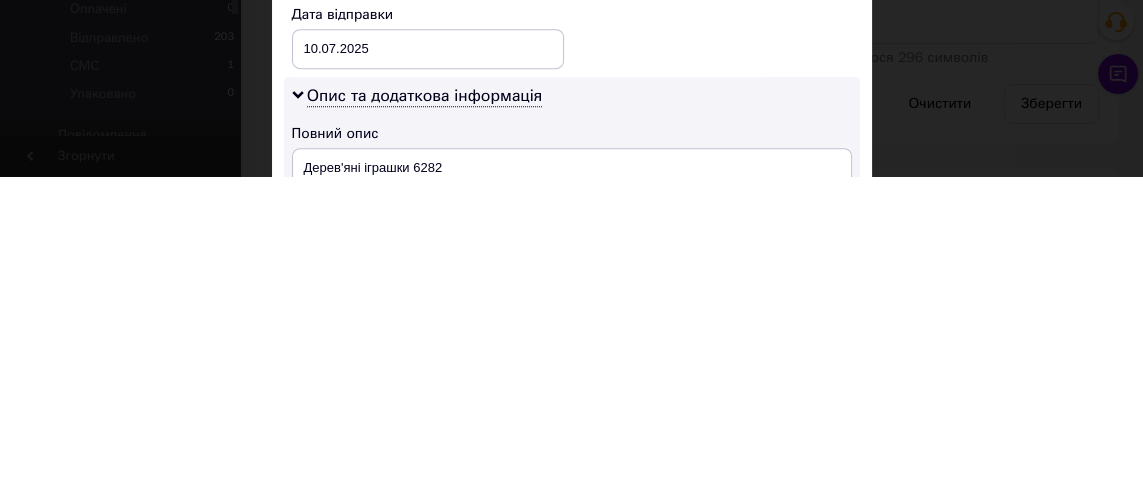 click on "Набір іграшок Ніндзя 5 шт. Нунчаки. [GEOGRAPHIC_DATA]." at bounding box center (572, 616) 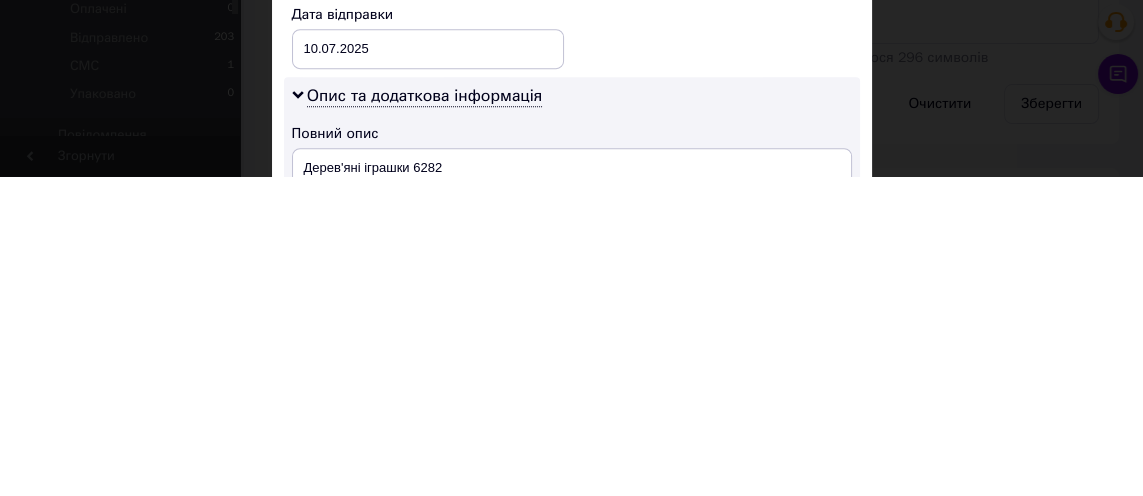 type on "Дерев'яні іграшки 6282" 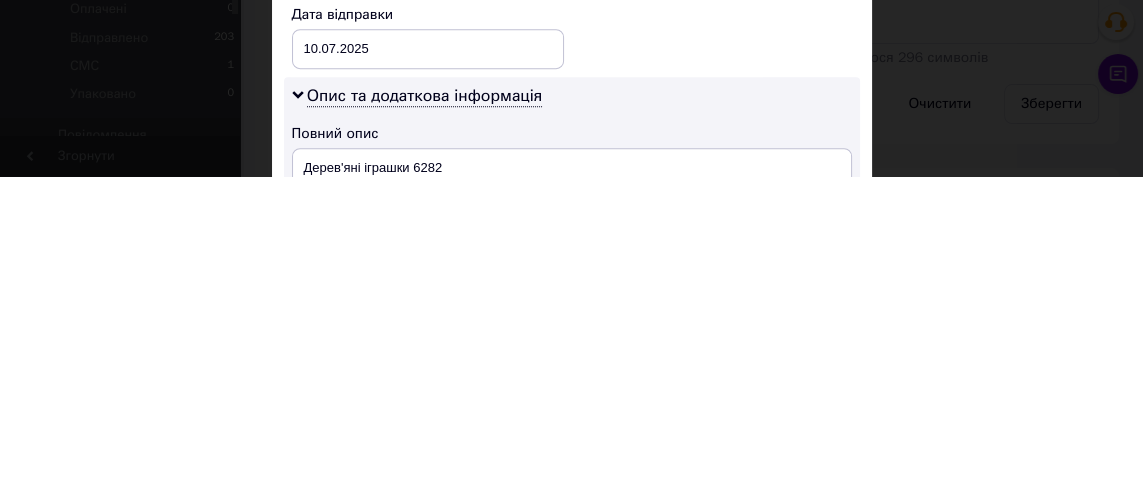 click on "Додаткова інформація" at bounding box center [572, 566] 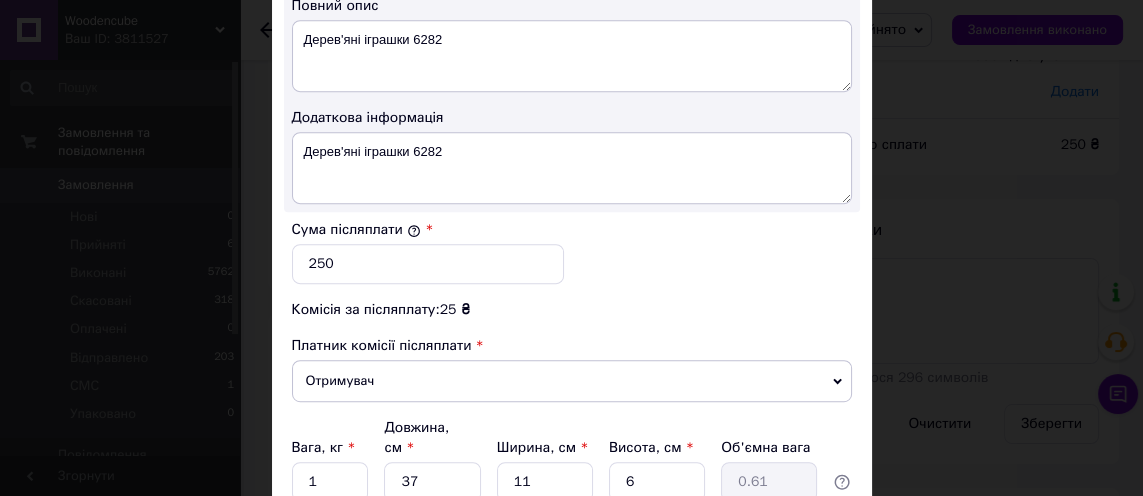scroll, scrollTop: 1130, scrollLeft: 0, axis: vertical 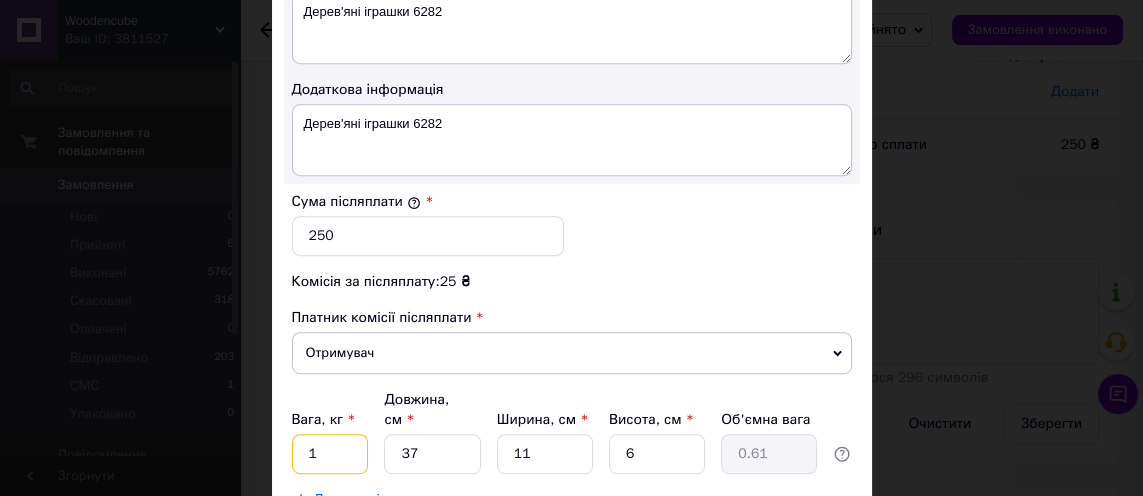 click on "1" at bounding box center [330, 454] 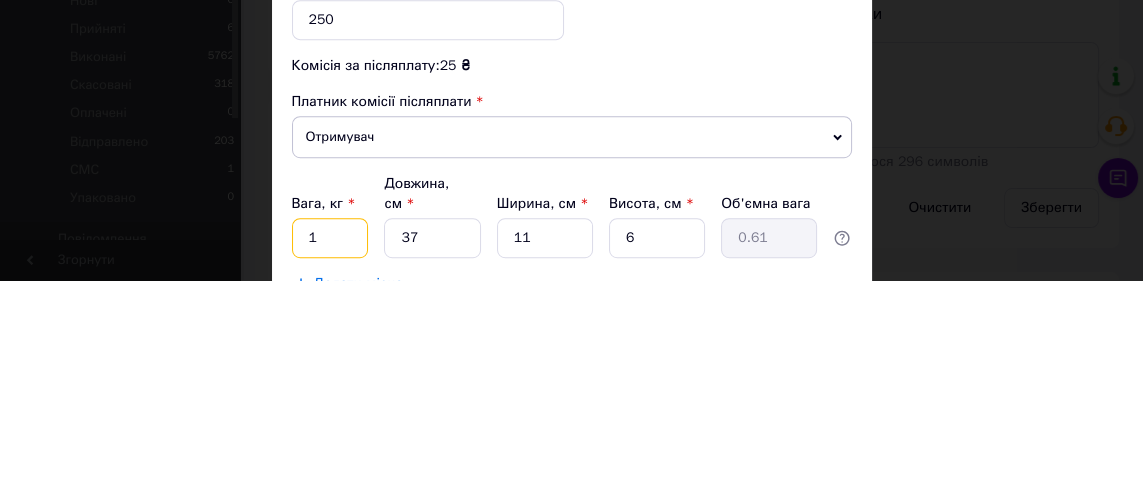 scroll, scrollTop: 133, scrollLeft: 0, axis: vertical 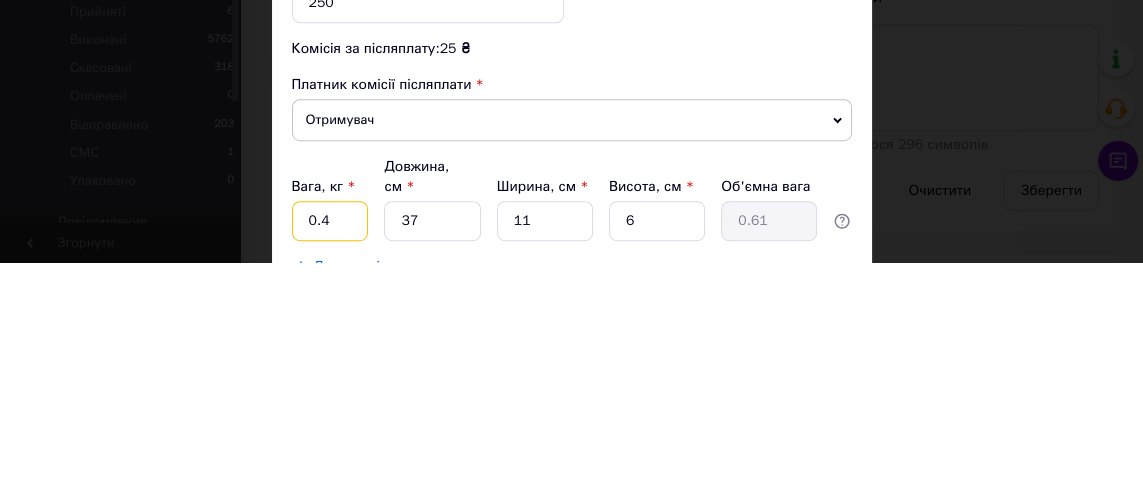type on "0.4" 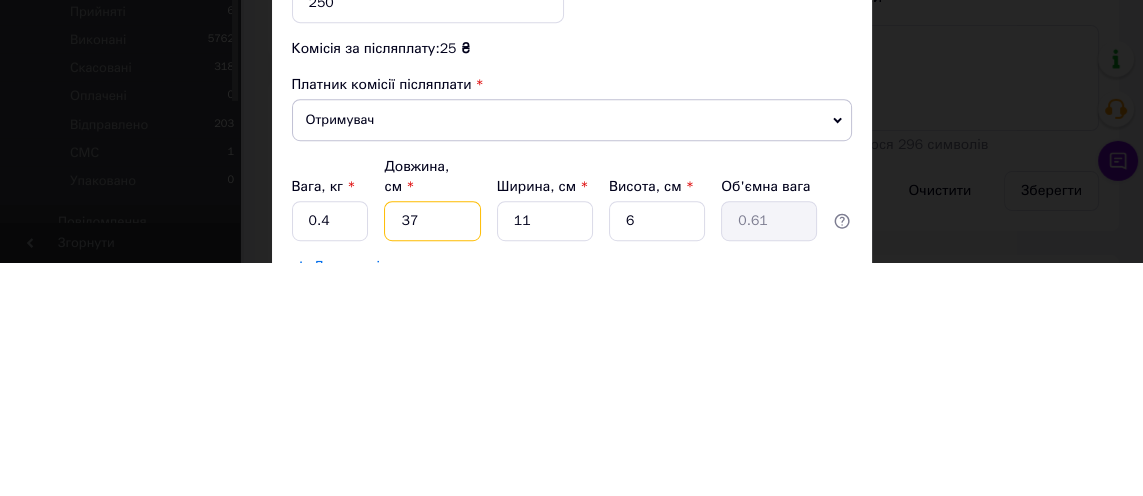 type on "3" 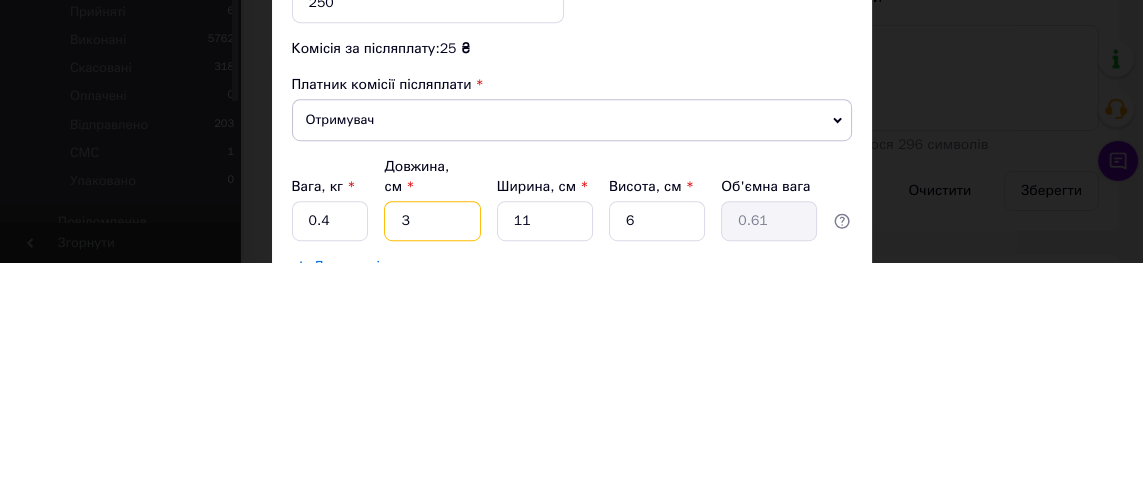 type on "0.1" 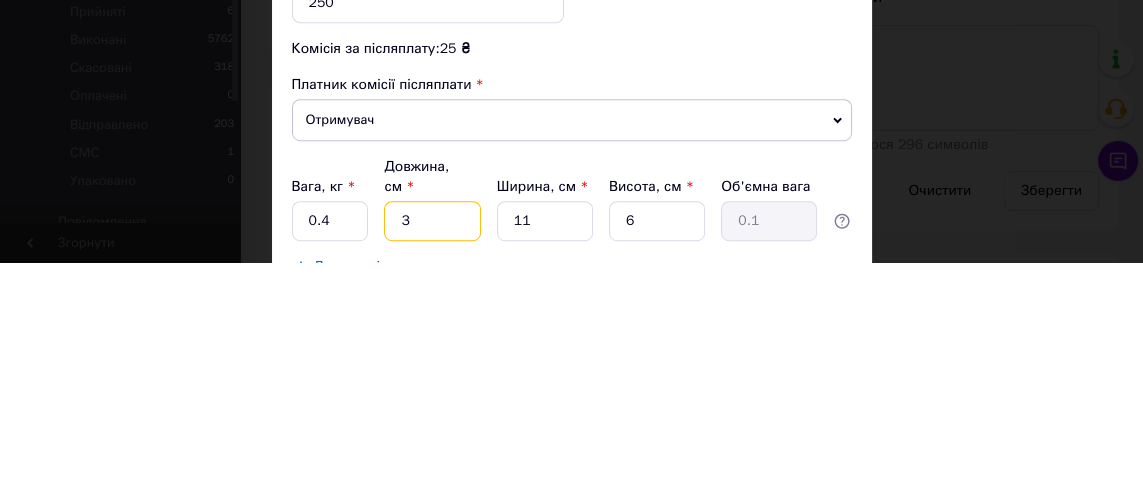type on "31" 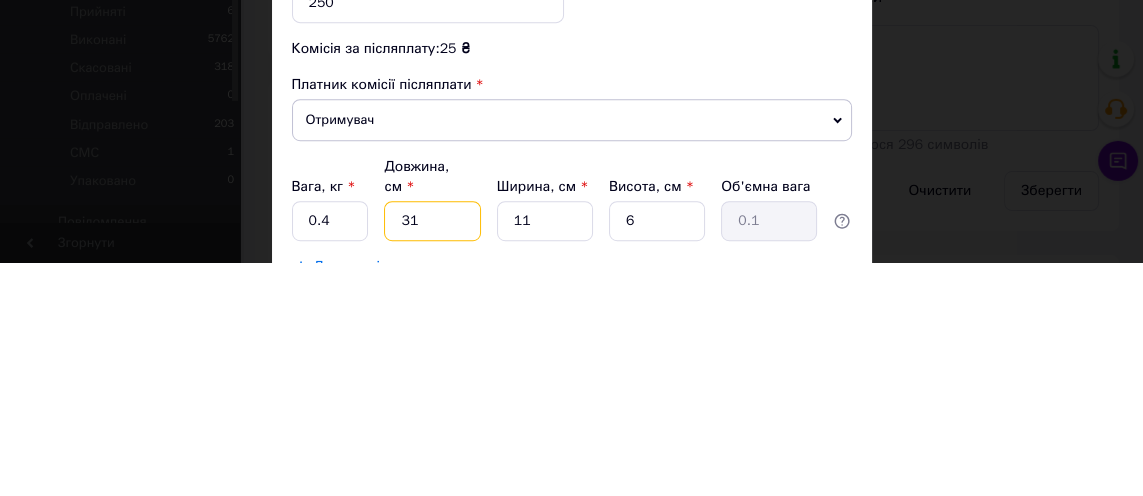type on "0.51" 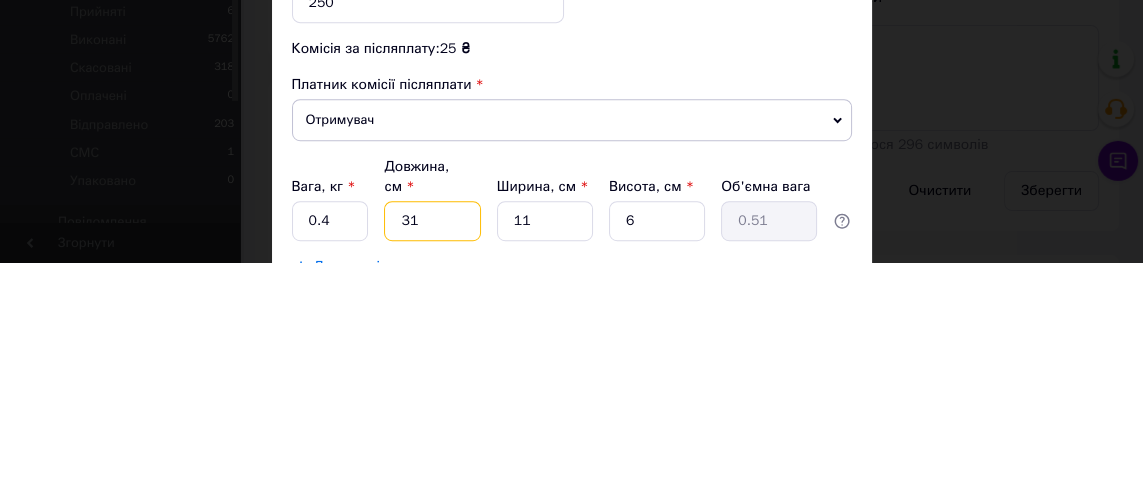 type on "31" 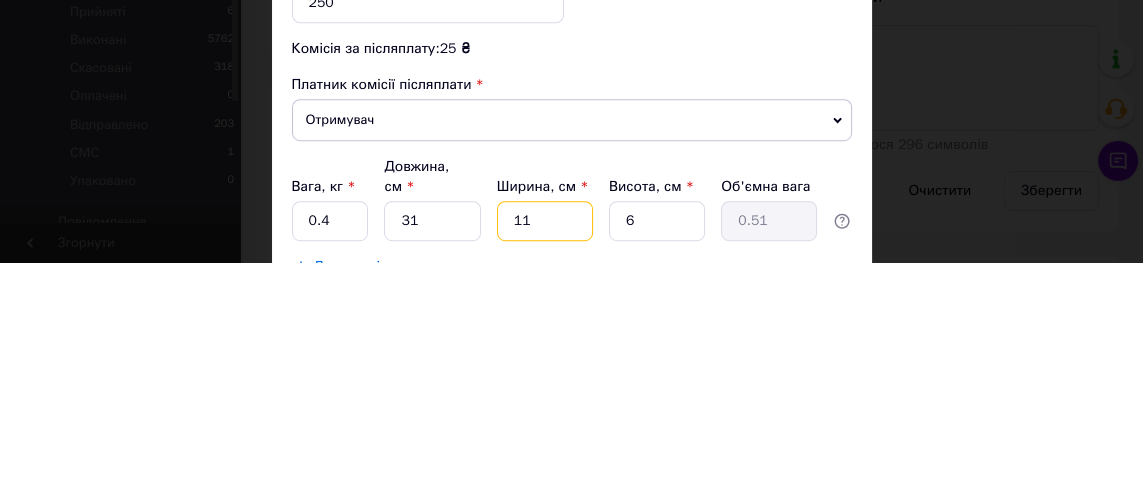 type on "1" 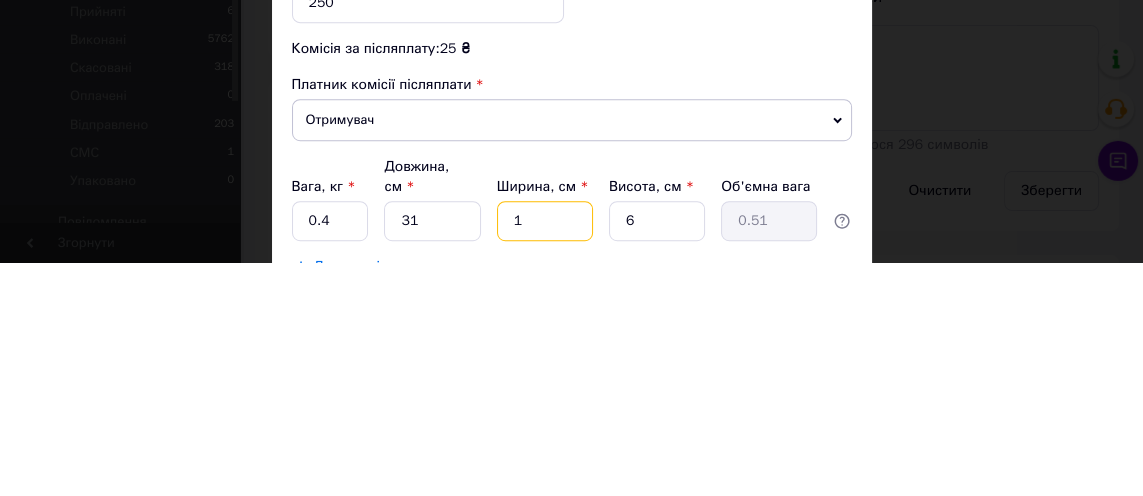 type on "0.1" 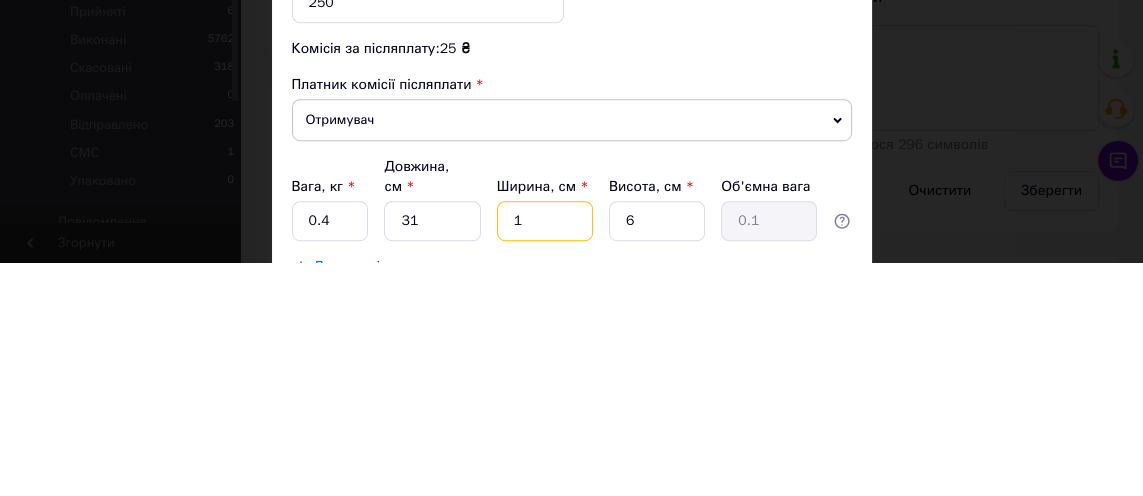 type on "13" 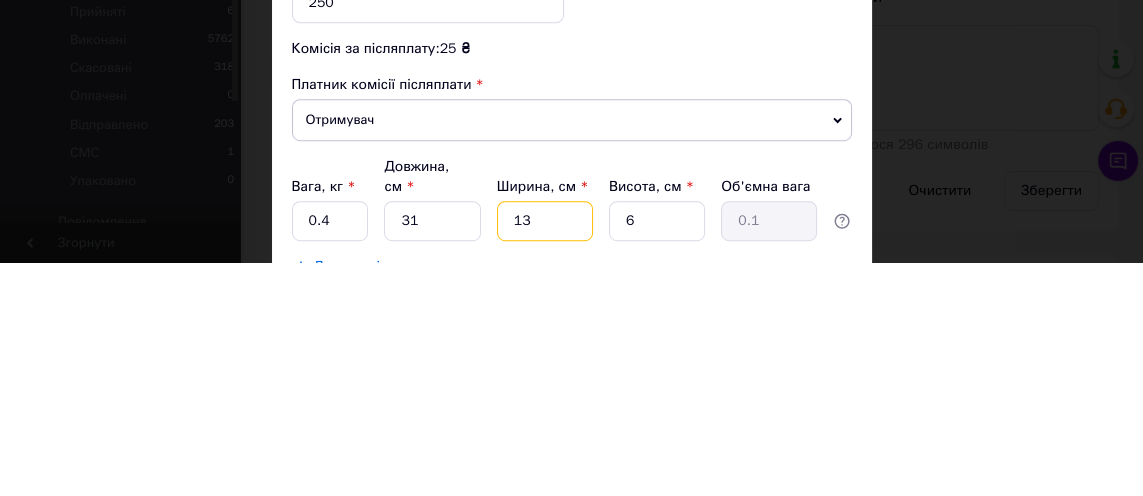 type on "0.6" 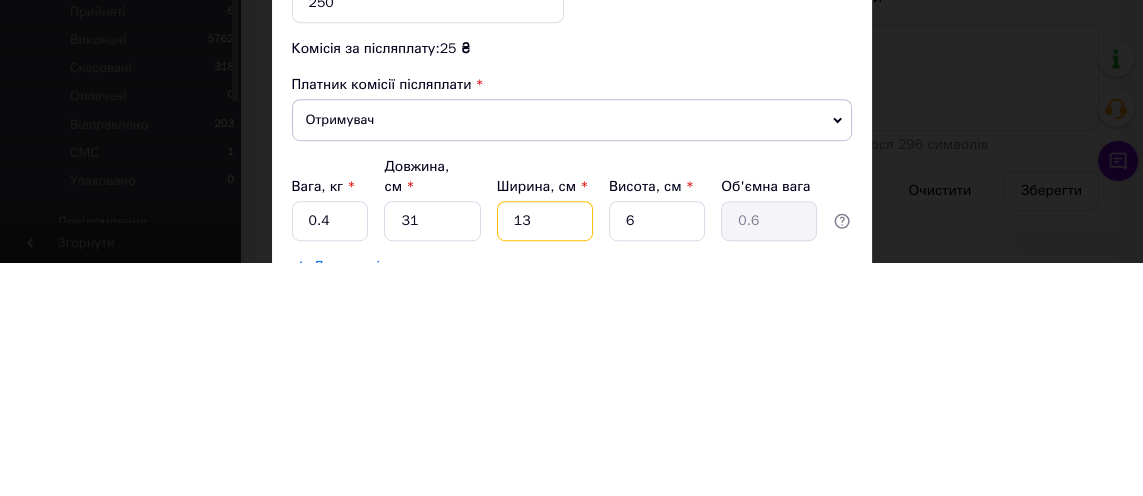 type on "13" 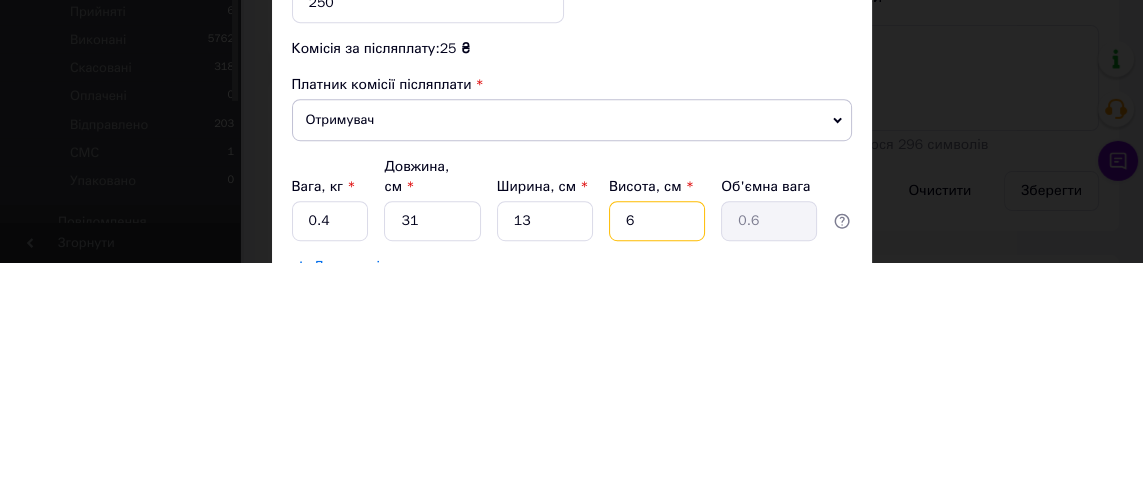 type 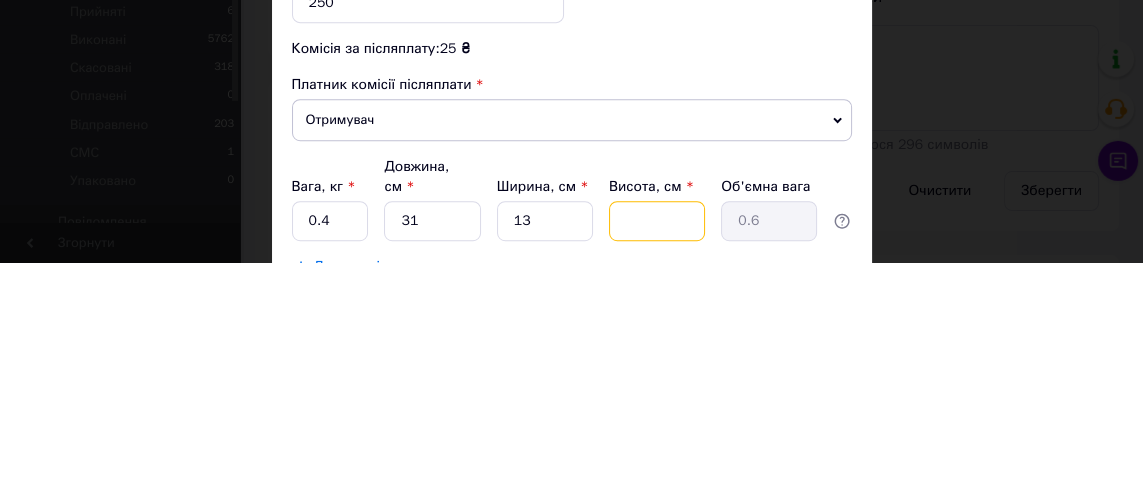 type 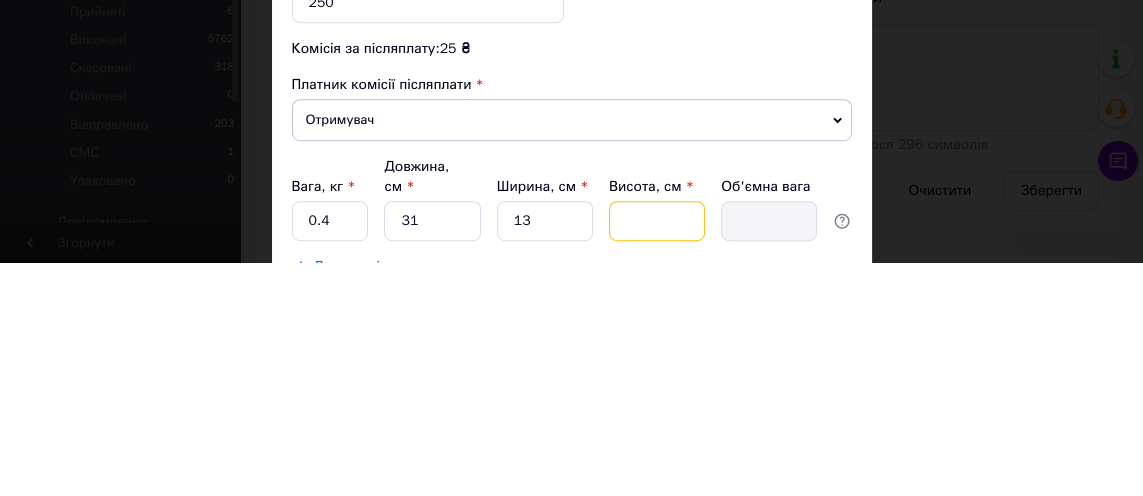 type on "5" 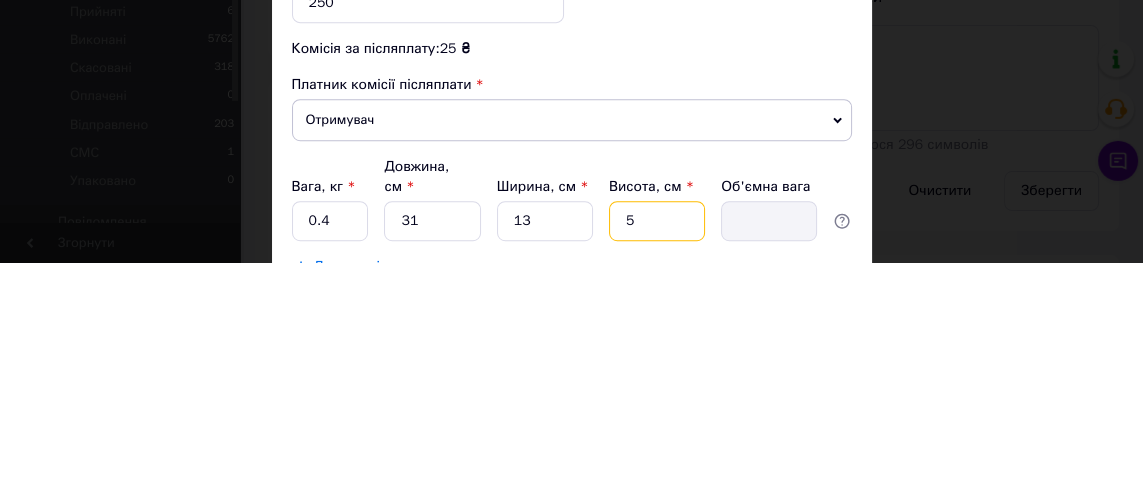 type on "0.5" 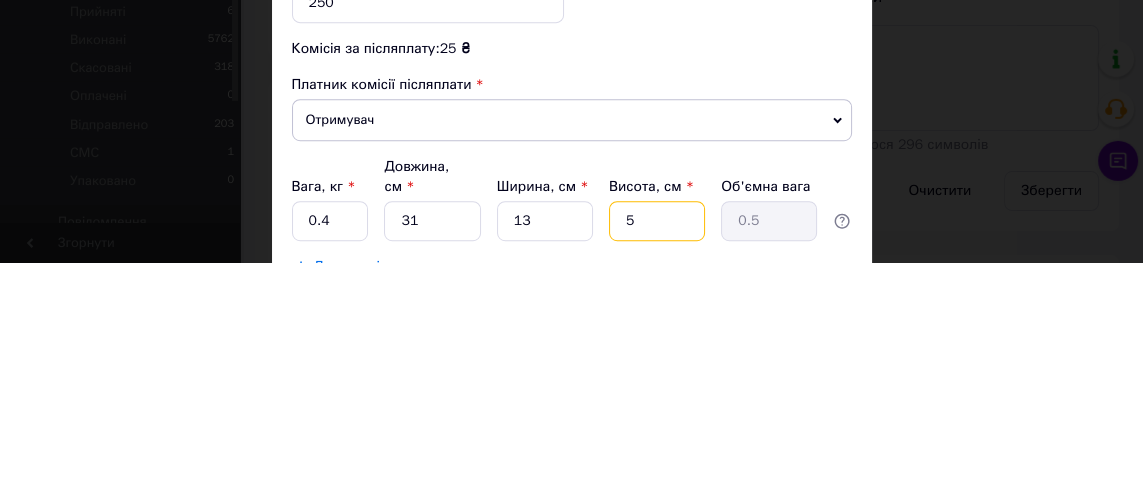 type on "5" 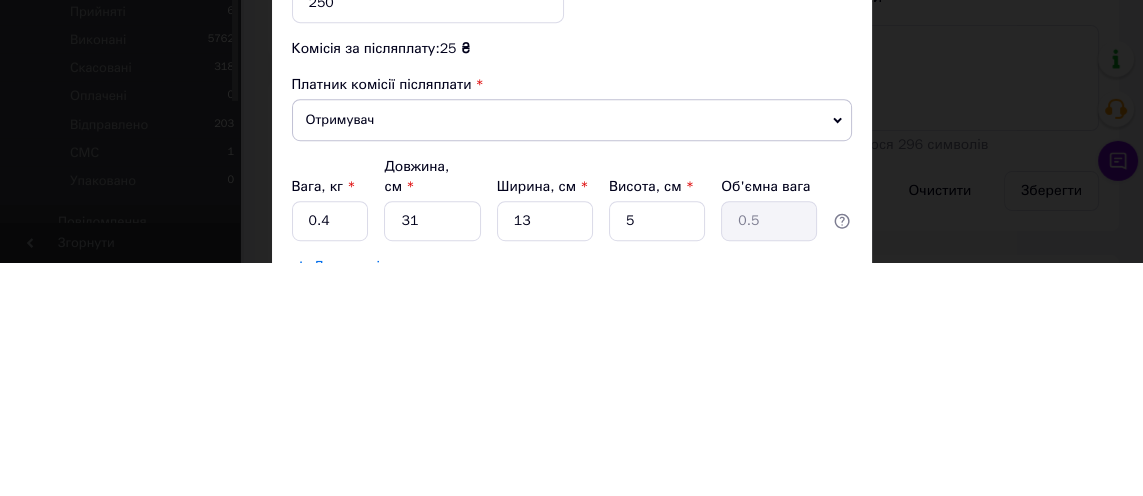 click on "Скасувати   Зберегти" at bounding box center (572, 560) 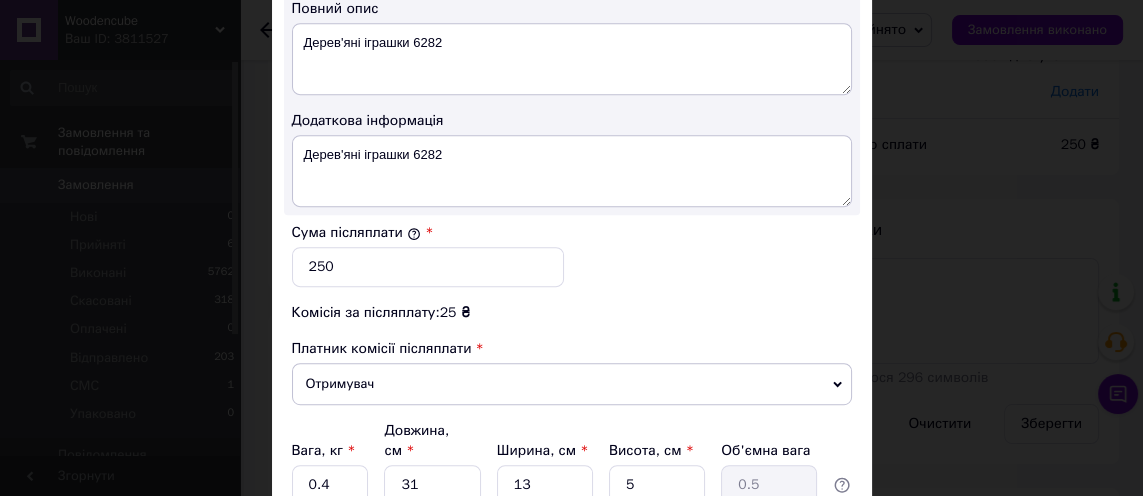scroll, scrollTop: 1130, scrollLeft: 0, axis: vertical 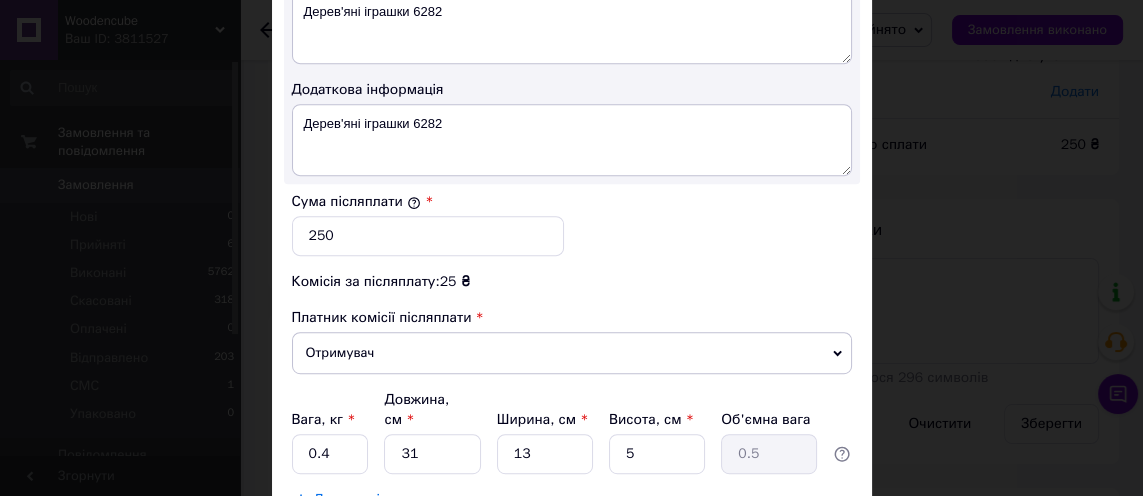 click on "Зберегти" at bounding box center (802, 550) 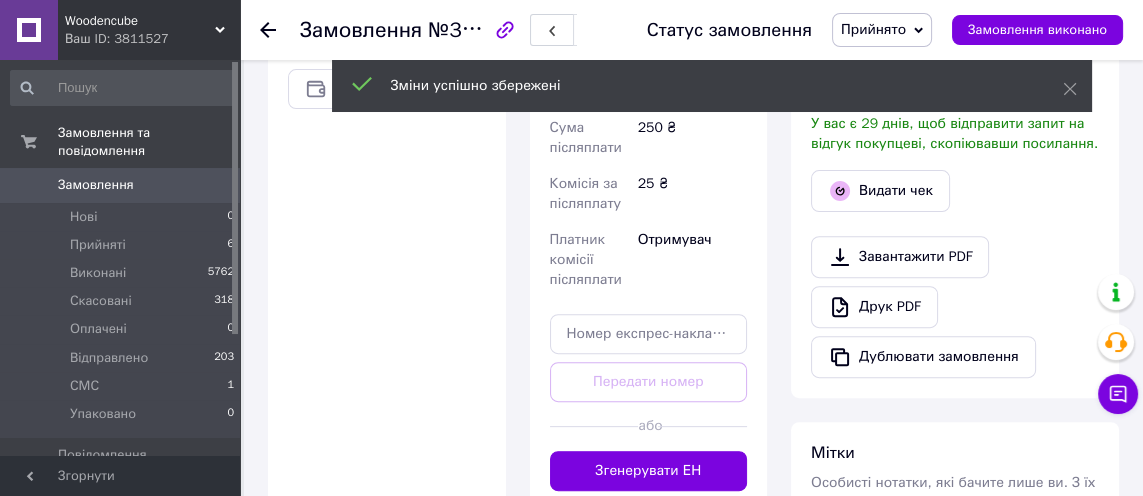 click on "Згенерувати ЕН" at bounding box center (649, 471) 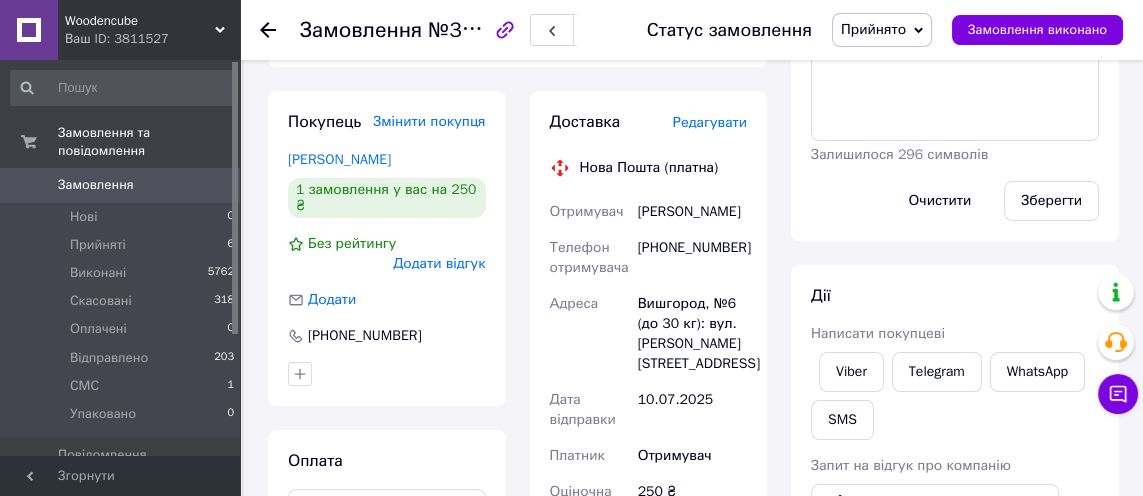scroll, scrollTop: 354, scrollLeft: 0, axis: vertical 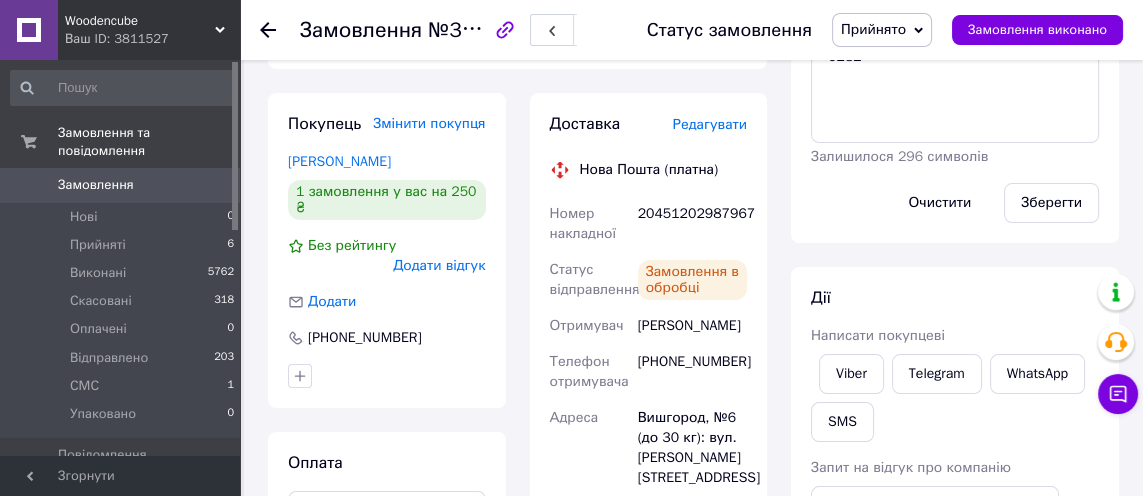 click on "Прийнято" at bounding box center [873, 29] 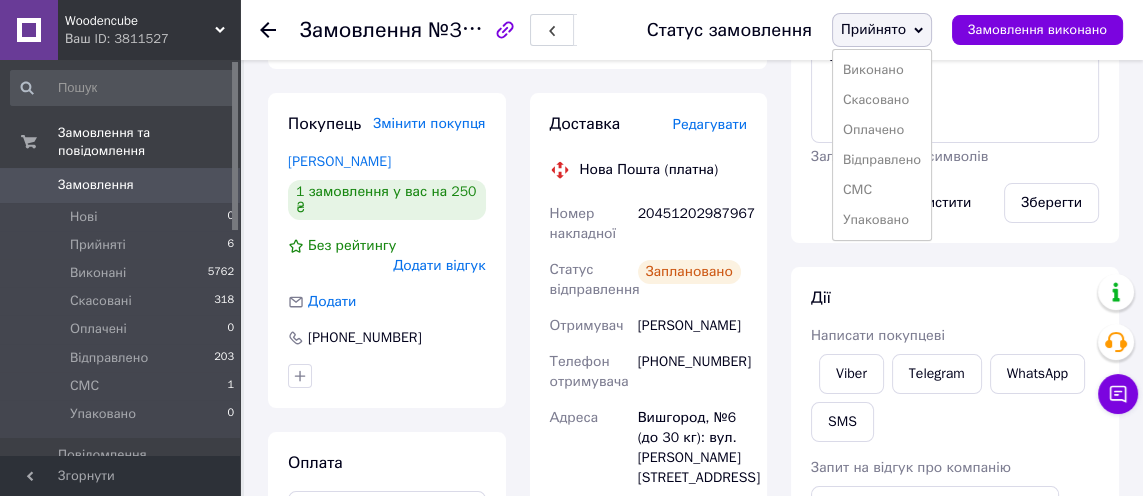 click on "Упаковано" at bounding box center [882, 220] 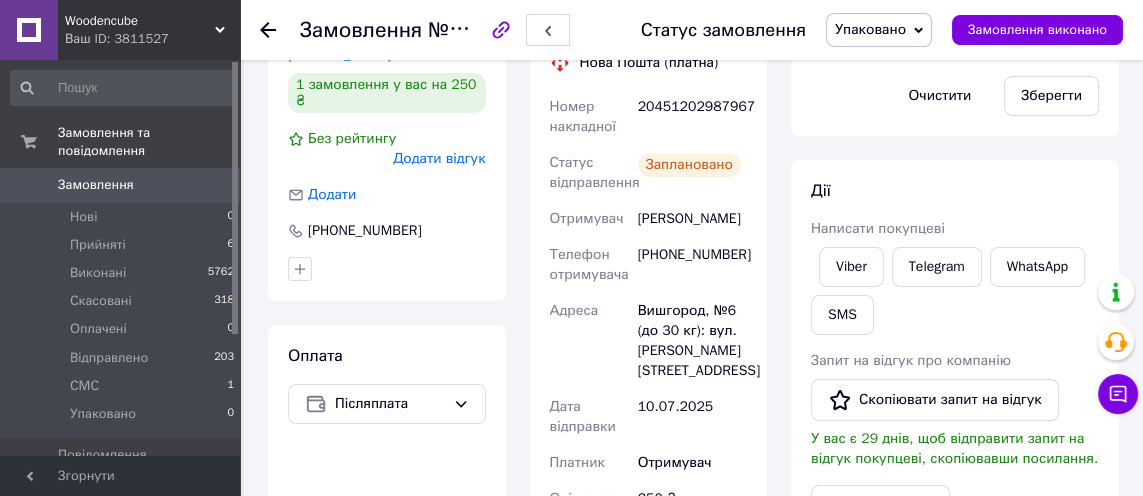 scroll, scrollTop: 473, scrollLeft: 0, axis: vertical 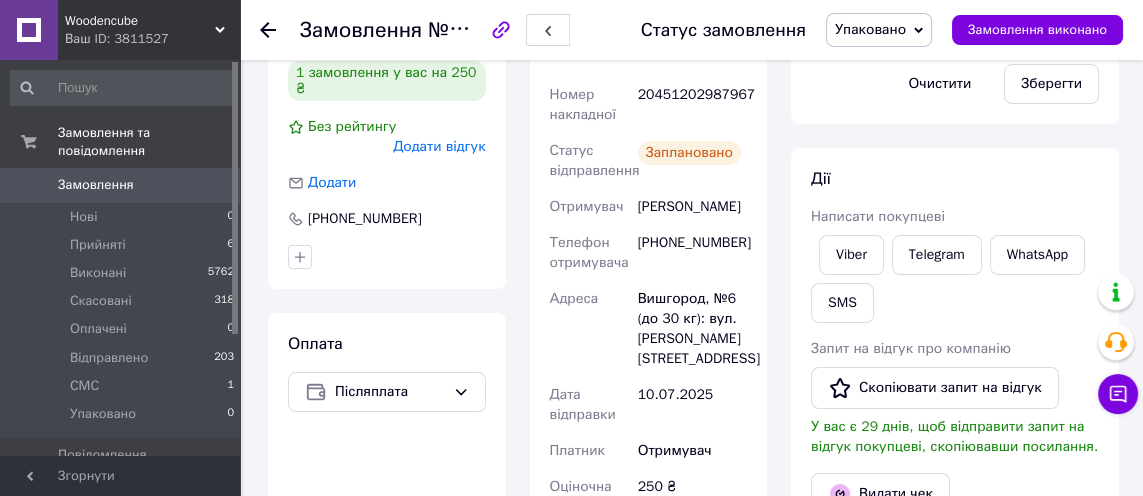 click on "Видати чек" at bounding box center [880, 494] 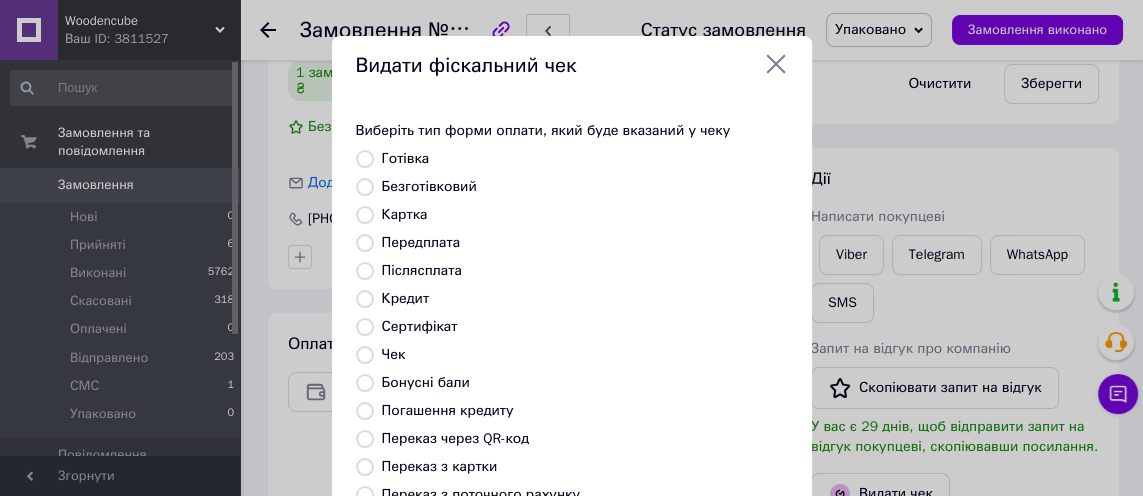 click on "Післясплата" at bounding box center [422, 270] 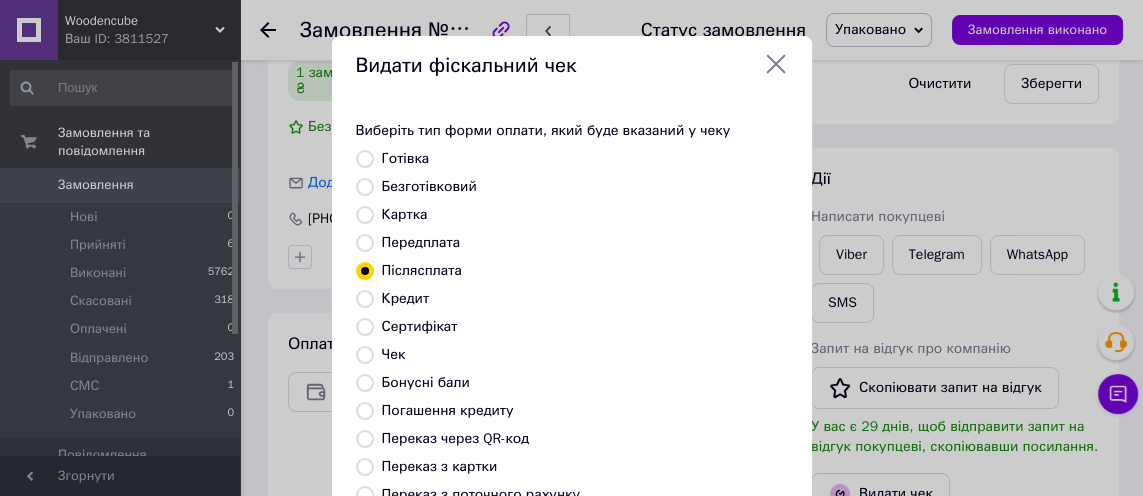 click on "Переказ з картки" at bounding box center (585, 467) 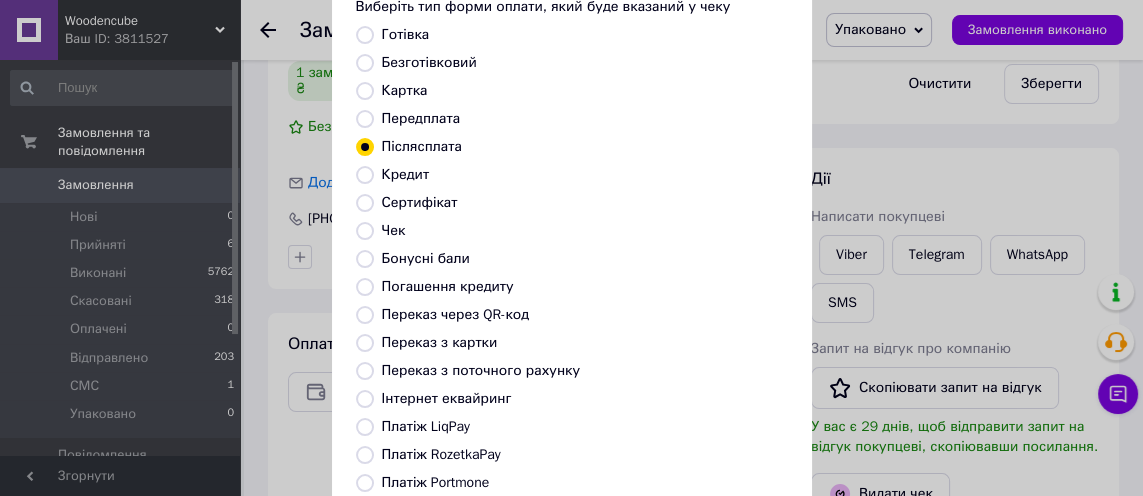scroll, scrollTop: 253, scrollLeft: 0, axis: vertical 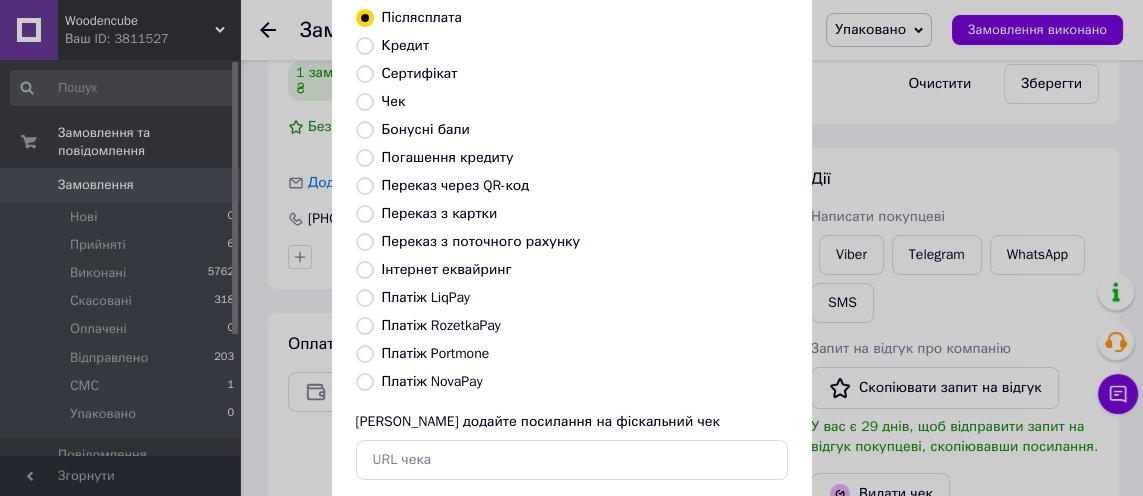 click on "Вибрати" at bounding box center (738, 525) 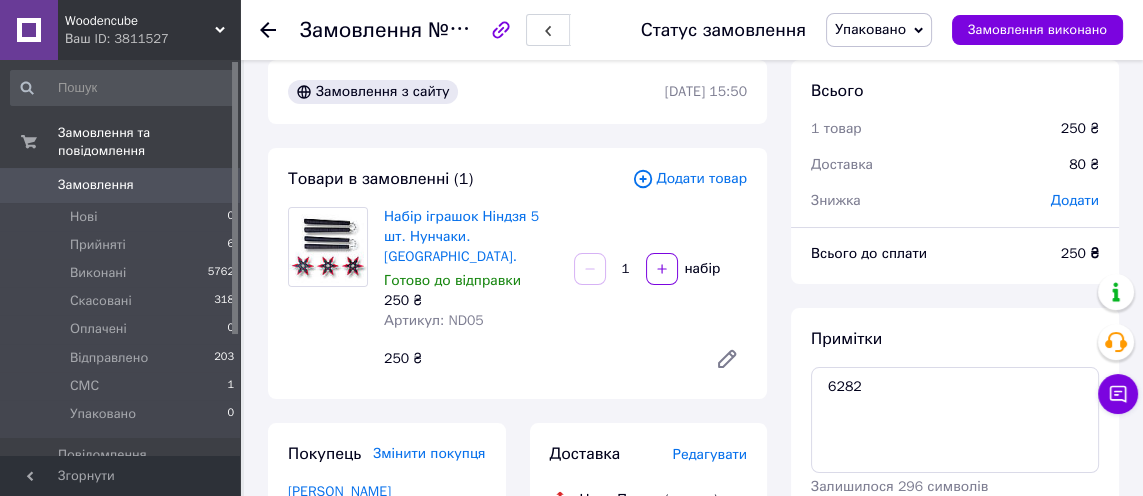 scroll, scrollTop: 0, scrollLeft: 0, axis: both 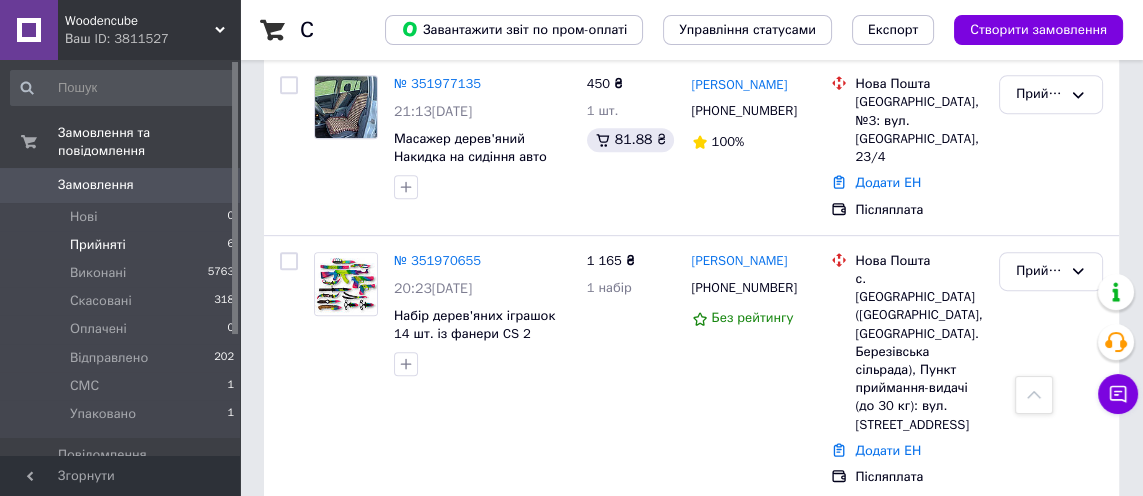 click on "№ 351959210" at bounding box center (437, 528) 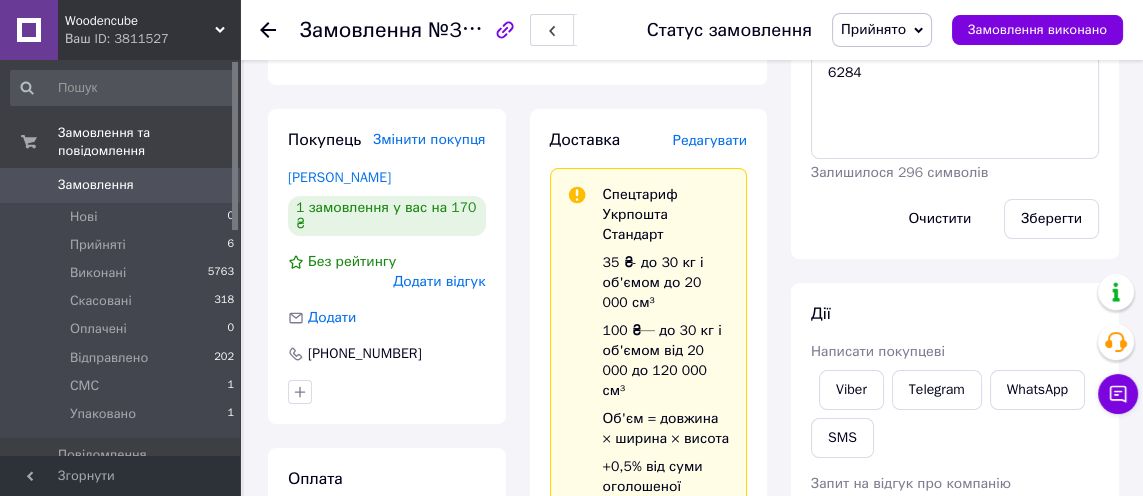scroll, scrollTop: 337, scrollLeft: 0, axis: vertical 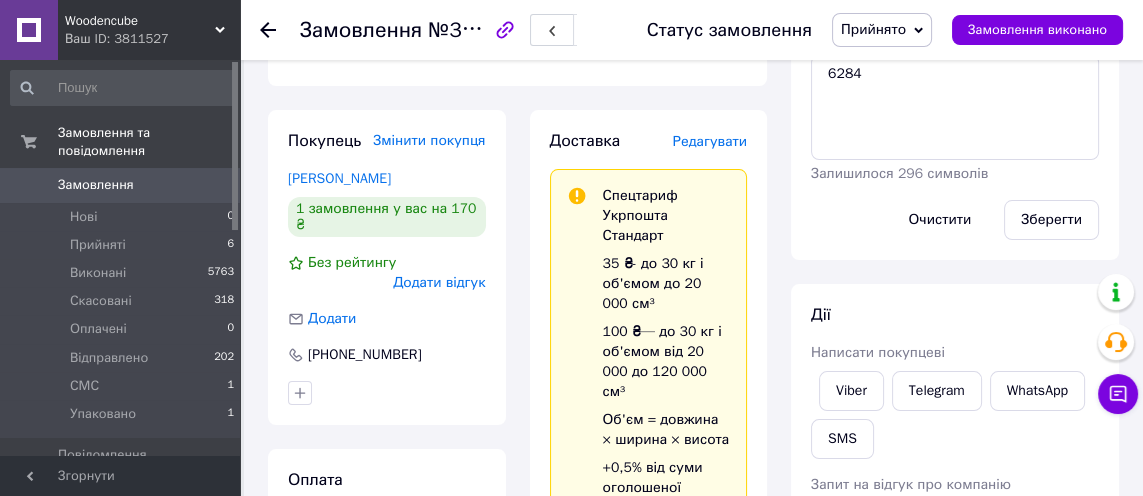 click on "Редагувати" at bounding box center [710, 141] 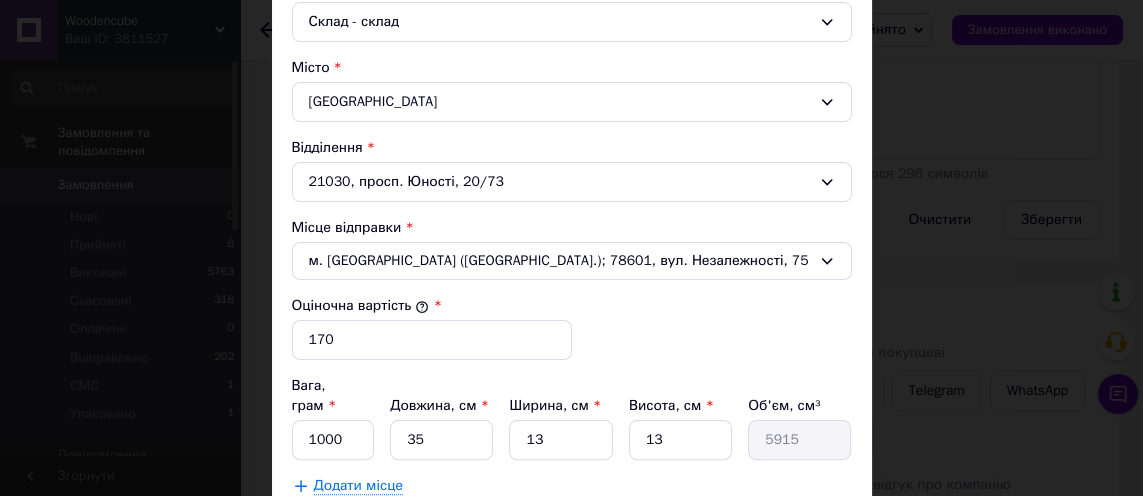 scroll, scrollTop: 583, scrollLeft: 0, axis: vertical 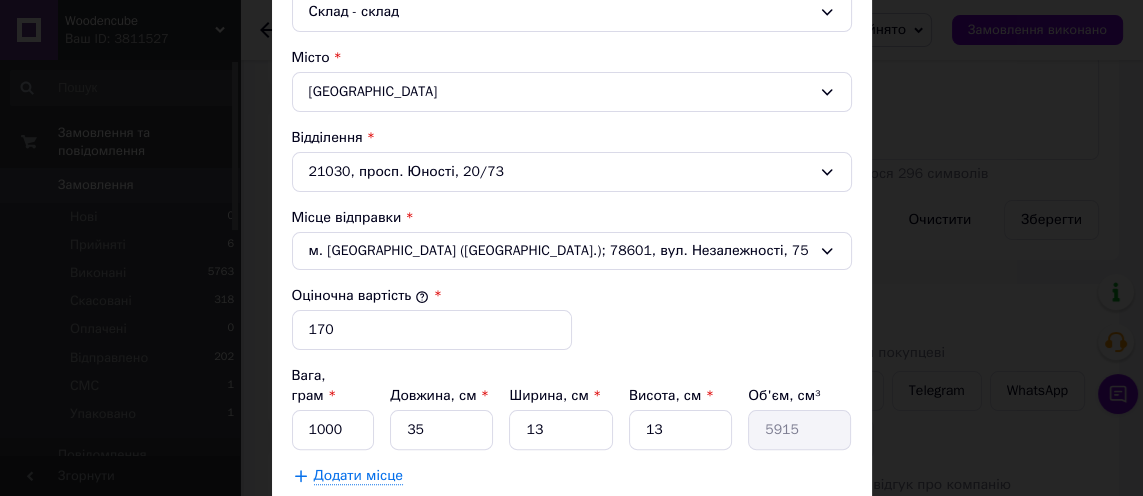 click on "× Редагування доставки Спосіб доставки Укрпошта (платна) Тариф     * Стандарт Платник   * Отримувач Прізвище отримувача   * Бондарина Ім'я отримувача   * Тетяна По батькові отримувача Телефон отримувача   * +380687866471 Тип доставки     * Склад - склад Місто Вінниця Відділення 21030, просп. Юності, 20/73 Місце відправки   * м. Косів (Івано-Франківська обл.); 78601, вул. Незалежності, 75 Оціночна вартість     * 170 Вага, грам   * 1000 Довжина, см   * 35 Ширина, см   * 13 Висота, см   * 13 Об'єм, см³ 5915 Додати місце SMS повідомлення відправнику (3 ₴)   Сума післяплати     * 170 Отримувач Відправник" at bounding box center [571, 248] 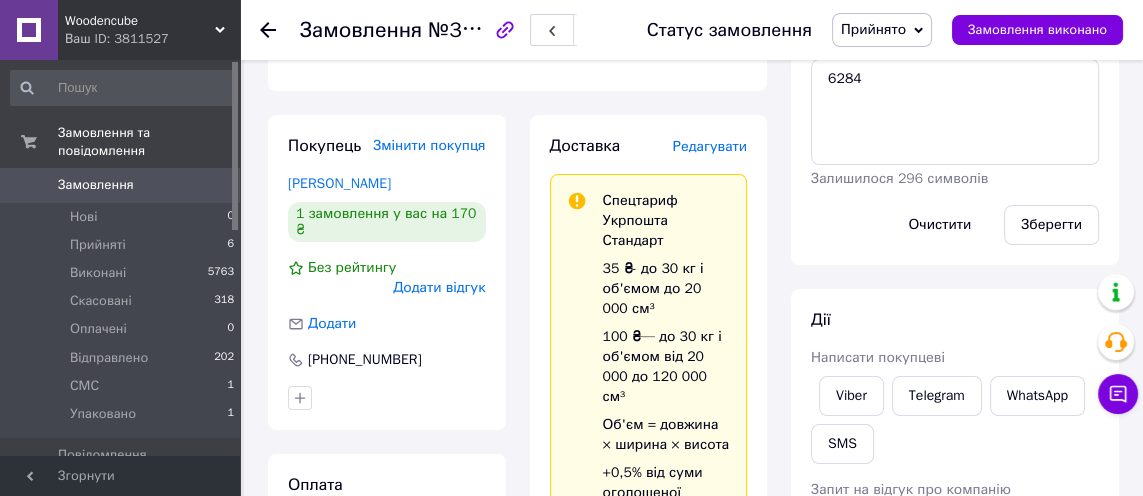scroll, scrollTop: 332, scrollLeft: 0, axis: vertical 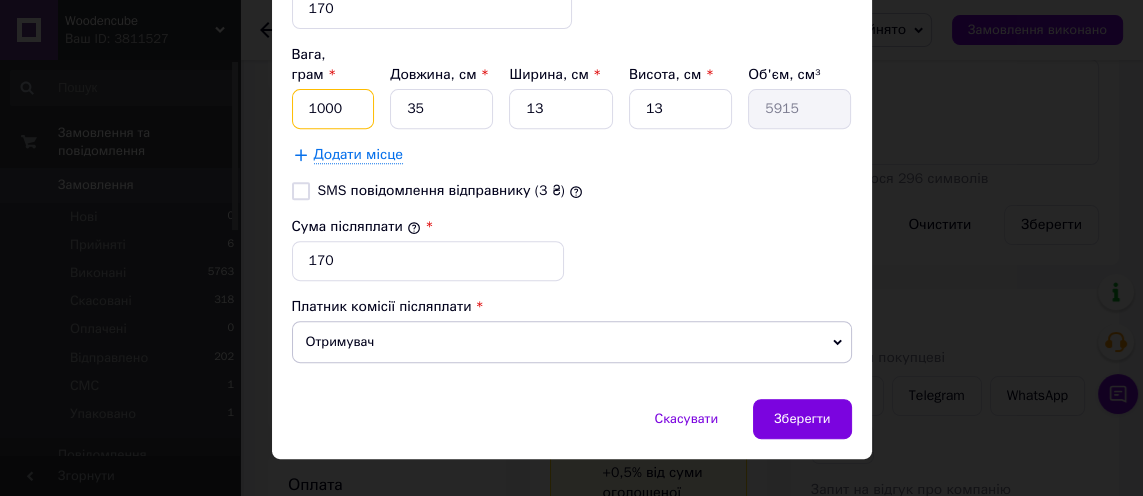 click on "1000" at bounding box center [333, 109] 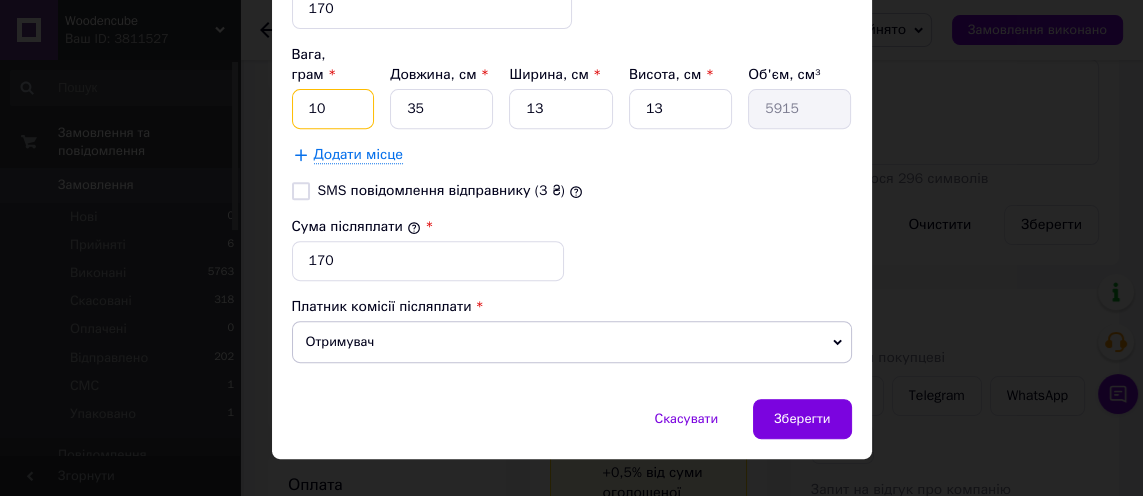 type on "1" 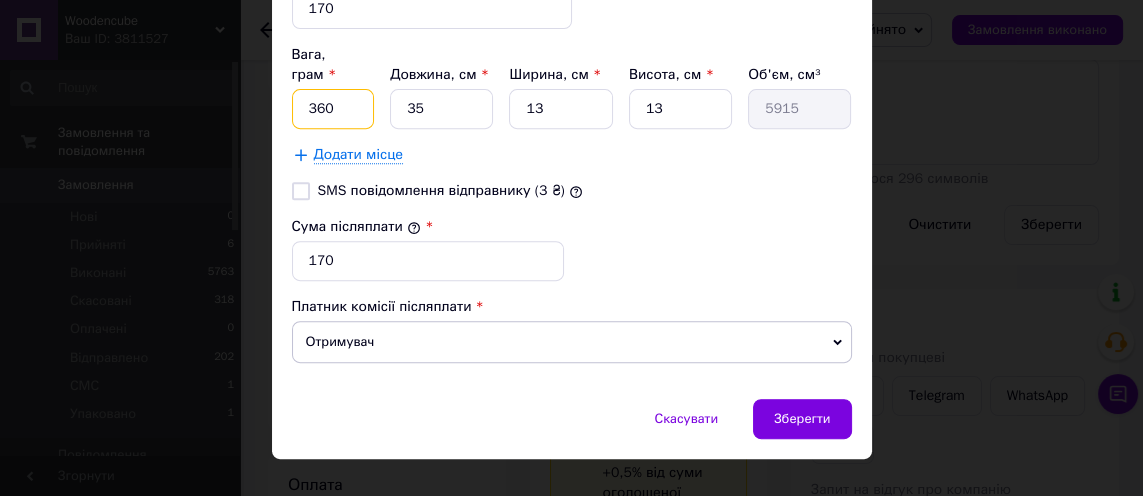 type on "360" 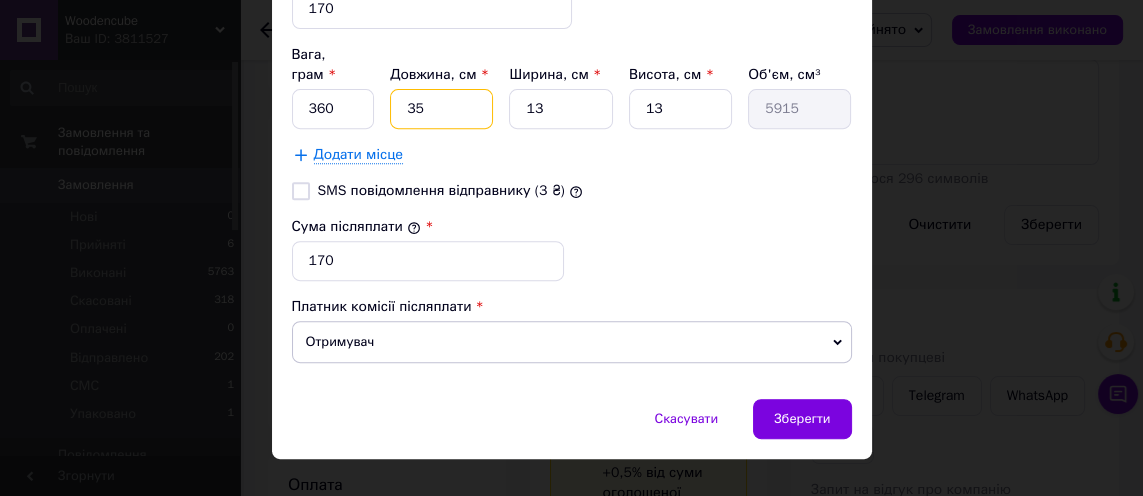 type on "3" 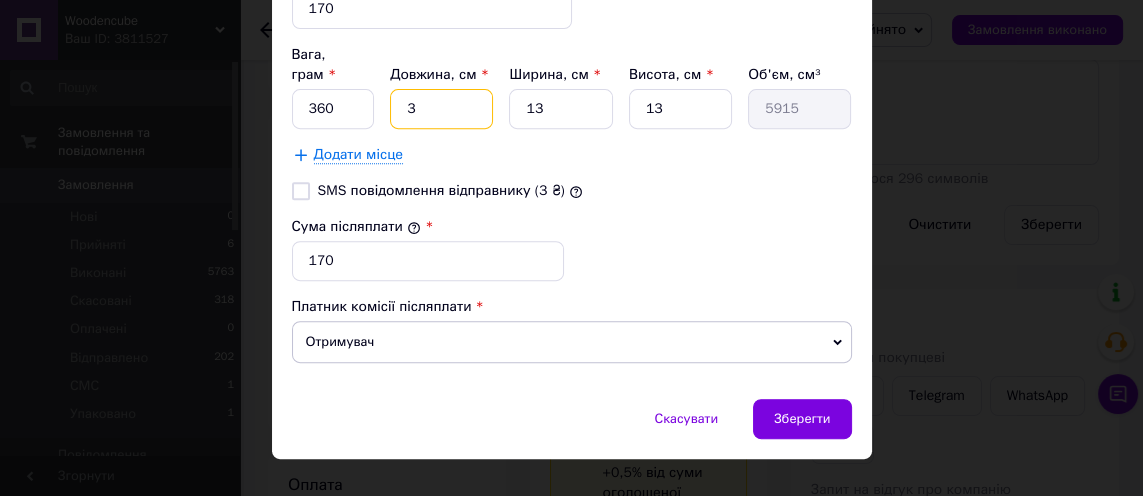 type on "507" 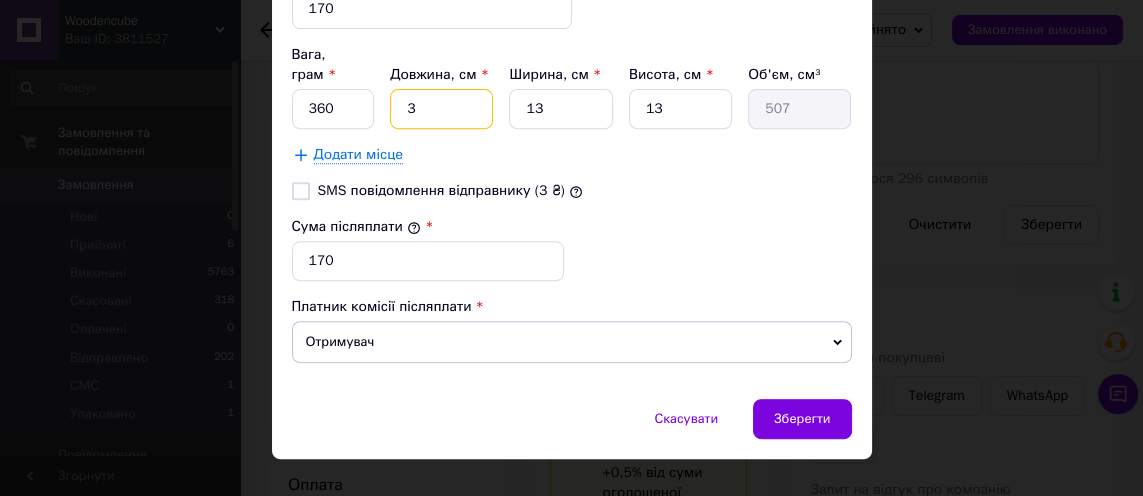 type on "32" 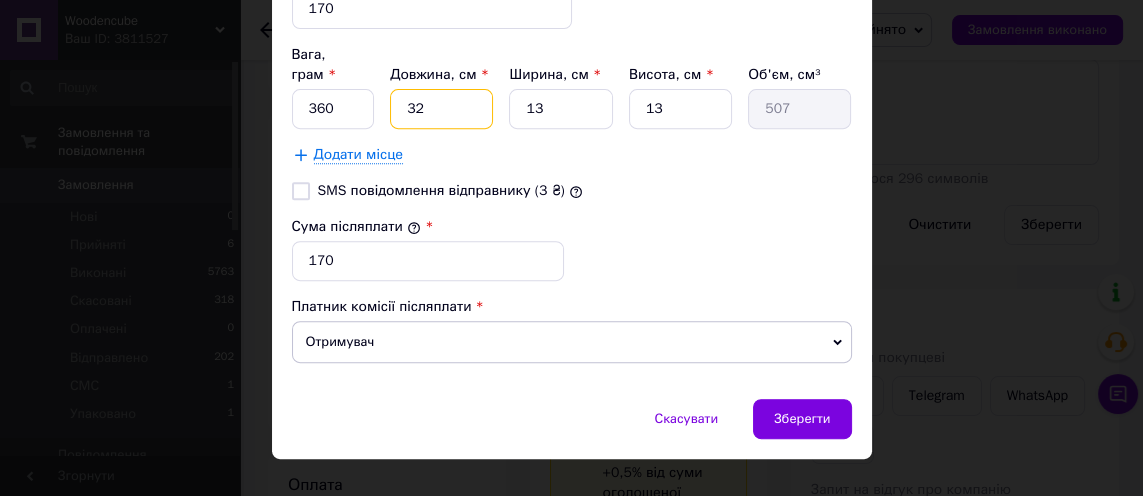 type on "5408" 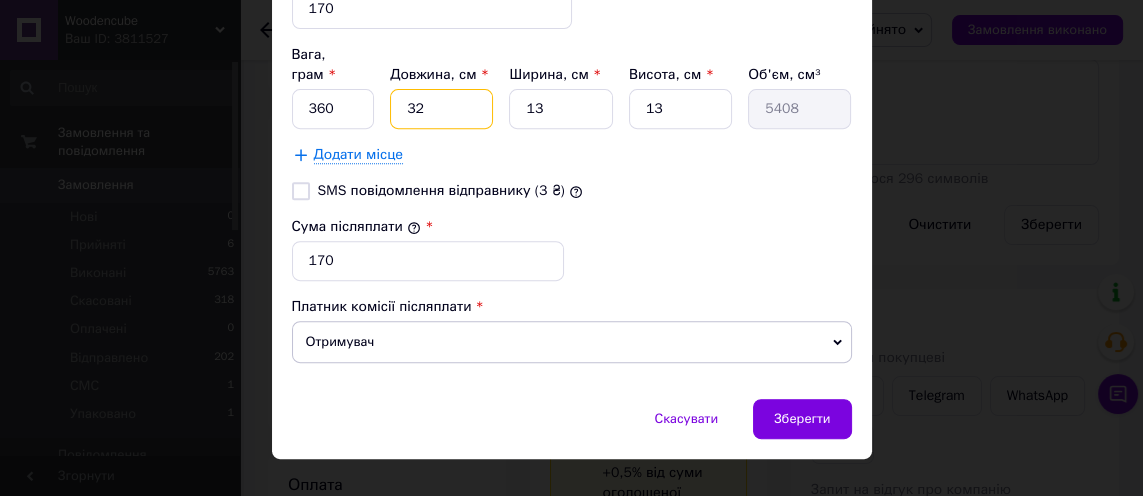 type on "32" 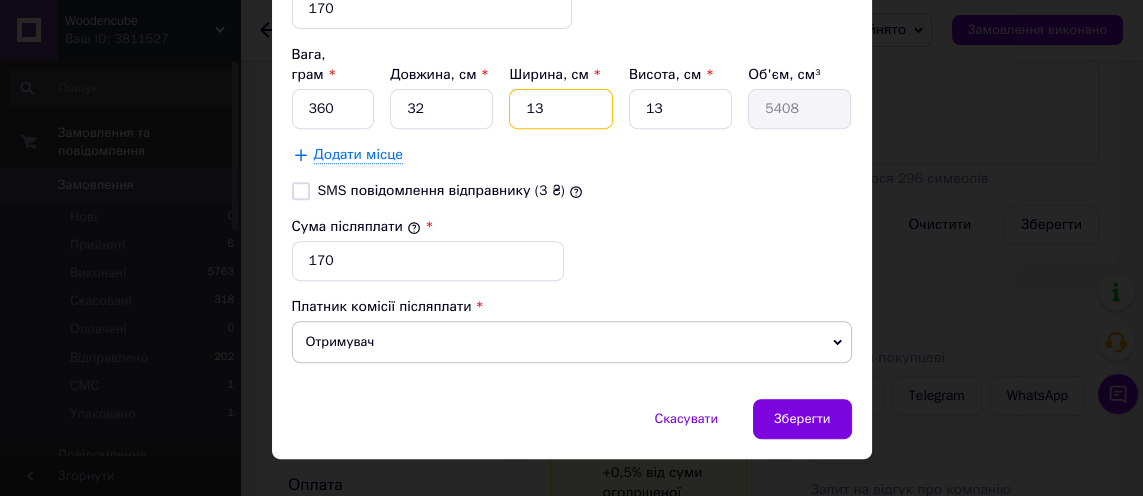 type on "1" 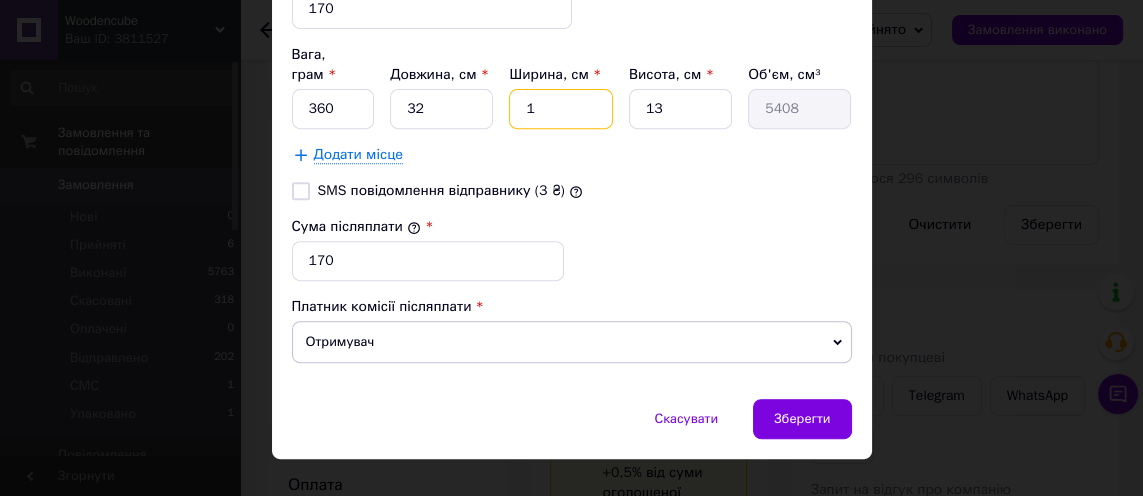 type on "416" 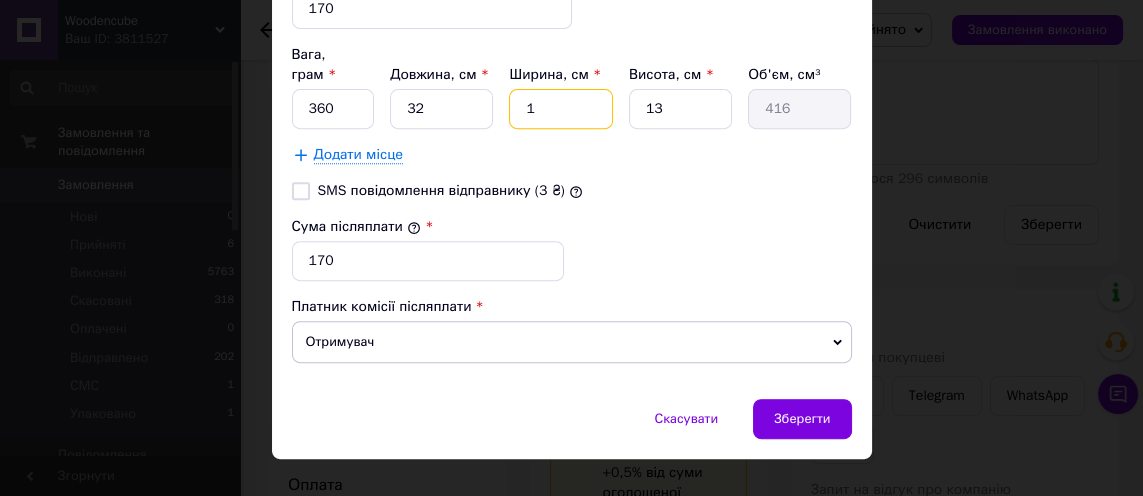 type on "11" 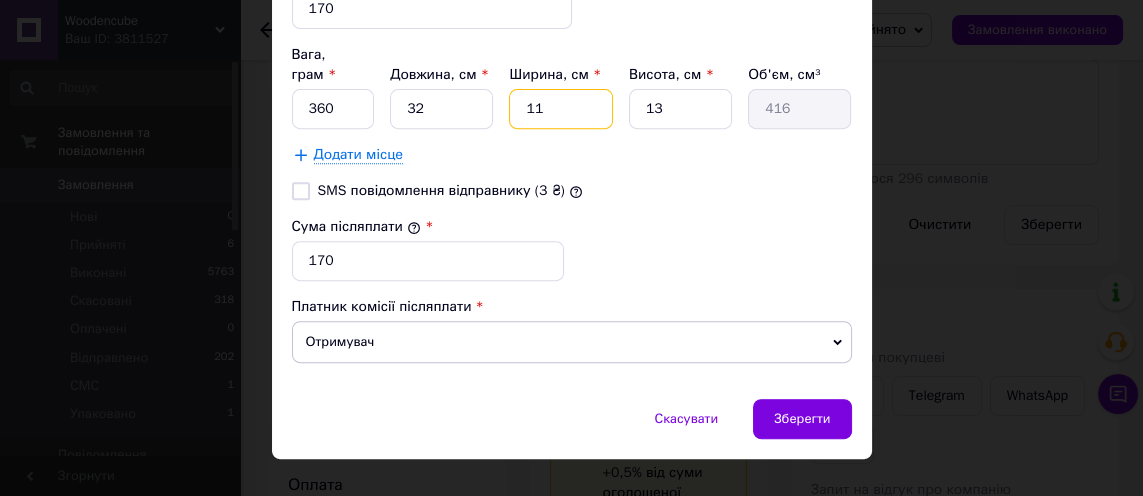 type on "4576" 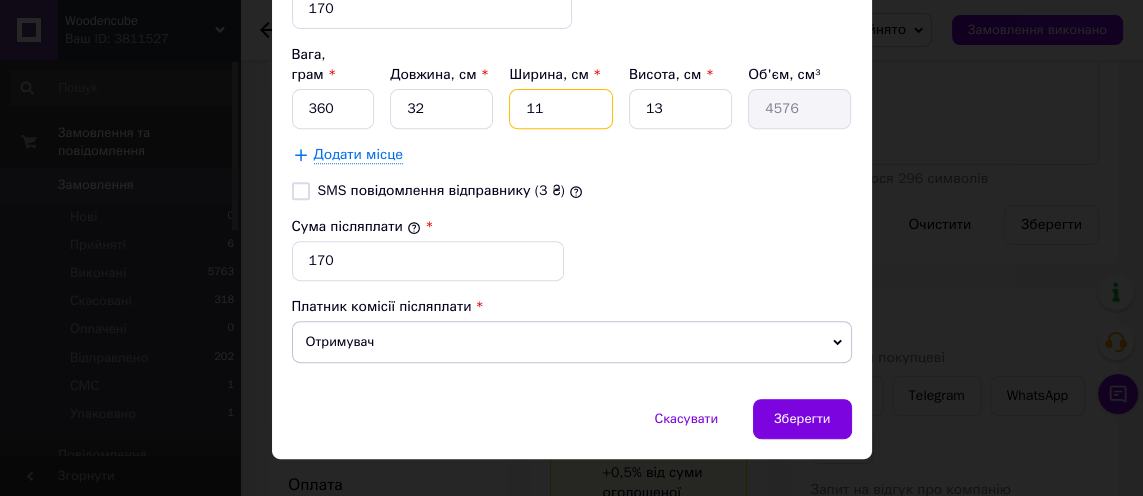 type on "11" 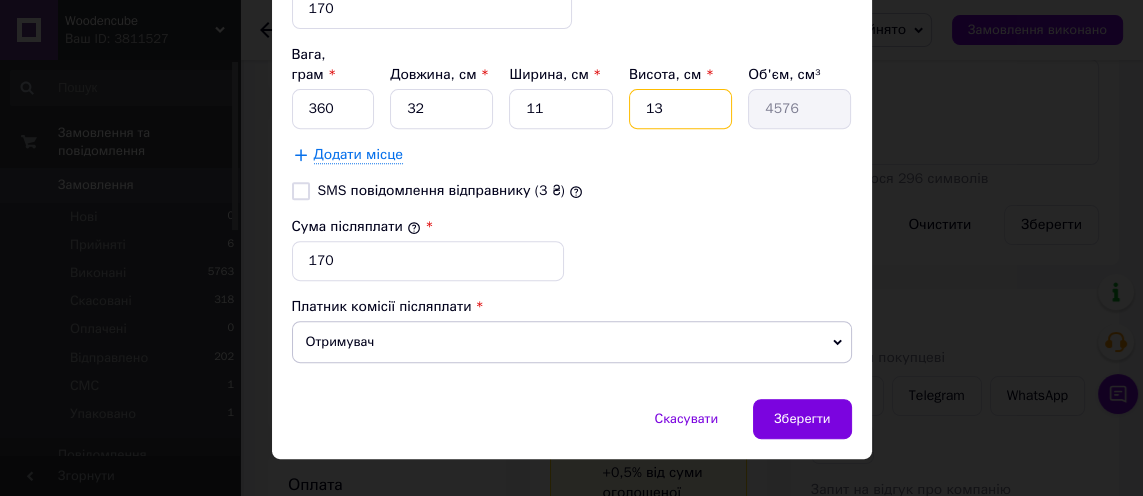 type on "1" 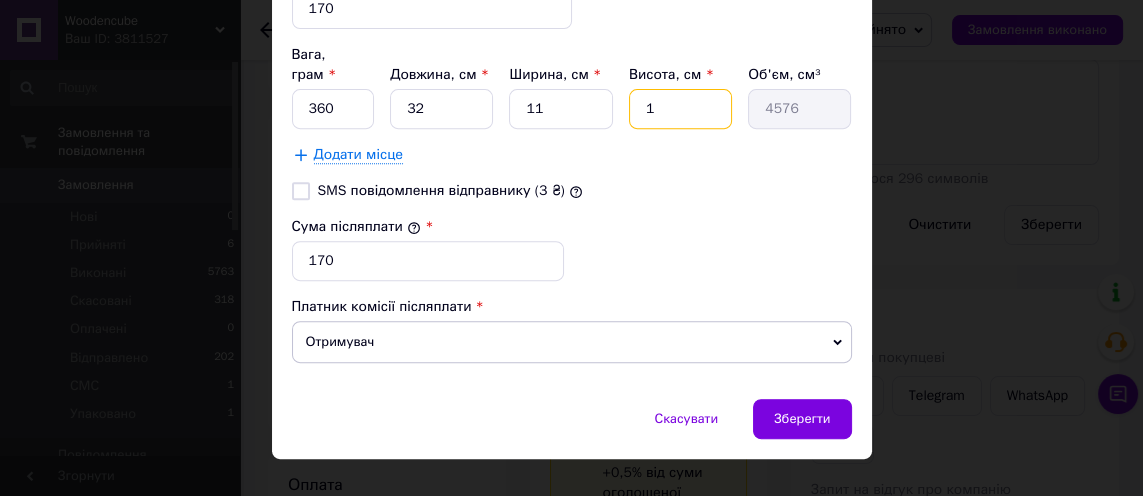 type on "352" 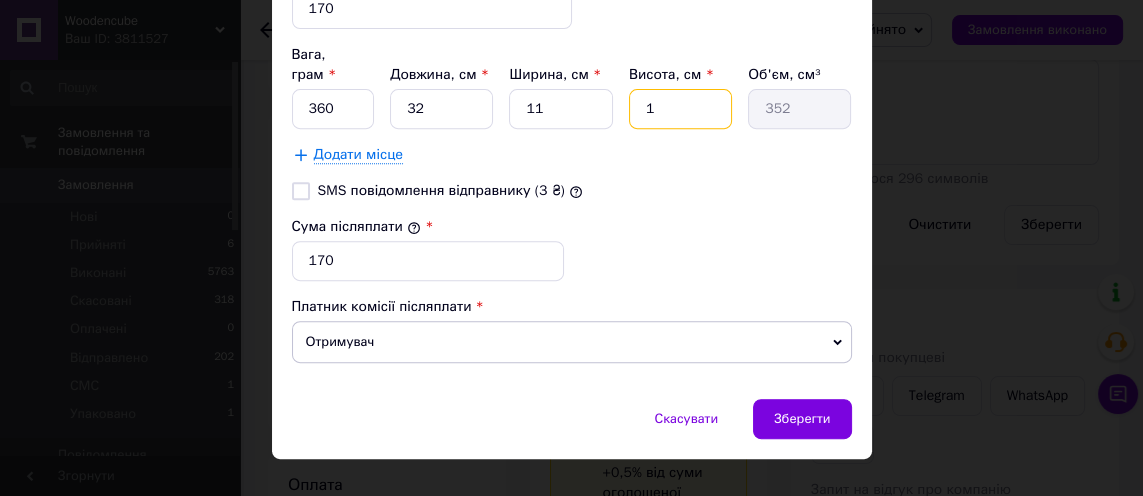 type on "11" 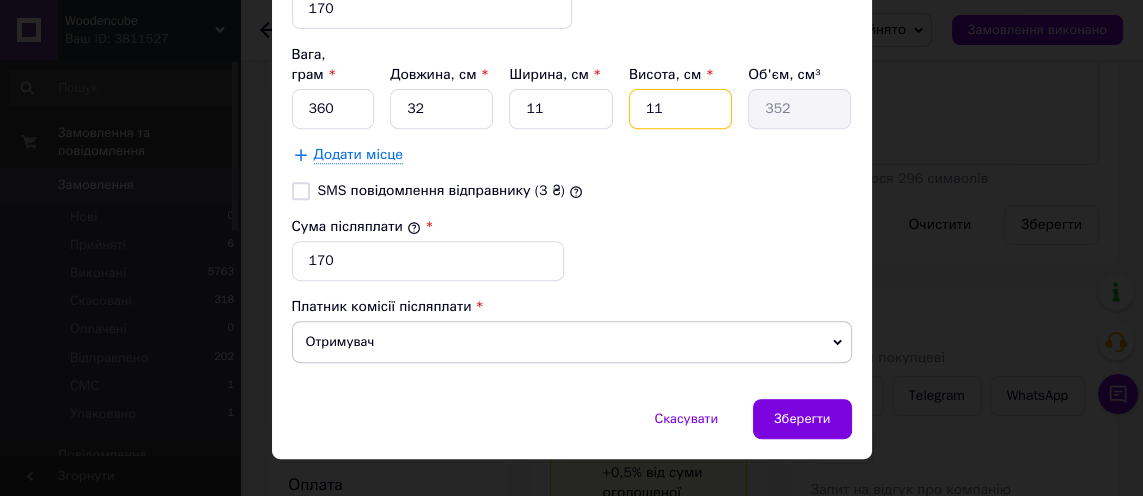 type on "3872" 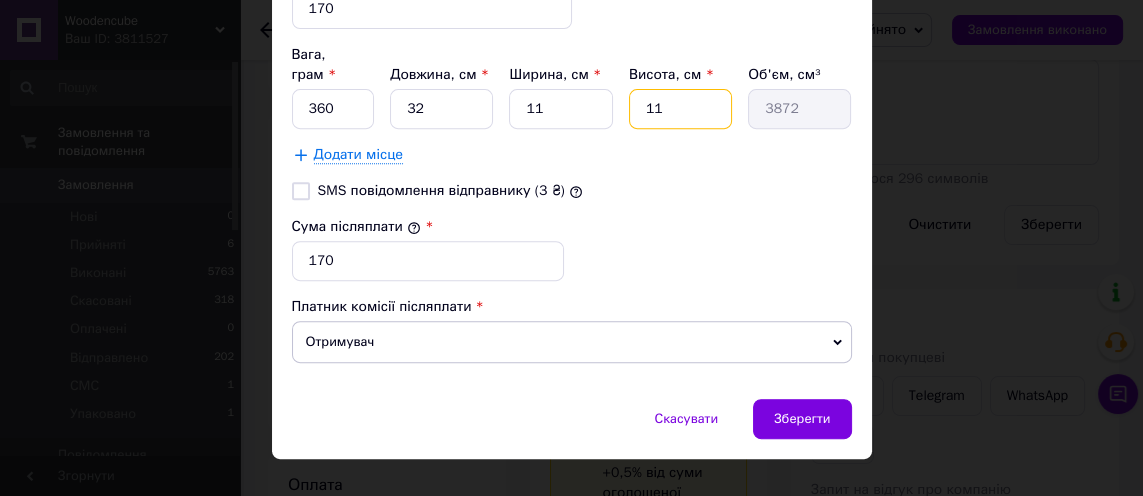 type on "11" 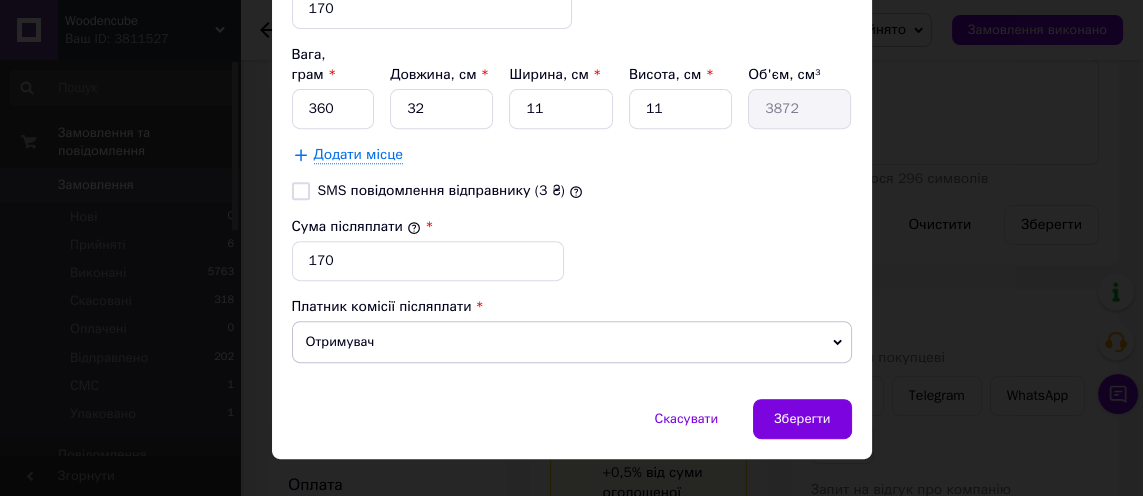 click on "SMS повідомлення відправнику (3 ₴)" at bounding box center [572, 191] 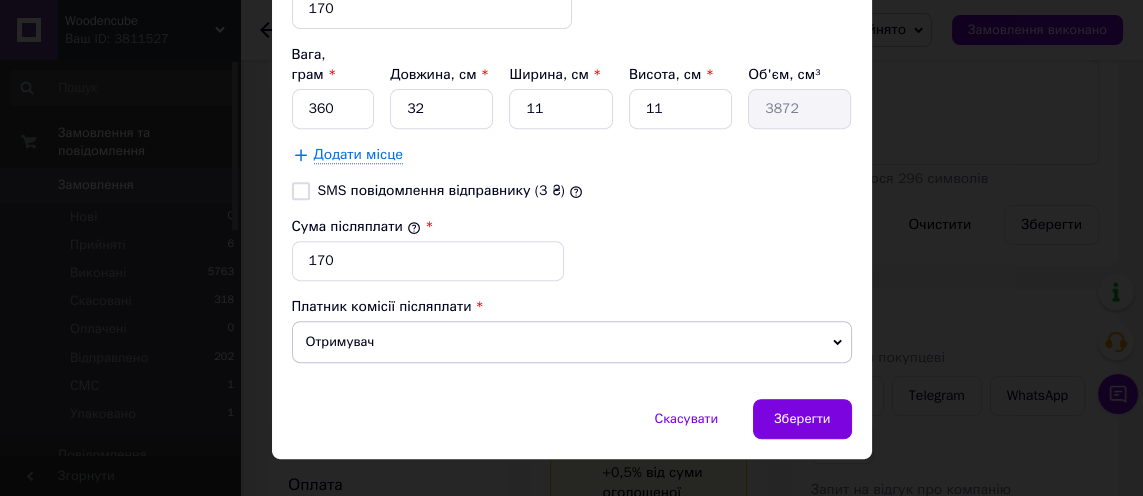 click on "Зберегти" at bounding box center [802, 419] 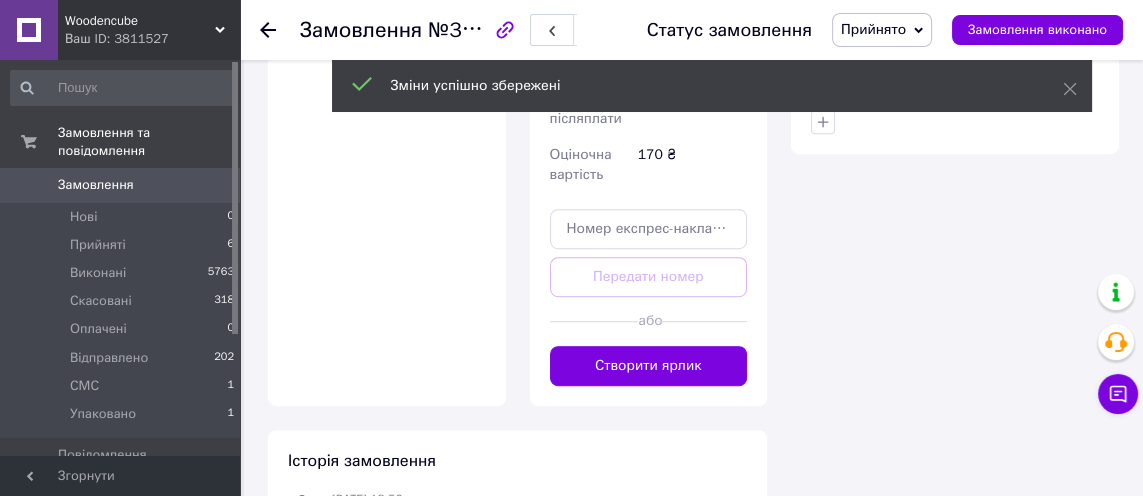 click on "Створити ярлик" at bounding box center [649, 366] 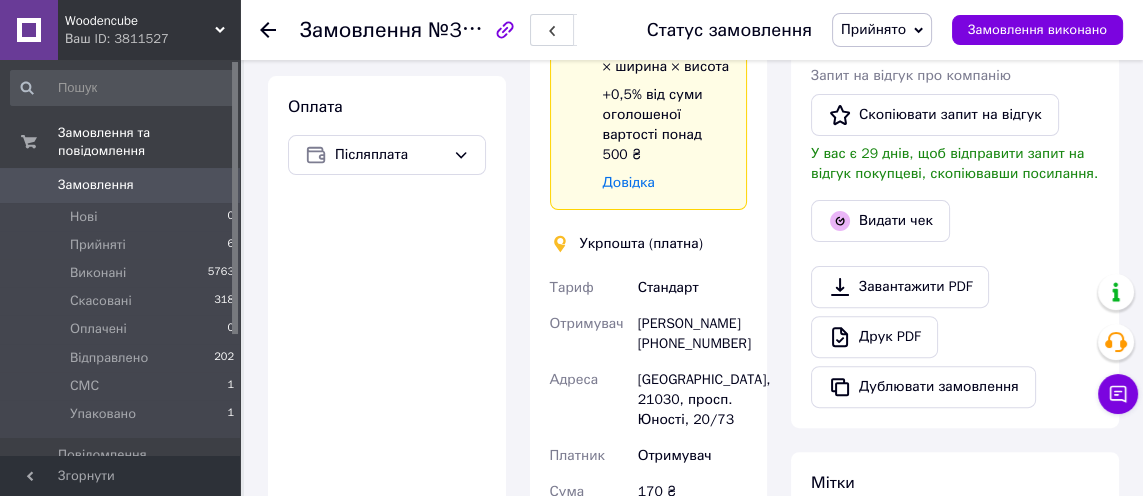scroll, scrollTop: 710, scrollLeft: 0, axis: vertical 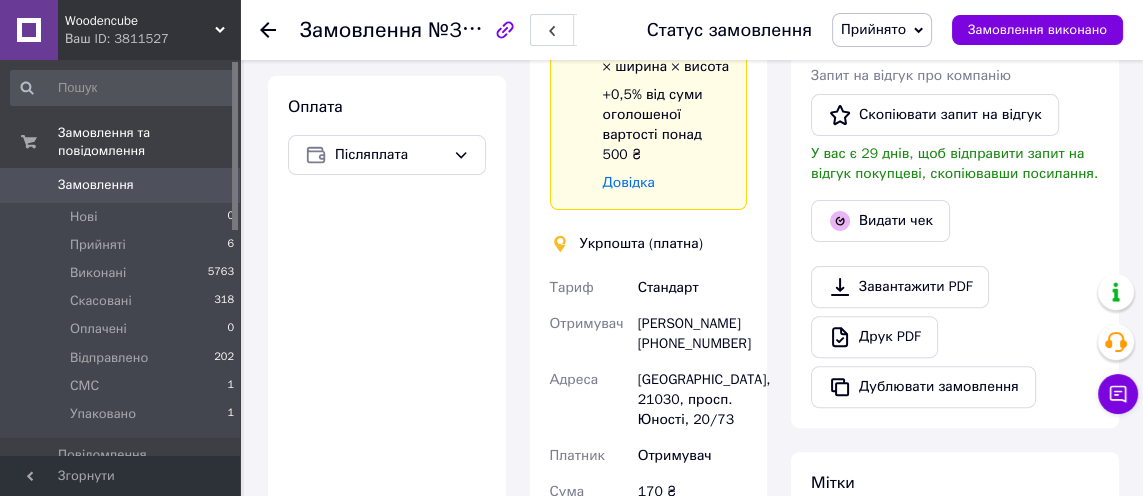 click on "Прийнято" at bounding box center (873, 29) 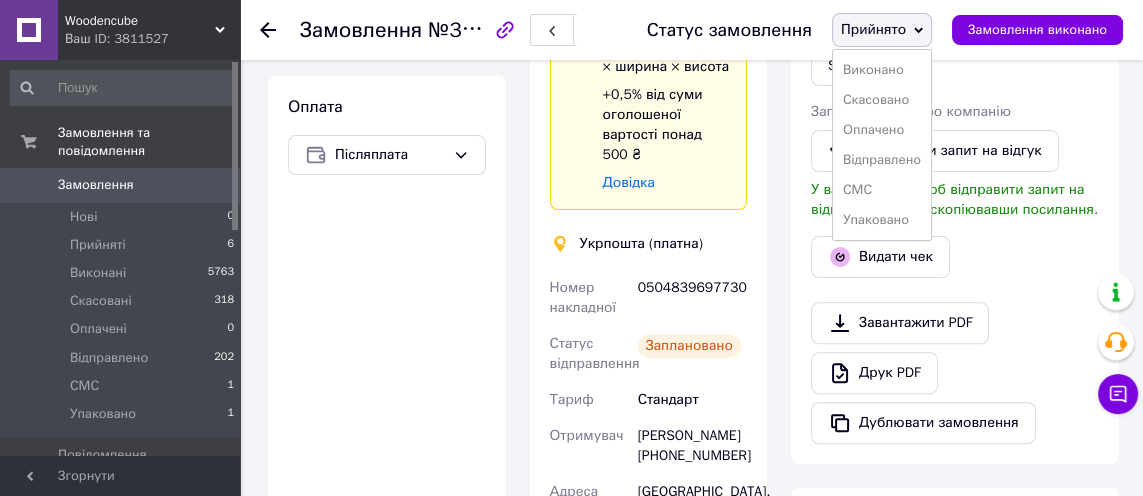 click on "Упаковано" at bounding box center (882, 220) 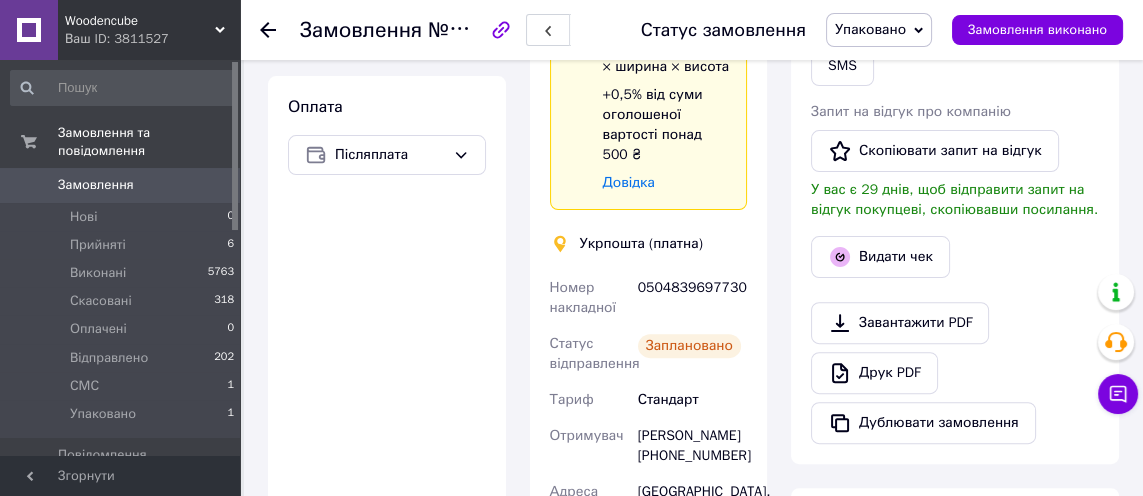 click on "Видати чек" at bounding box center (880, 257) 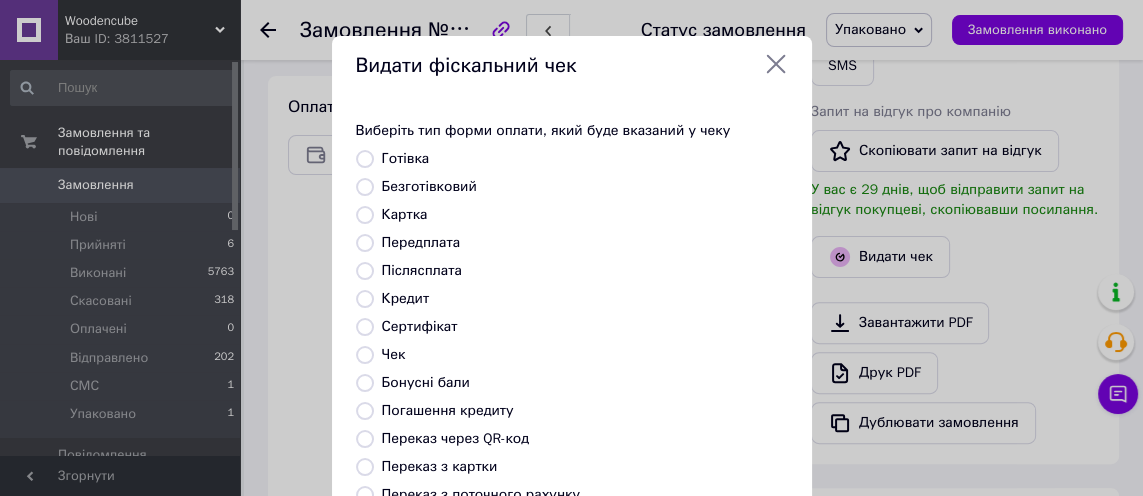 click on "Післясплата" at bounding box center [422, 270] 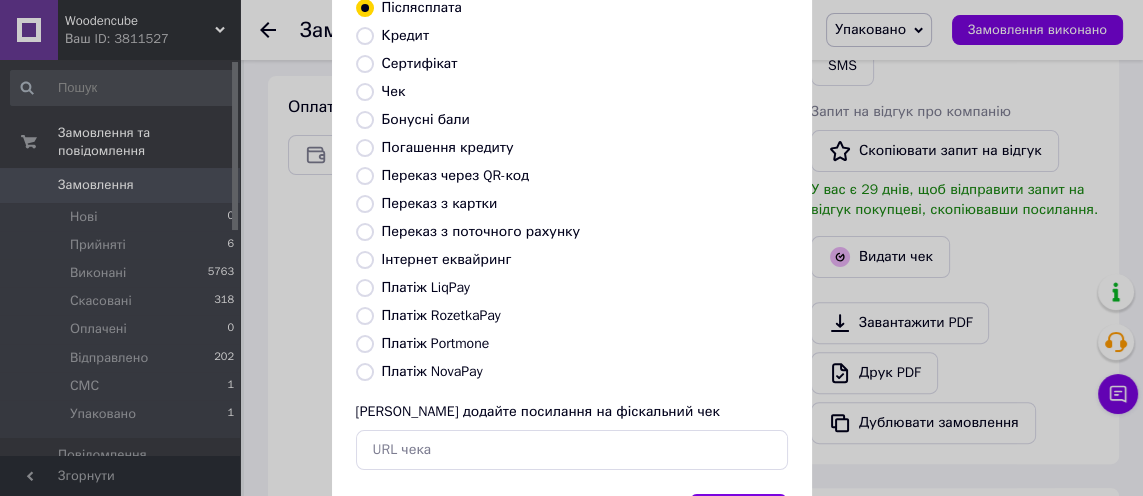 scroll, scrollTop: 361, scrollLeft: 0, axis: vertical 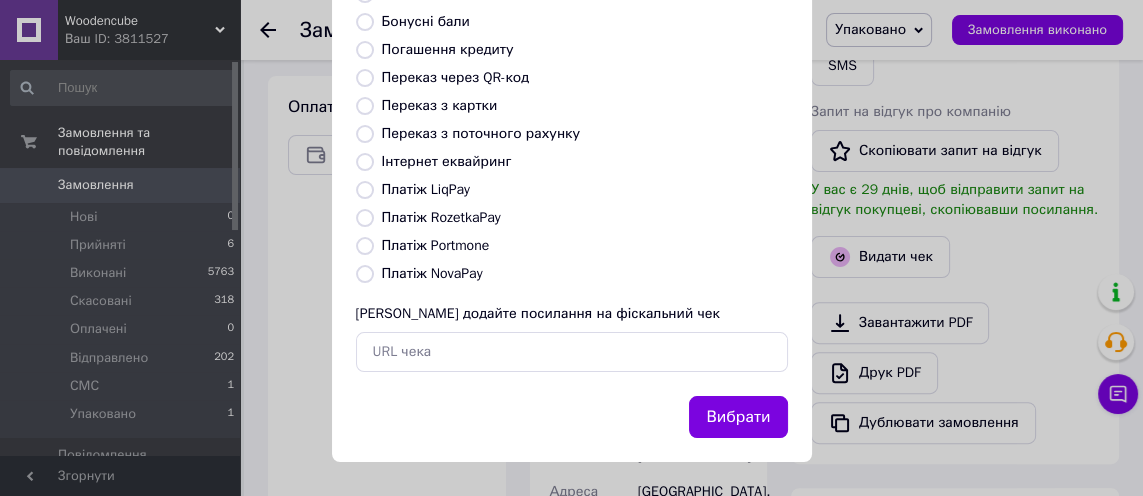 click on "Вибрати" at bounding box center [738, 417] 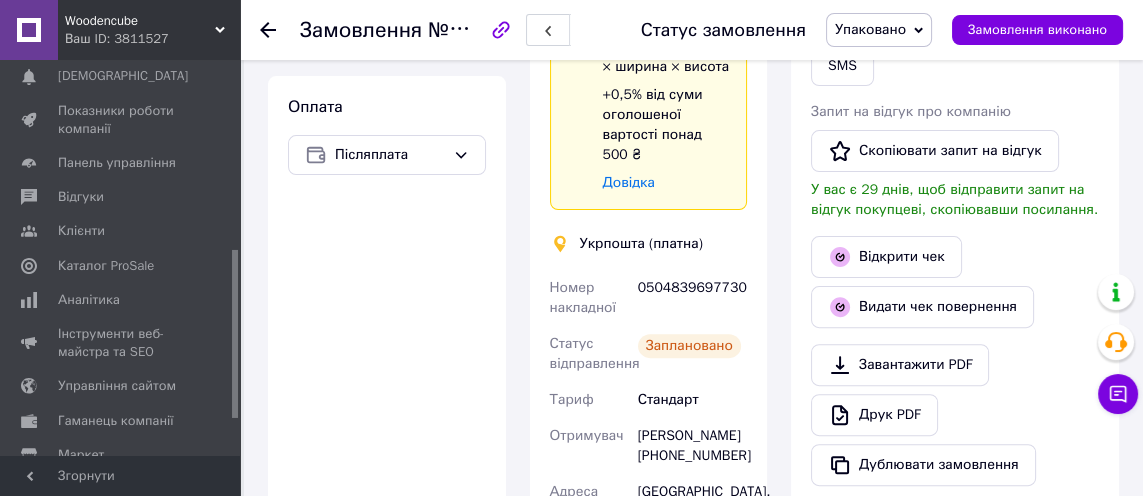 scroll, scrollTop: 448, scrollLeft: 0, axis: vertical 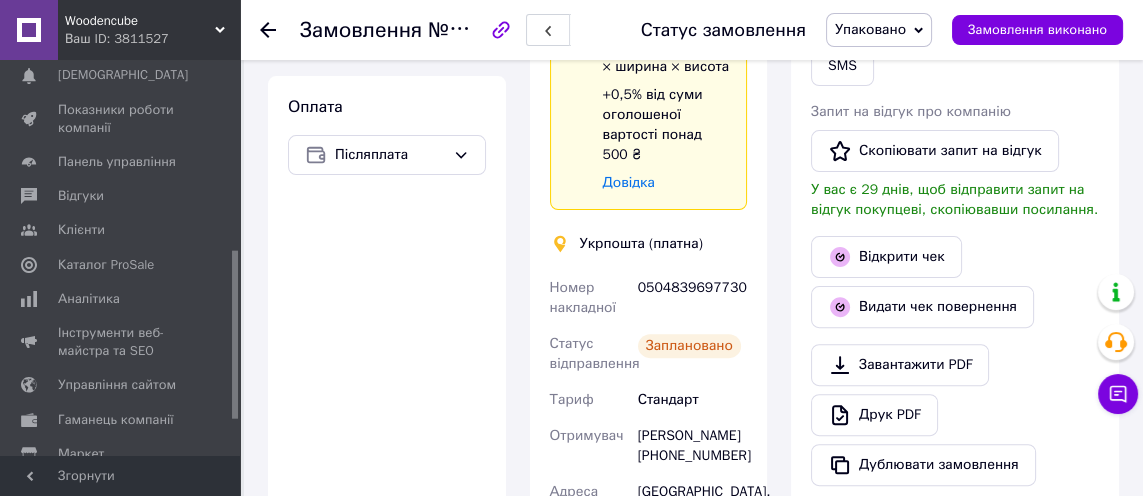 click on "Гаманець компанії" at bounding box center (116, 420) 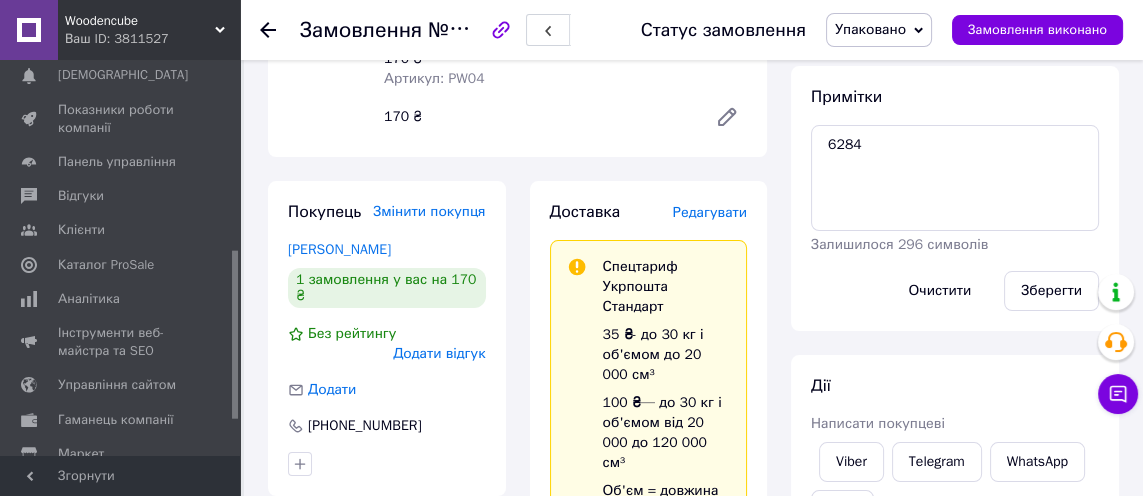 scroll, scrollTop: 161, scrollLeft: 0, axis: vertical 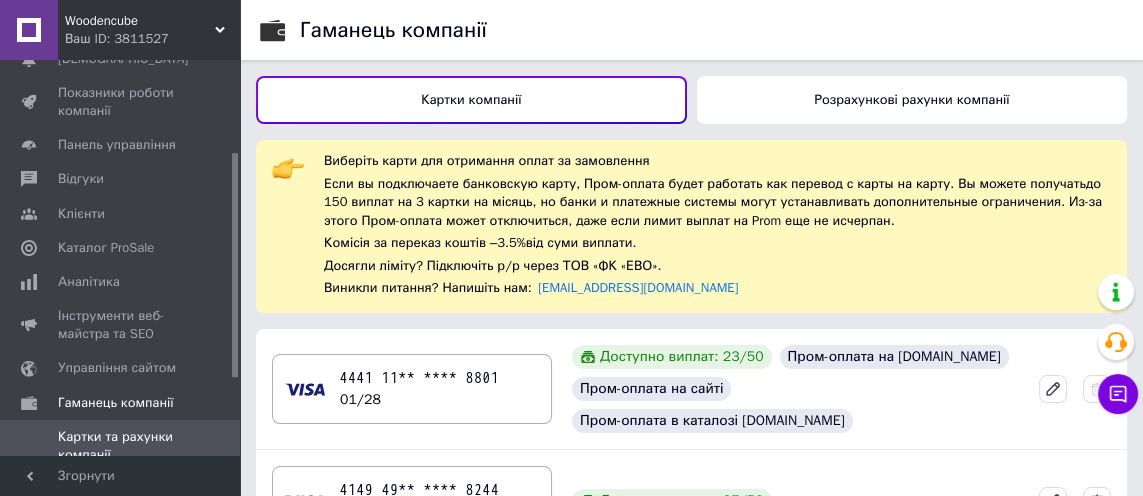 click on "Розрахункові рахунки компанії" at bounding box center (911, 99) 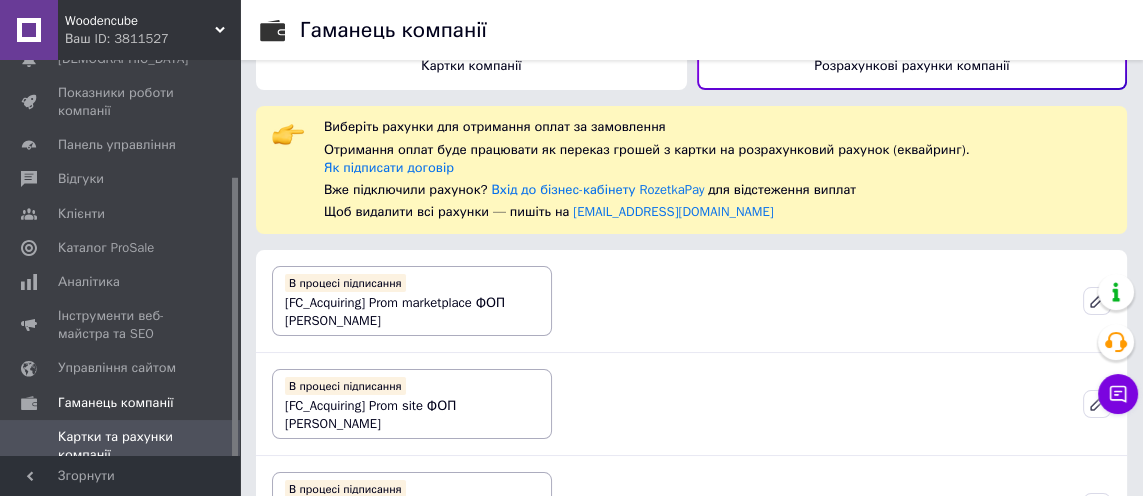 scroll, scrollTop: 0, scrollLeft: 0, axis: both 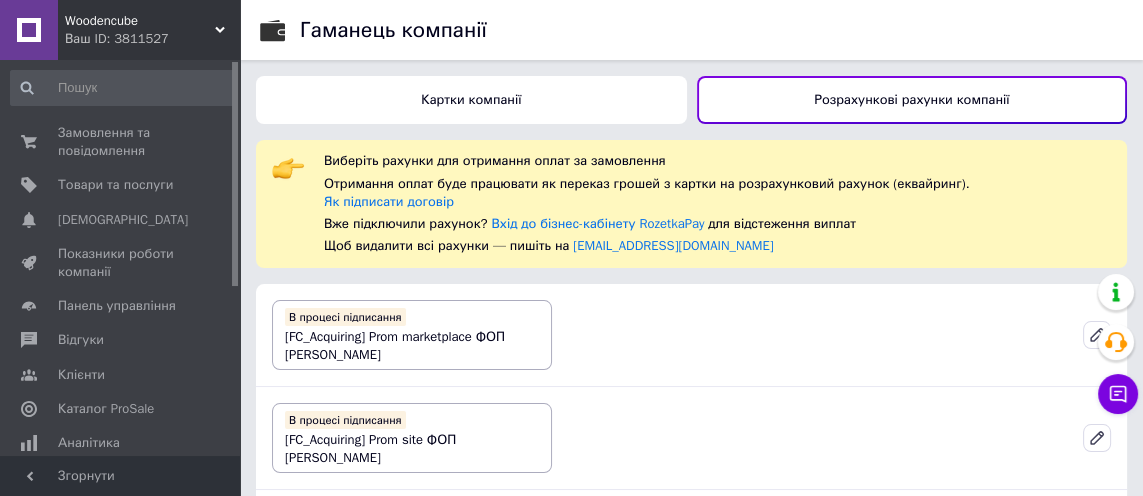 click on "Замовлення та повідомлення" at bounding box center [121, 142] 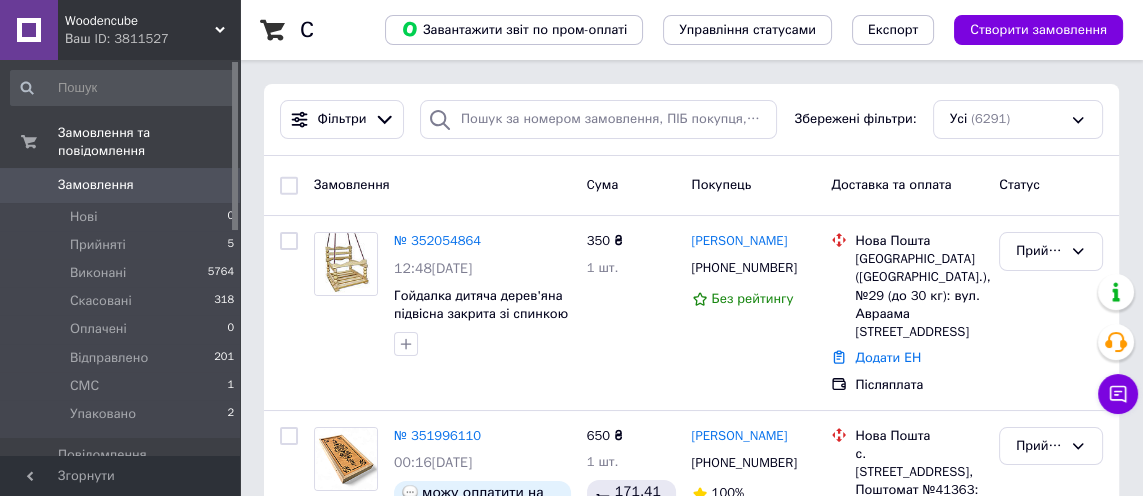 scroll, scrollTop: 180, scrollLeft: 0, axis: vertical 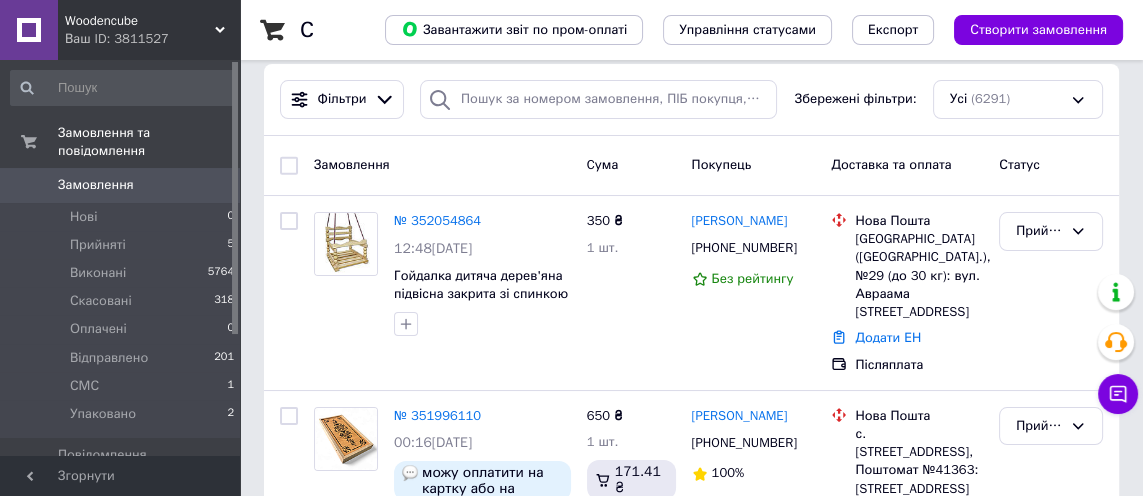 click on "Прийняті" at bounding box center [98, 245] 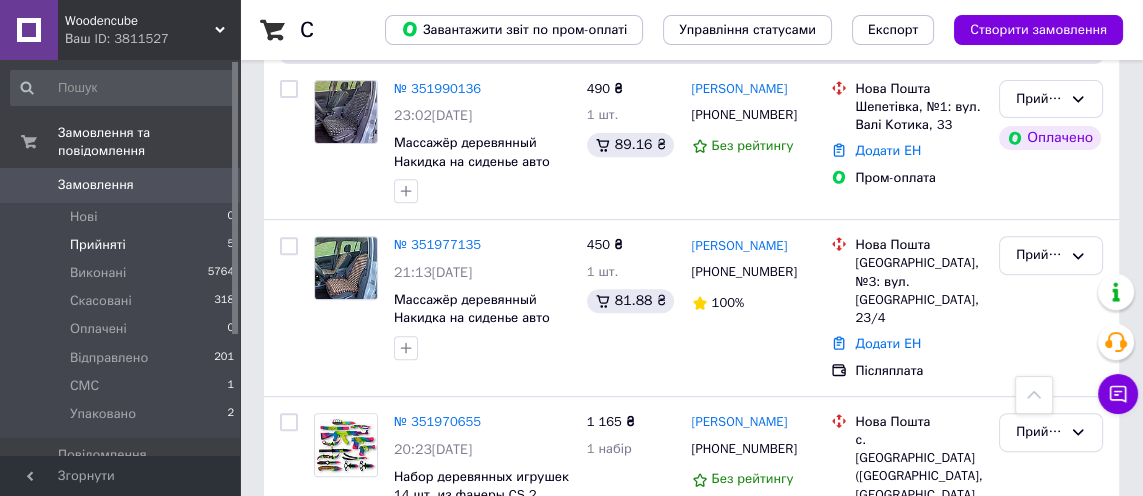 scroll, scrollTop: 849, scrollLeft: 0, axis: vertical 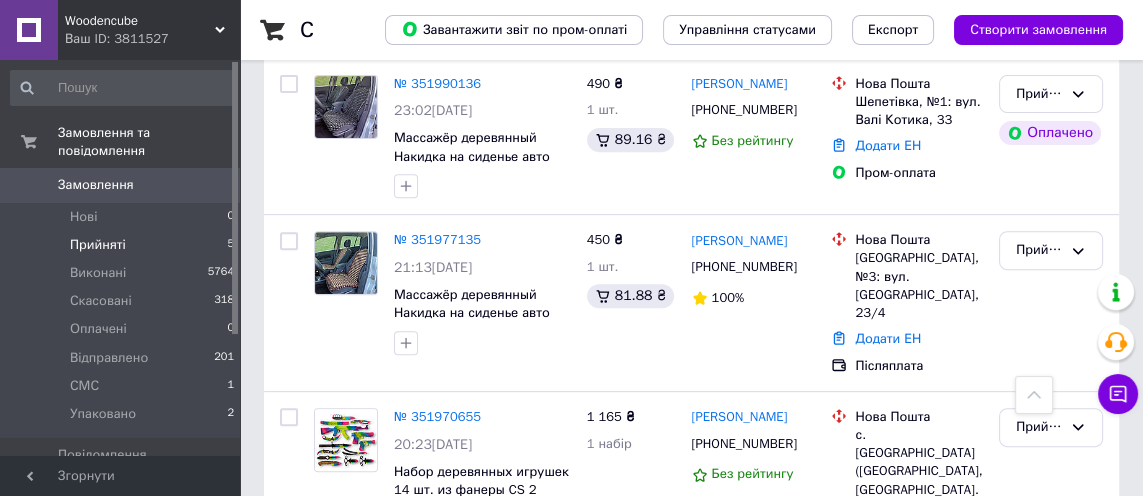 click on "№ 351977135" at bounding box center (437, 239) 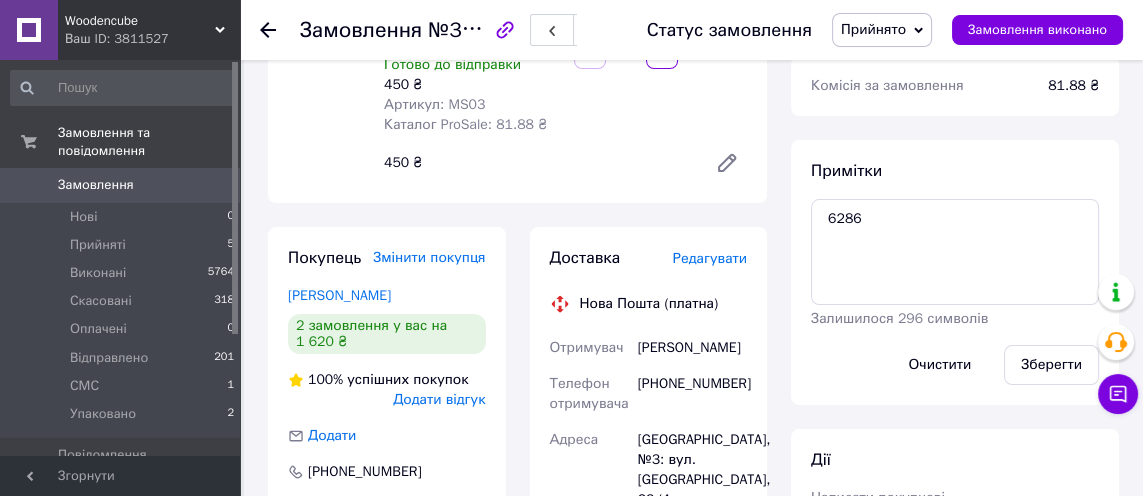 scroll, scrollTop: 258, scrollLeft: 0, axis: vertical 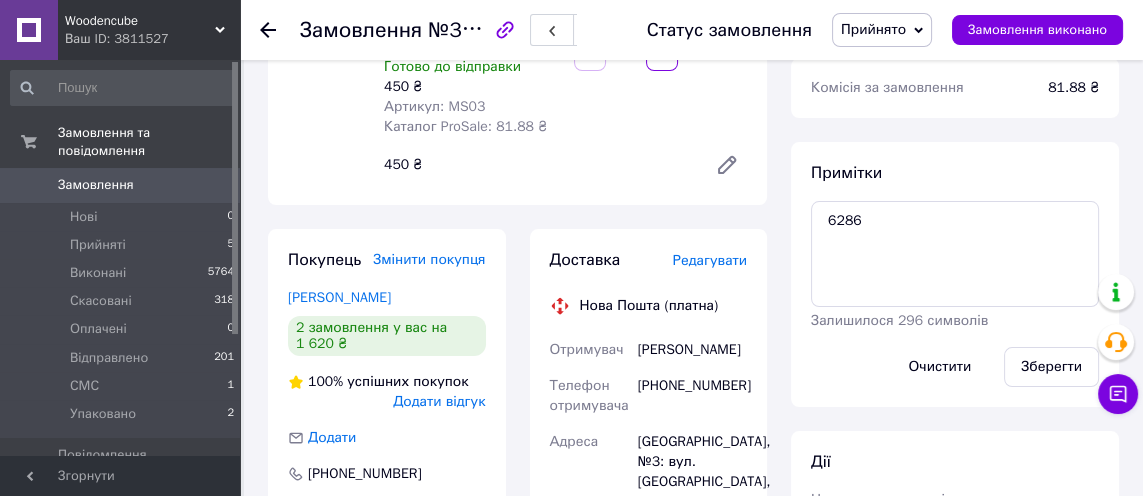 click on "Бородина Дария" at bounding box center (339, 297) 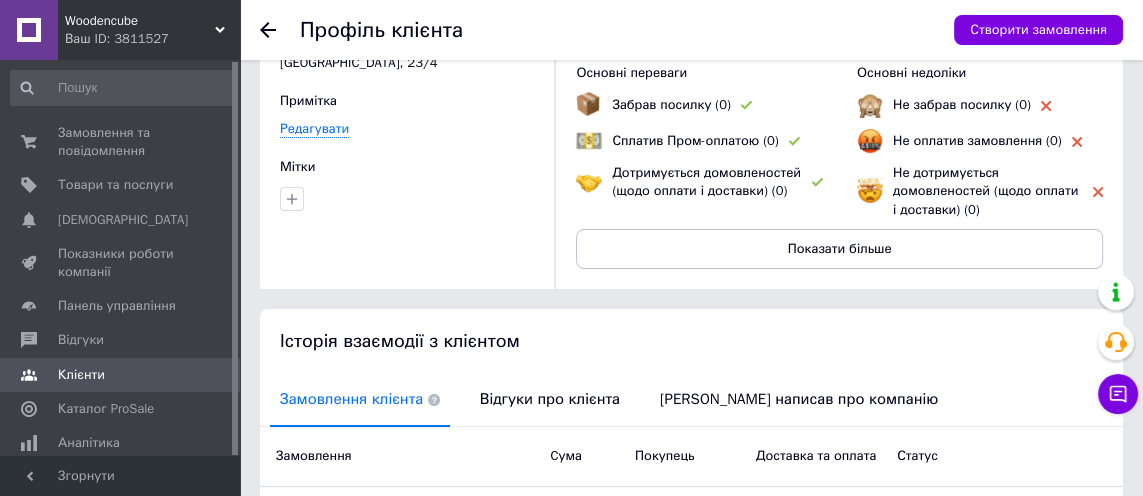 scroll, scrollTop: 0, scrollLeft: 0, axis: both 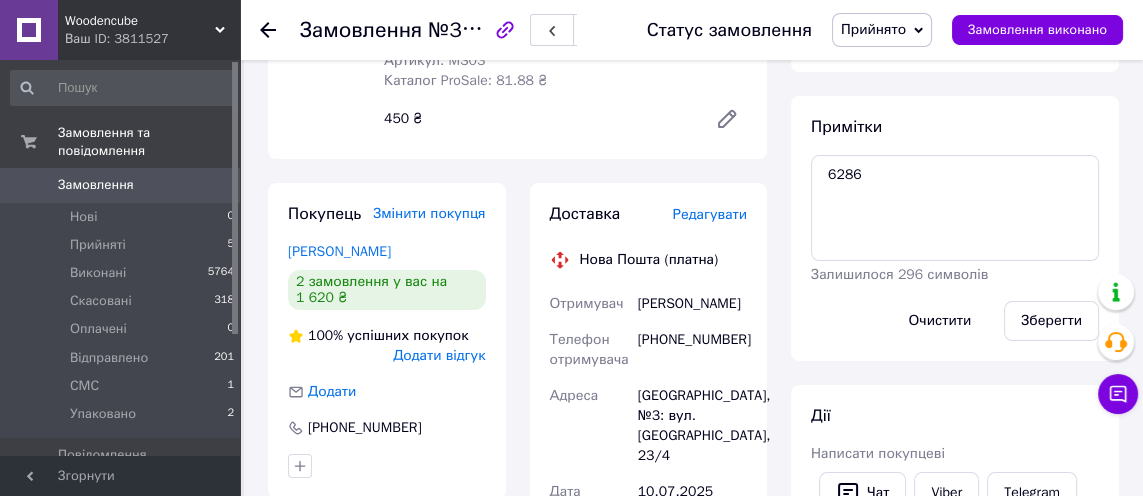 click on "Редагувати" at bounding box center (710, 214) 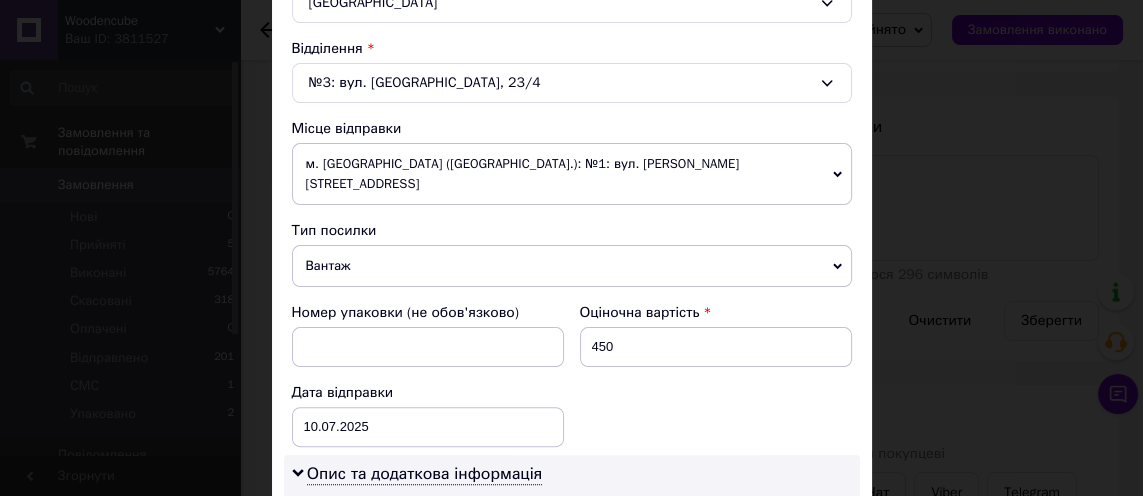 scroll, scrollTop: 662, scrollLeft: 0, axis: vertical 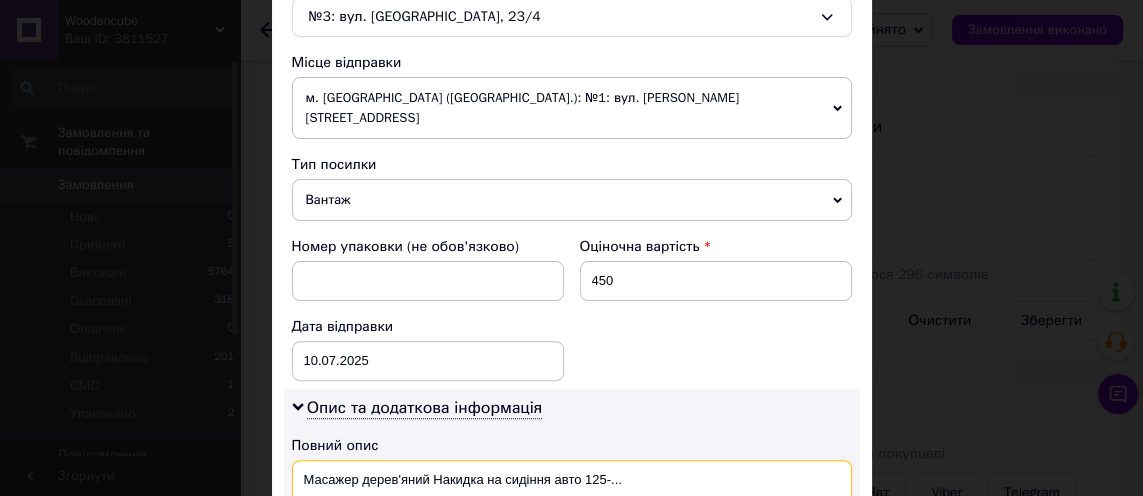 click on "Масажер дерев'яний Накидка на сидіння авто 125-..." at bounding box center (572, 496) 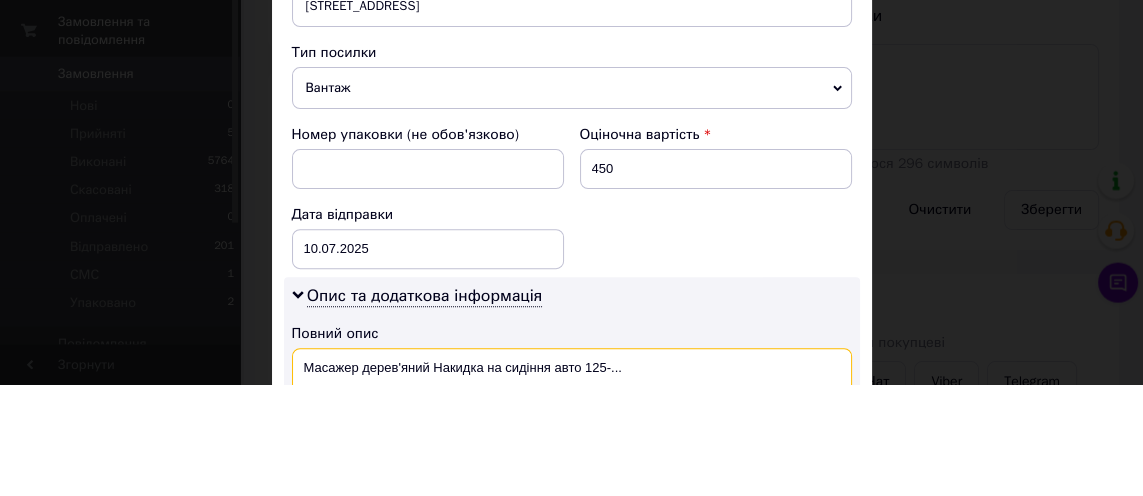 scroll, scrollTop: 304, scrollLeft: 0, axis: vertical 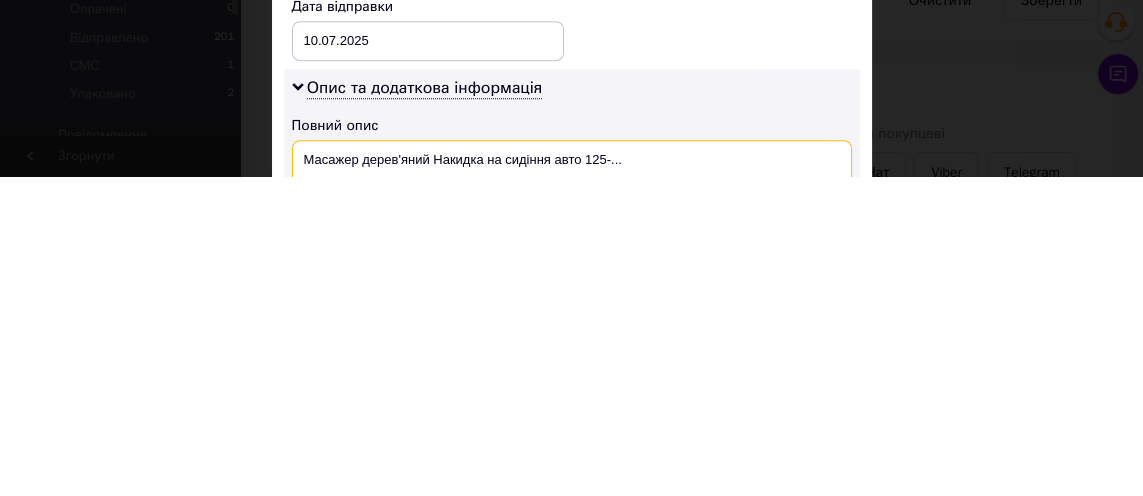click on "Масажер дерев'яний Накидка на сидіння авто 125-..." at bounding box center (572, 496) 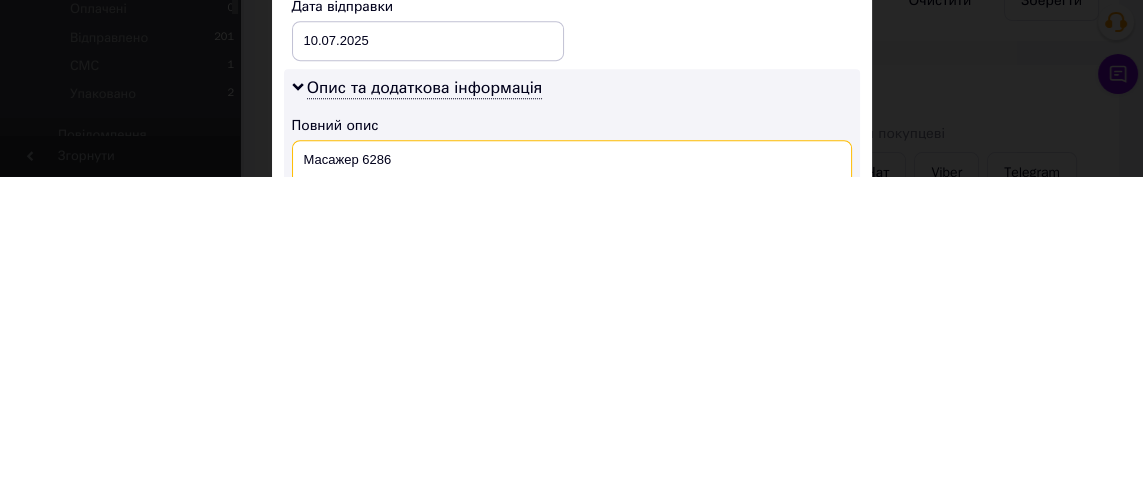 type on "Масажер 6286" 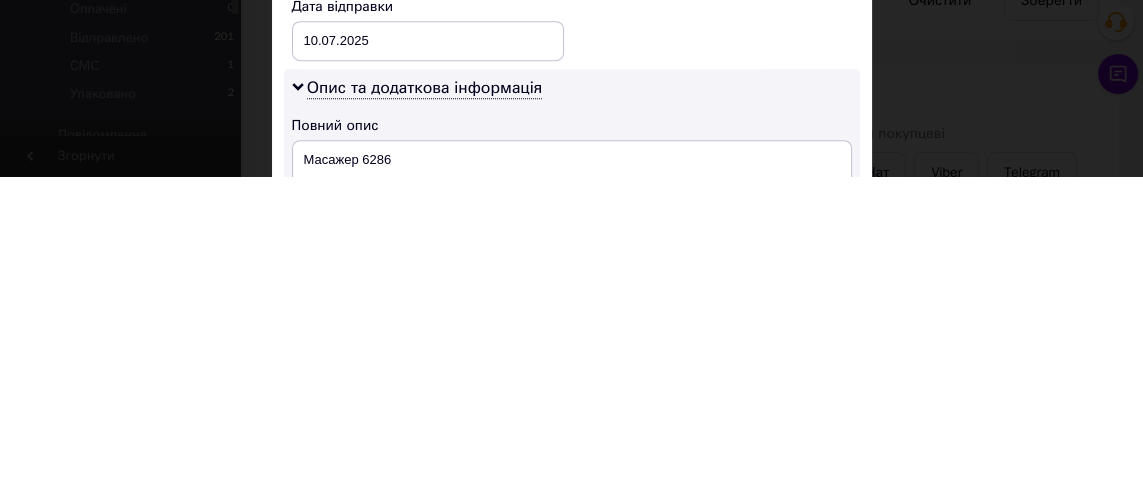 click on "Масажер дерев'яний Накидка на сидіння авто [PHONE_NUMBER] см.  Світлий+Коричневий" at bounding box center (572, 608) 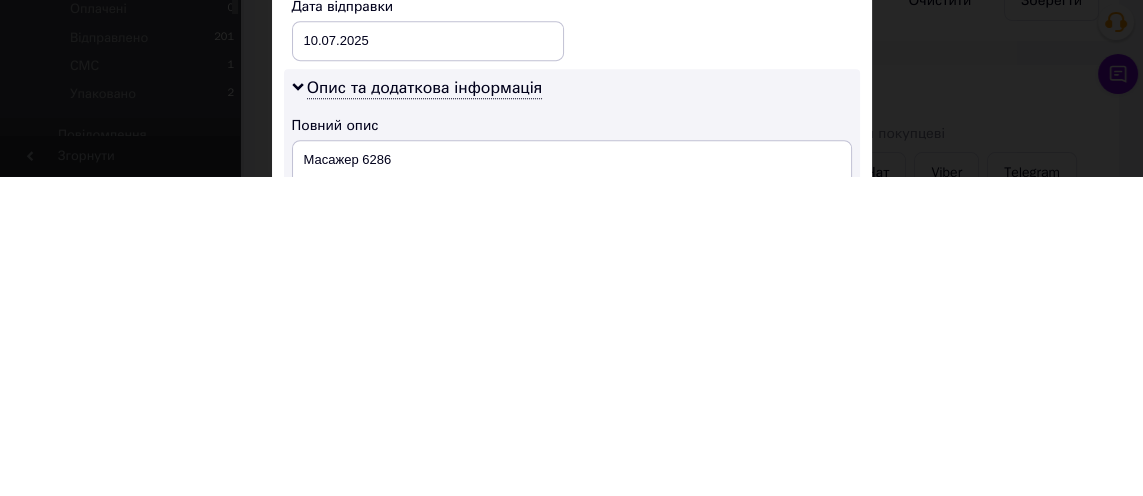 type on "Масажер 6286" 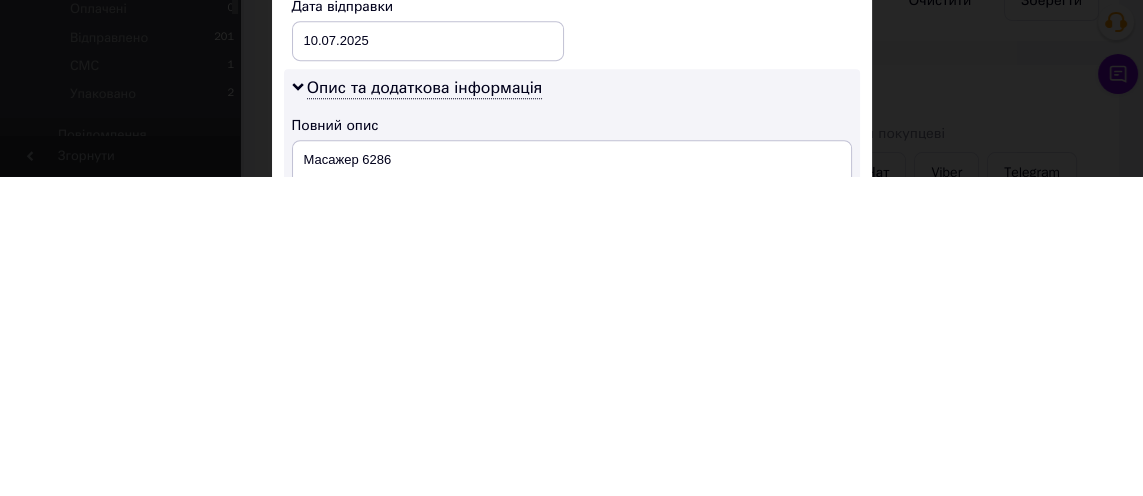 click on "Додаткова інформація" at bounding box center [572, 558] 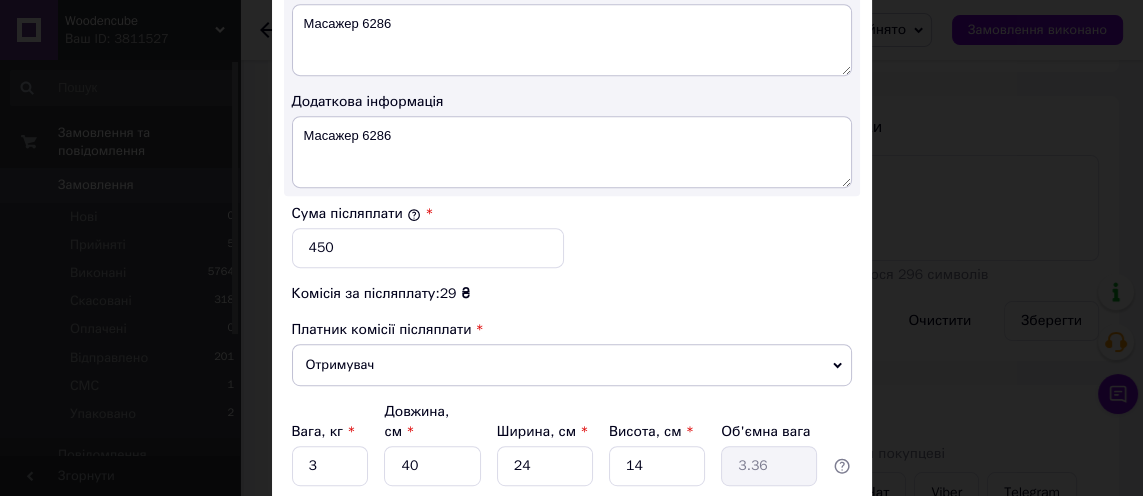 scroll, scrollTop: 1130, scrollLeft: 0, axis: vertical 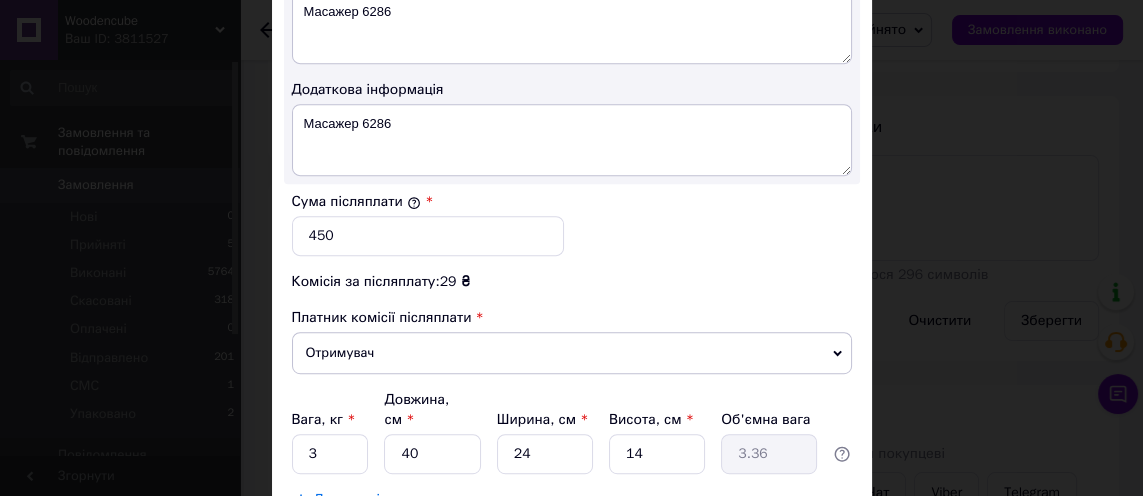 click on "Зберегти" at bounding box center [802, 550] 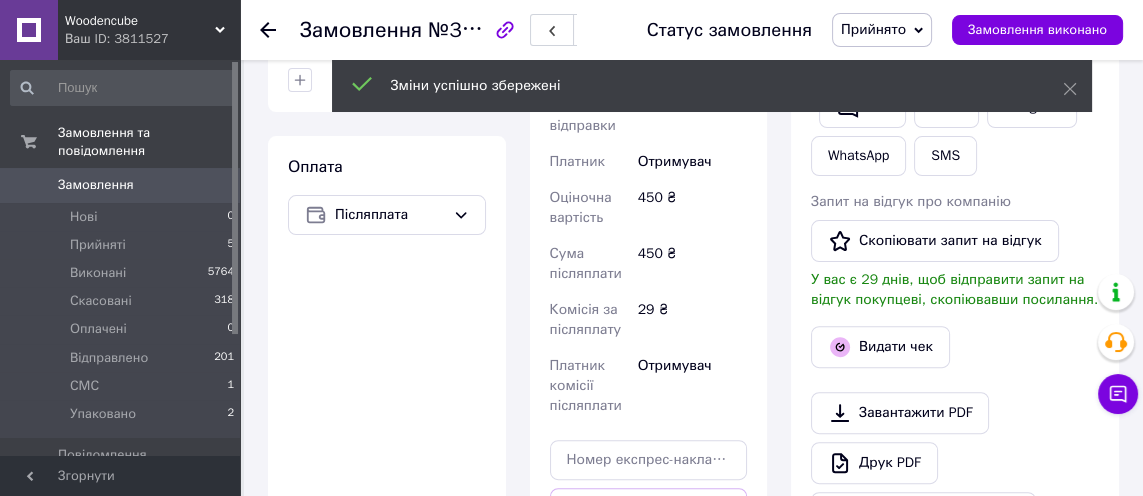 scroll, scrollTop: 690, scrollLeft: 0, axis: vertical 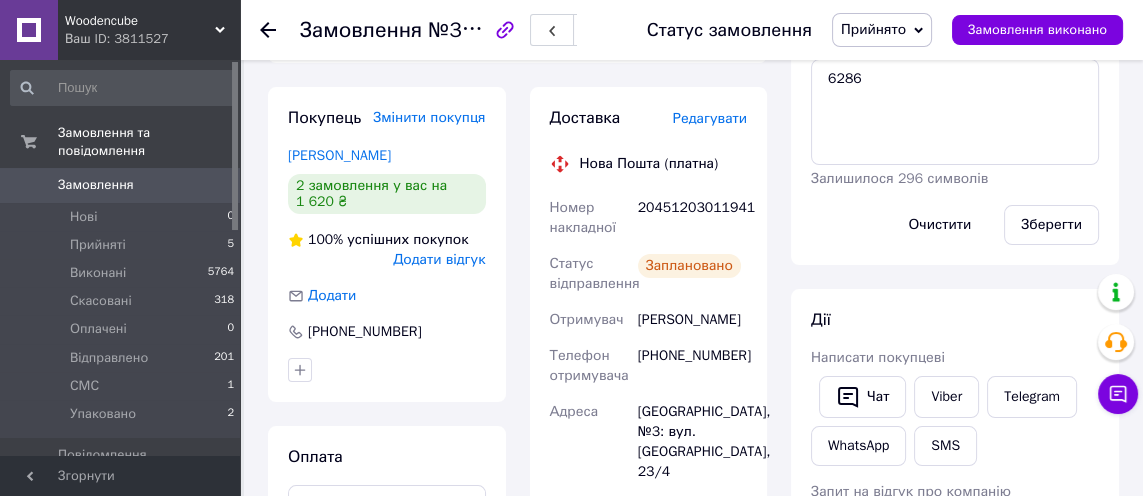 click on "Прийнято" at bounding box center (873, 29) 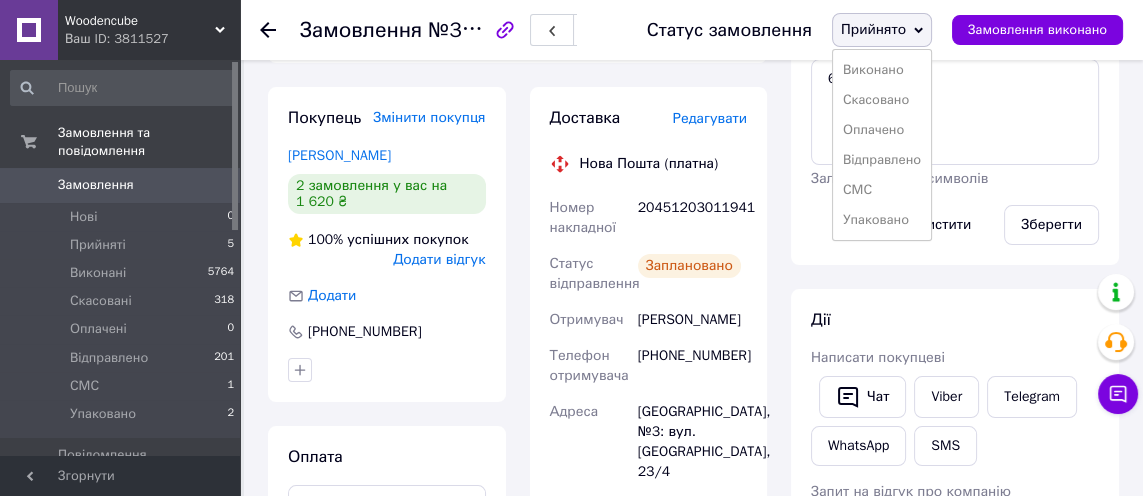 click on "Упаковано" at bounding box center (882, 220) 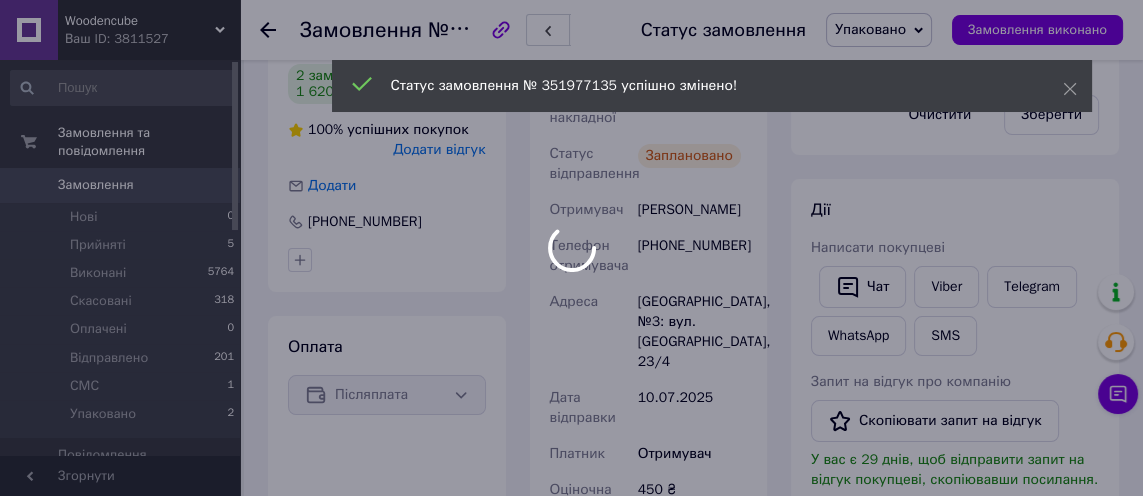 scroll, scrollTop: 513, scrollLeft: 0, axis: vertical 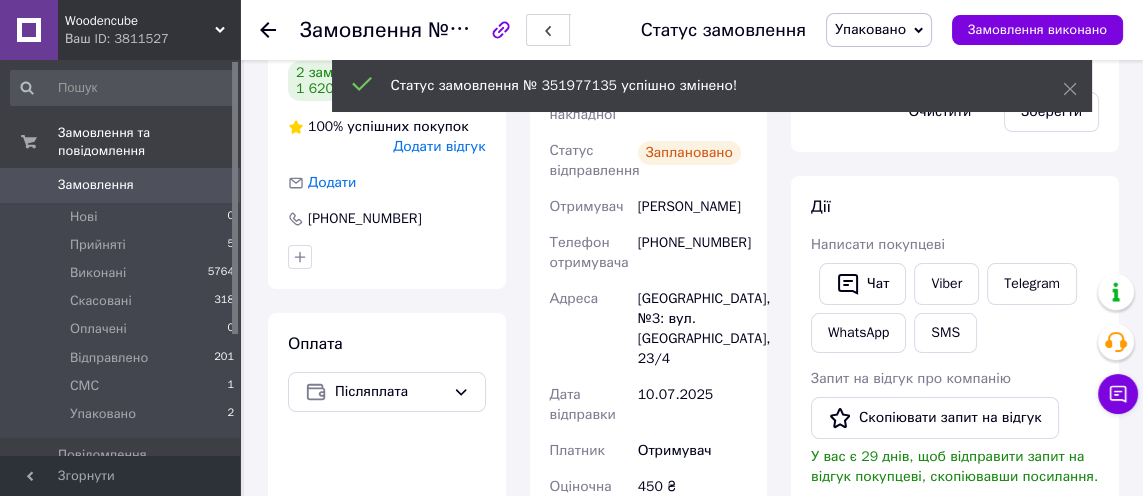 click on "Видати чек" at bounding box center (880, 524) 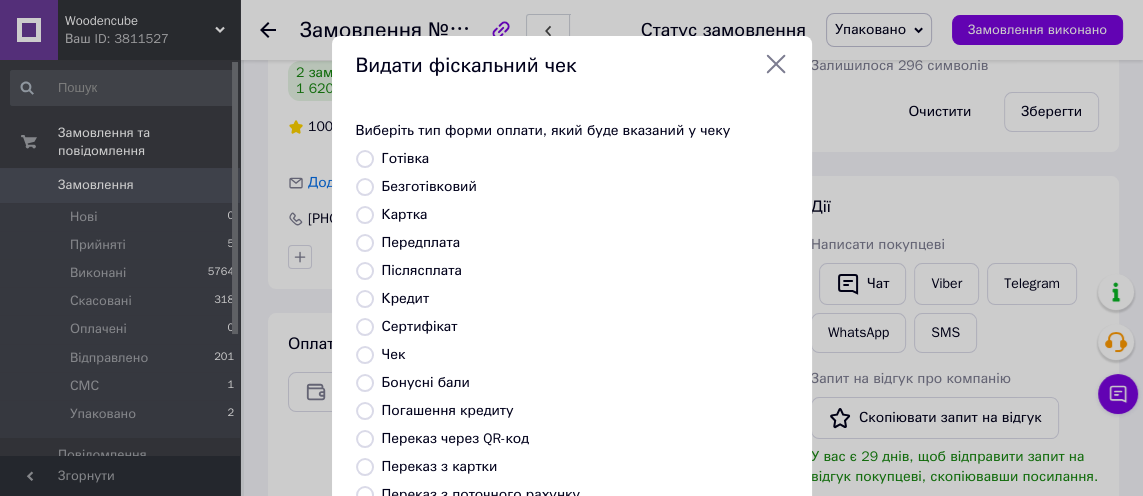 click on "Післясплата" at bounding box center (422, 270) 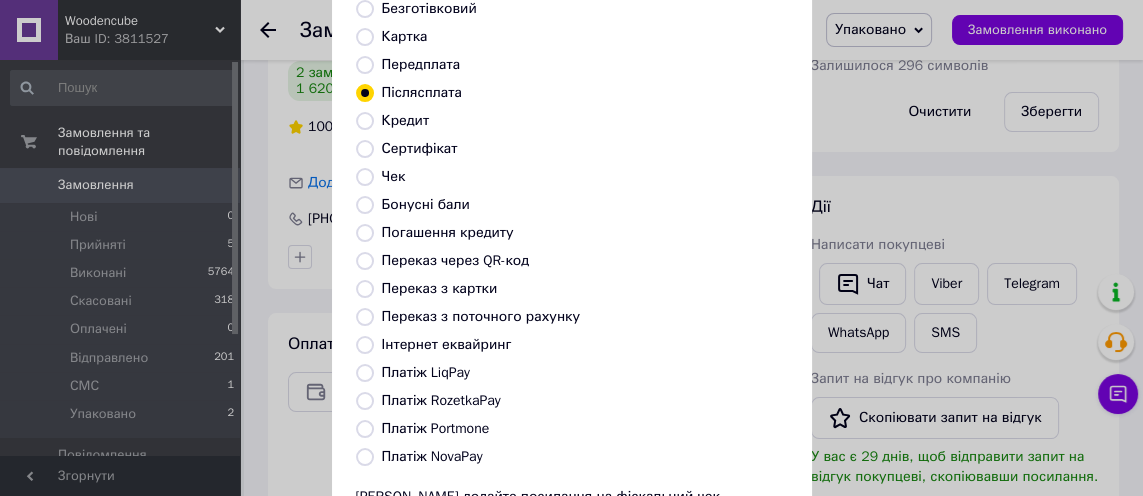 scroll, scrollTop: 253, scrollLeft: 0, axis: vertical 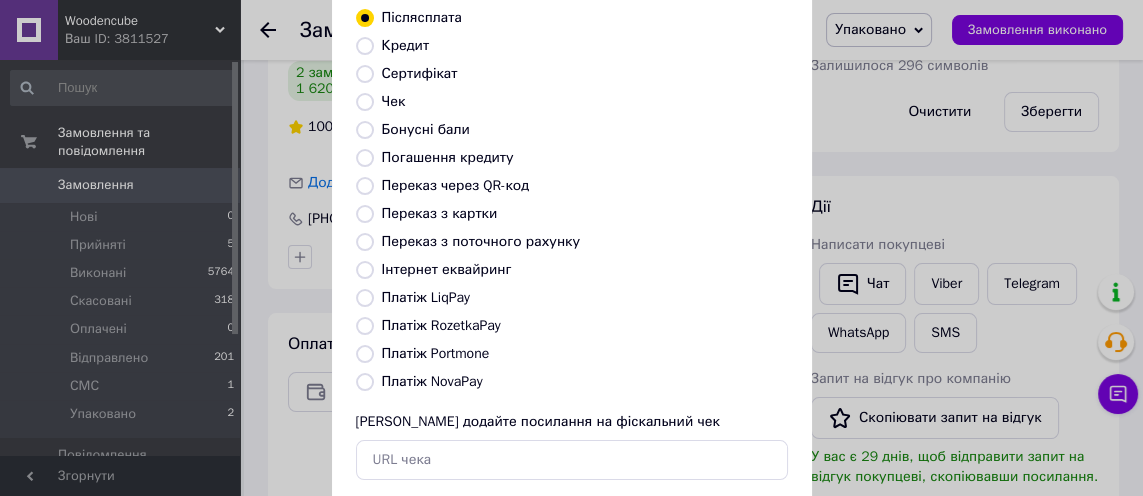click on "Вибрати" at bounding box center (738, 525) 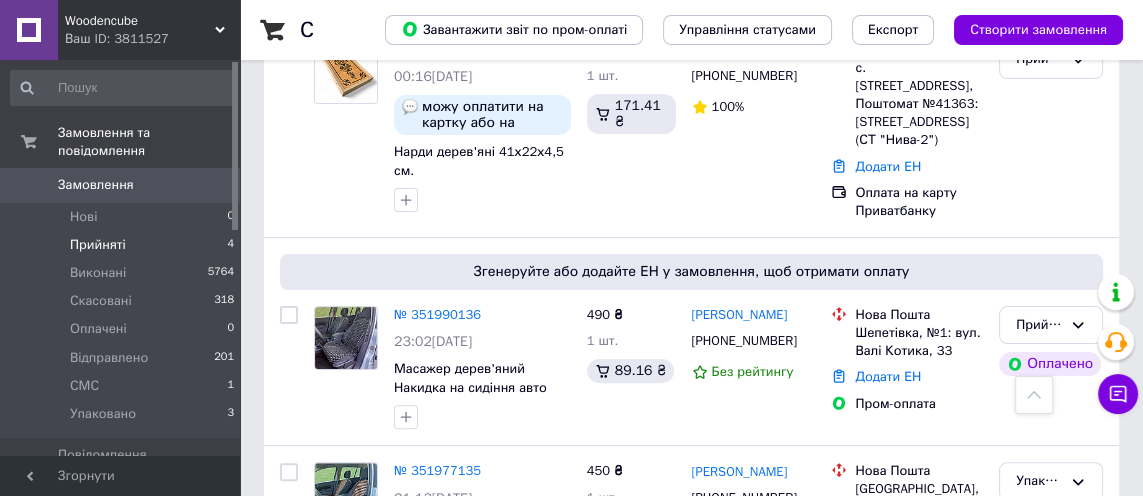 scroll, scrollTop: 620, scrollLeft: 0, axis: vertical 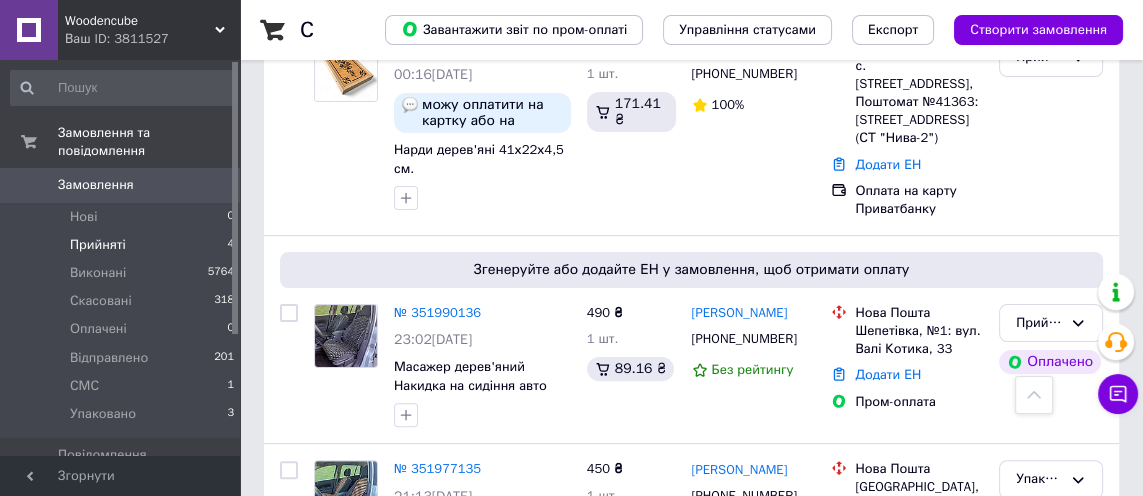 click on "№ 351990136" at bounding box center (437, 312) 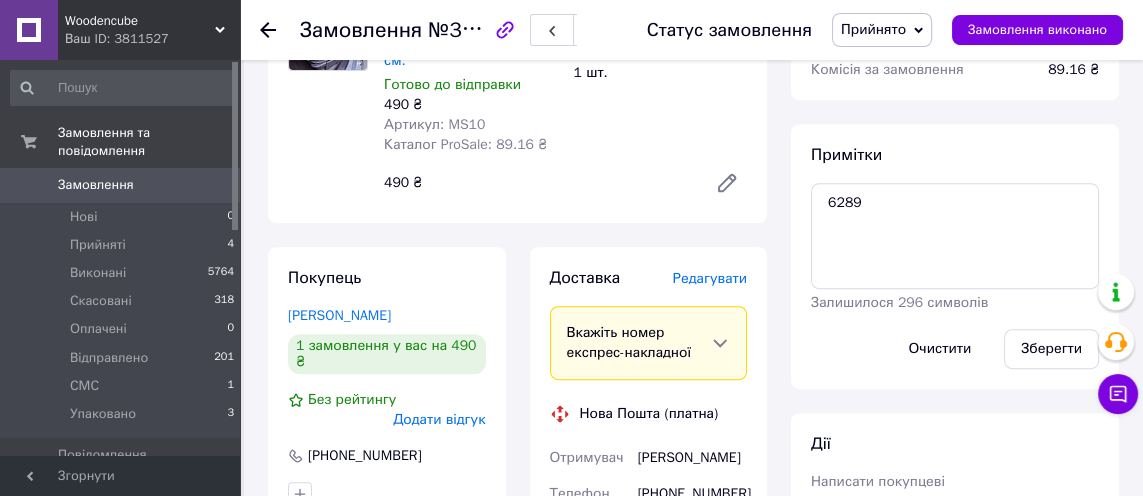 scroll, scrollTop: 995, scrollLeft: 0, axis: vertical 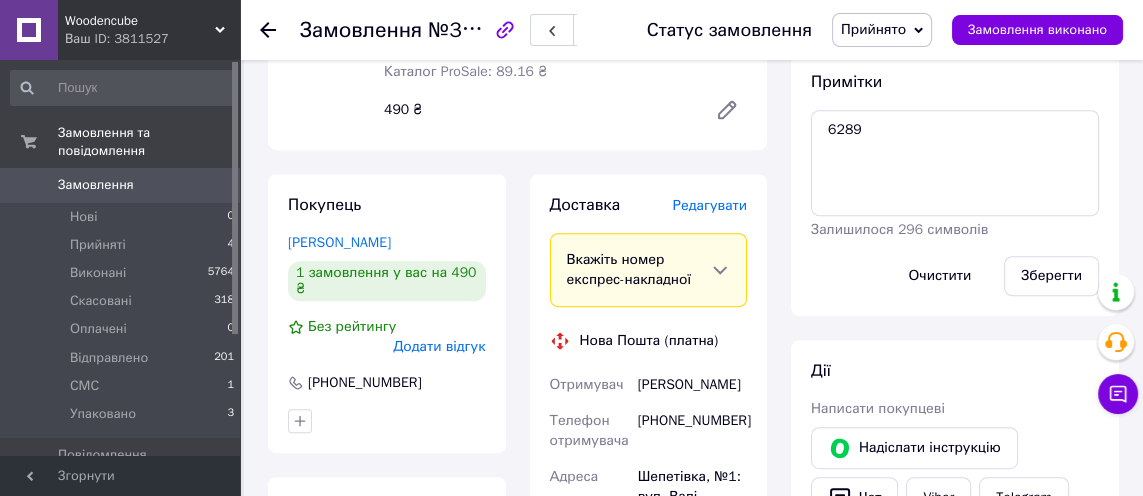 click on "Редагувати" at bounding box center (710, 205) 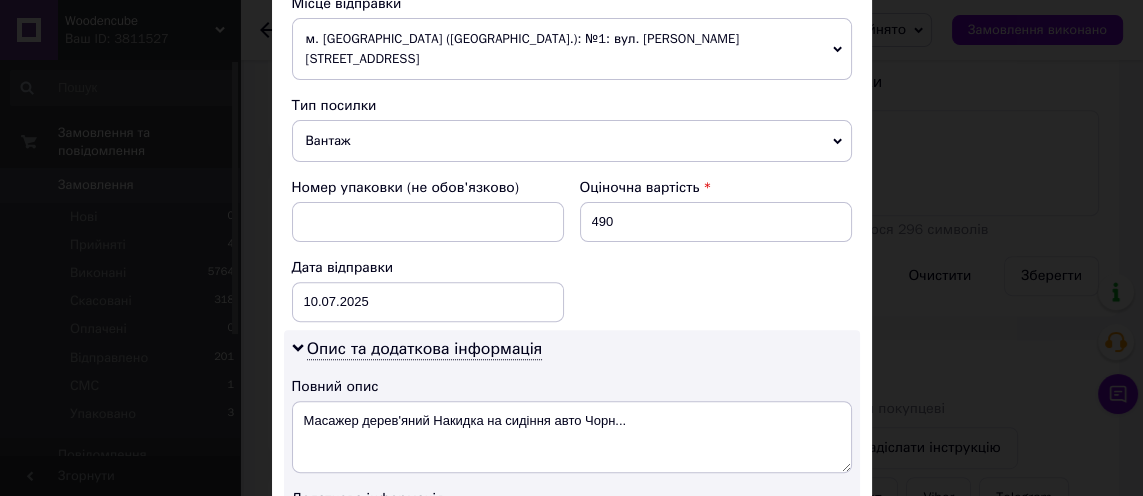 scroll, scrollTop: 740, scrollLeft: 0, axis: vertical 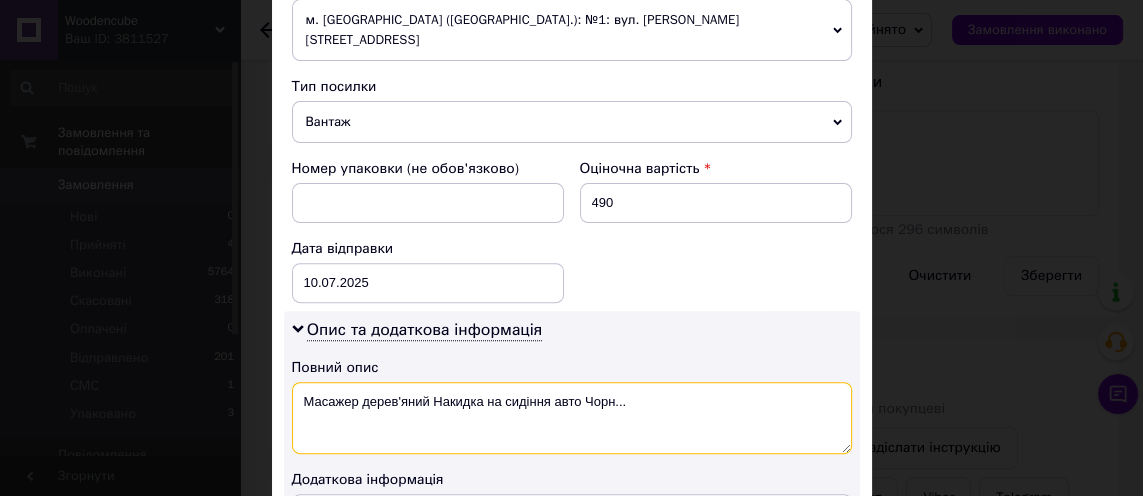 click on "Масажер дерев'яний Накидка на сидіння авто Чорн..." at bounding box center [572, 418] 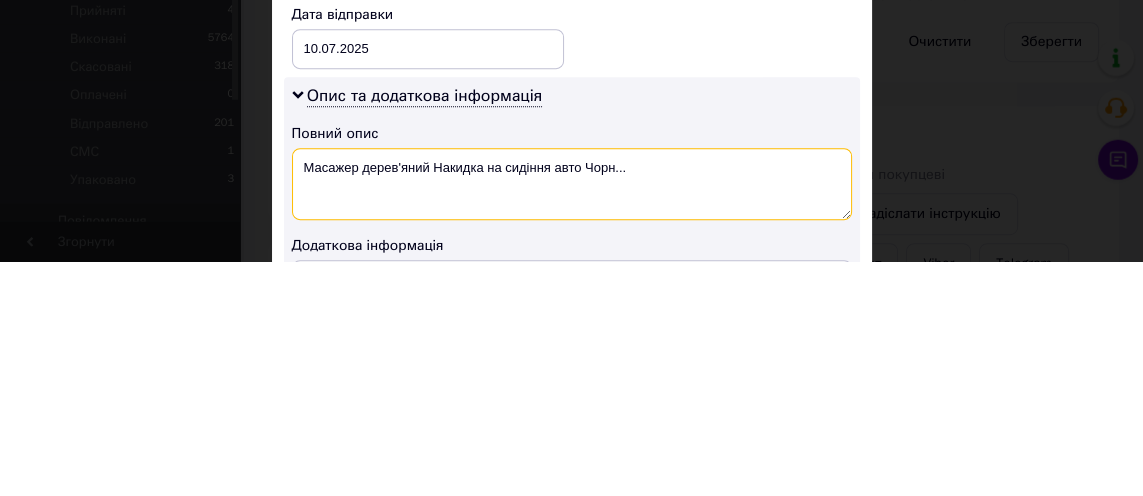scroll, scrollTop: 995, scrollLeft: 0, axis: vertical 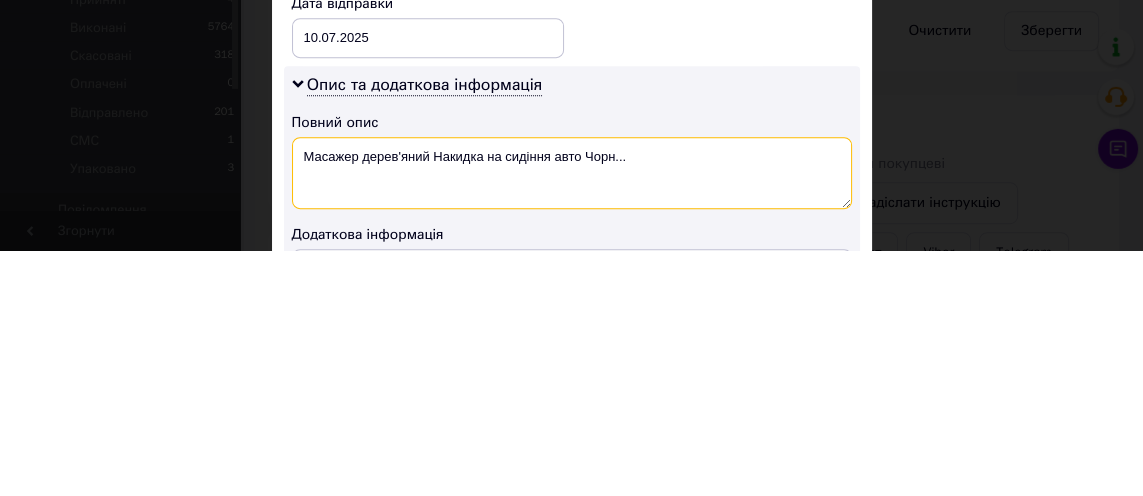 click on "Масажер дерев'яний Накидка на сидіння авто Чорн..." at bounding box center [572, 418] 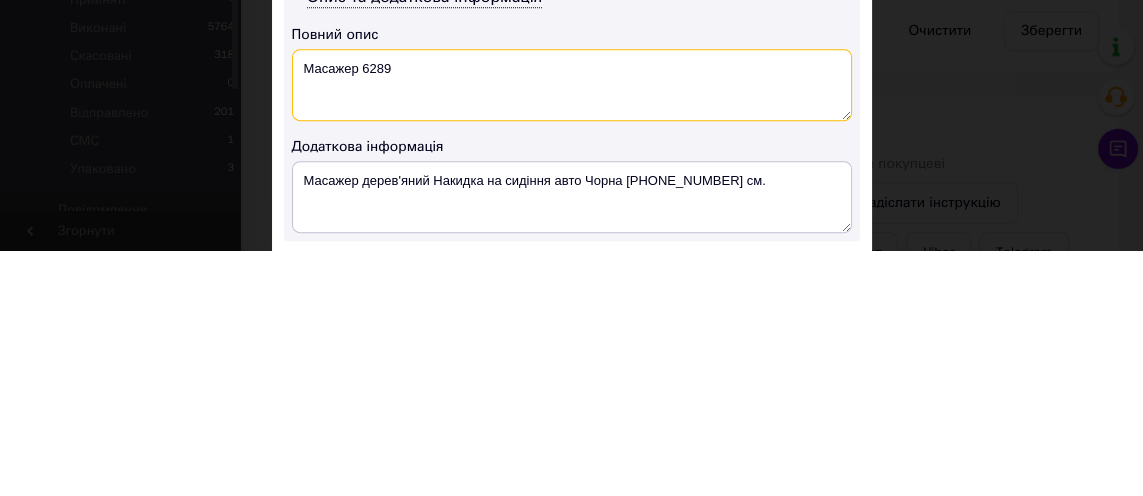 scroll, scrollTop: 832, scrollLeft: 0, axis: vertical 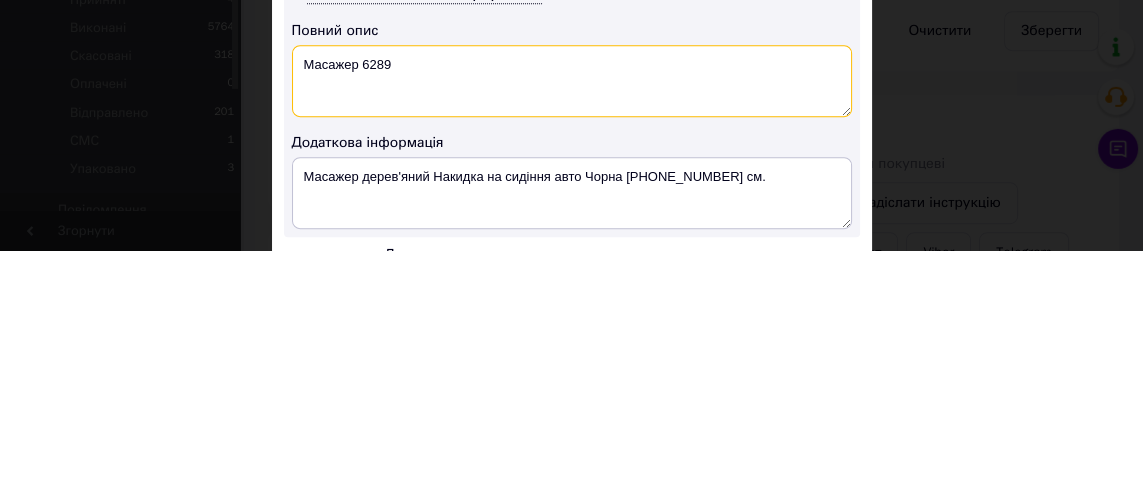 type on "Масажер 6289" 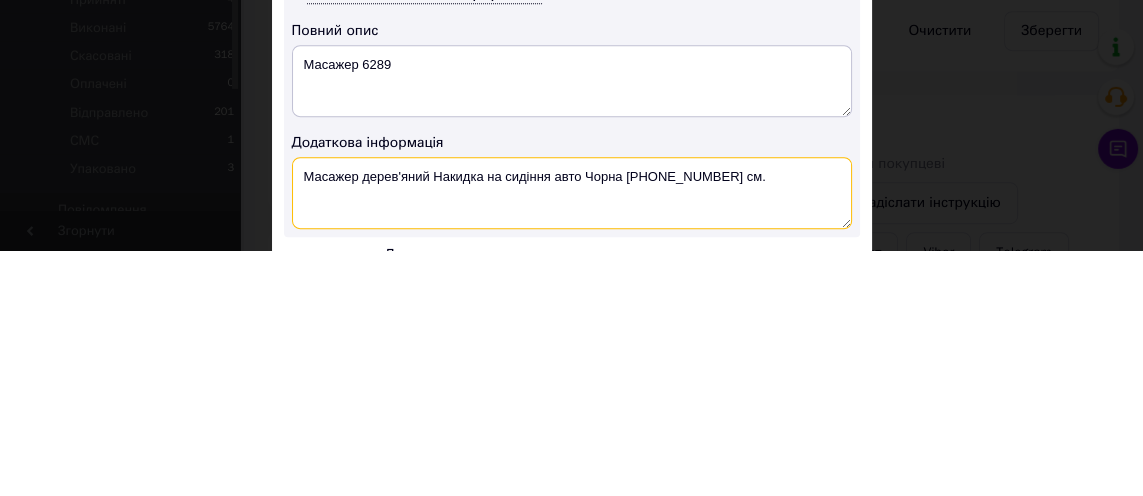 click on "Масажер дерев'яний Накидка на сидіння авто Чорна [PHONE_NUMBER] см." at bounding box center (572, 438) 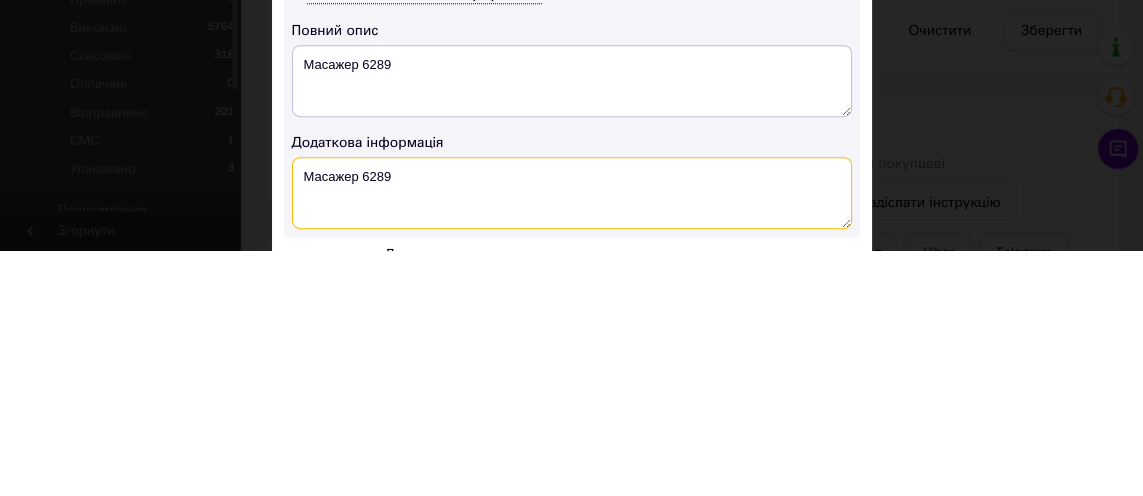 type on "Масажер 6289" 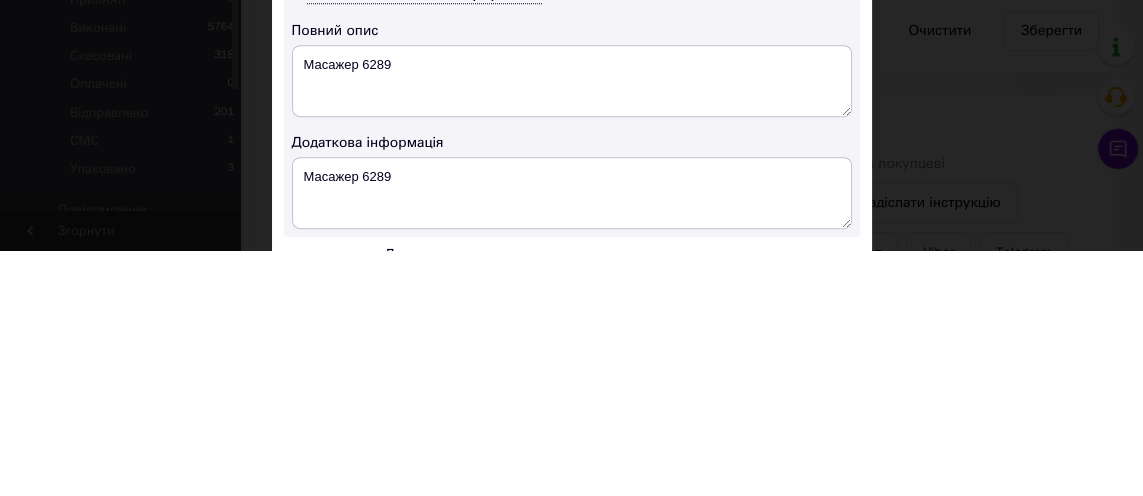 click on "Додаткова інформація" at bounding box center (572, 388) 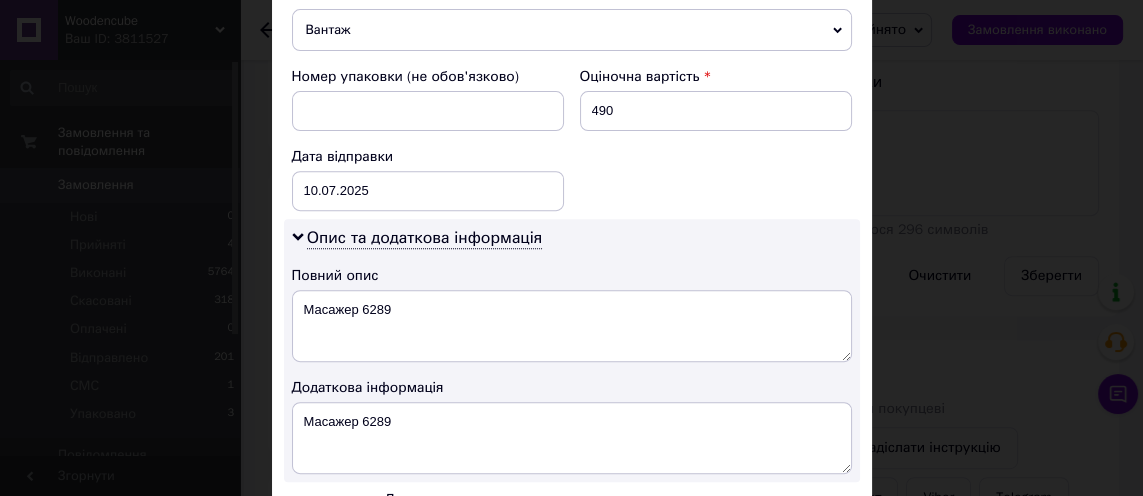 click on "Зберегти" at bounding box center (802, 650) 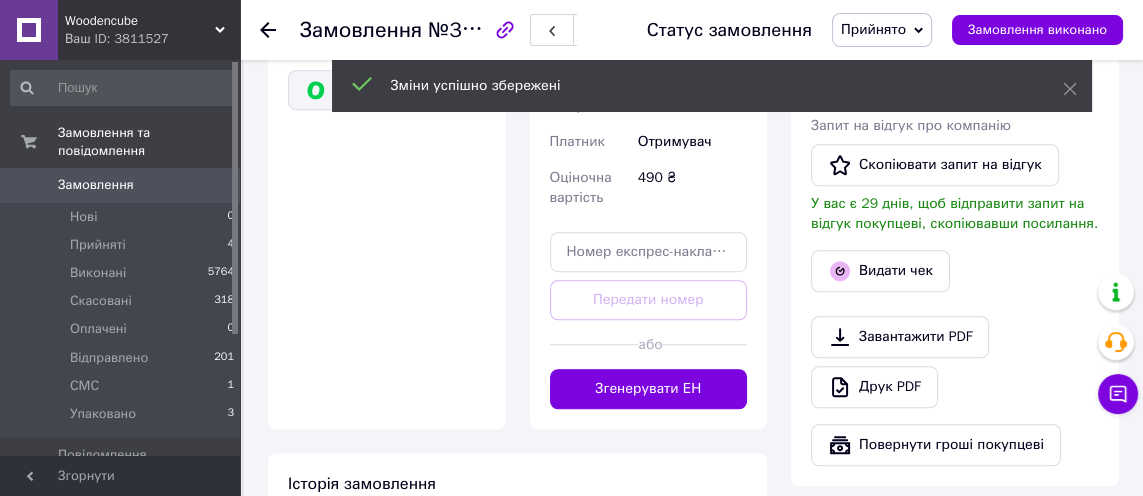 click on "Згенерувати ЕН" at bounding box center [649, 389] 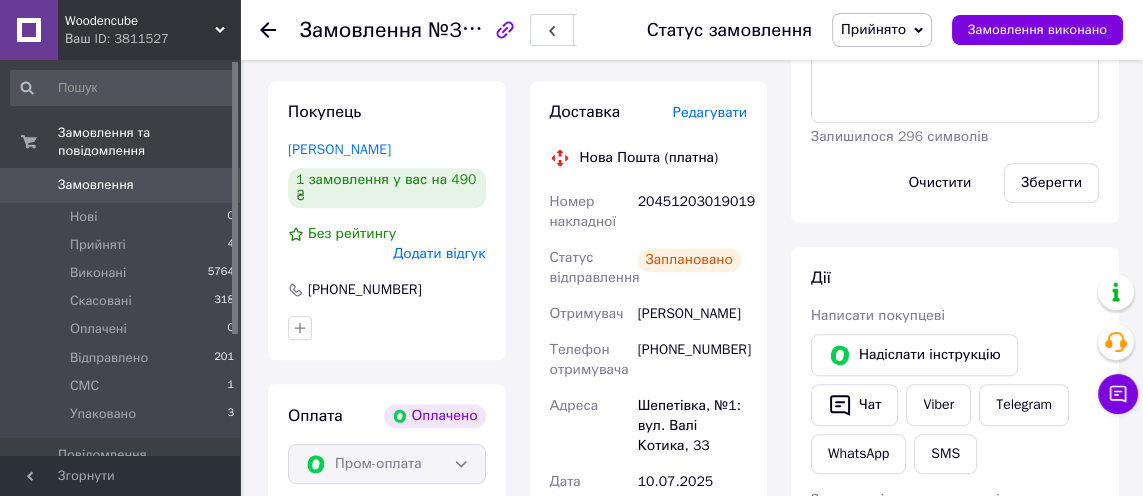 scroll, scrollTop: 1078, scrollLeft: 0, axis: vertical 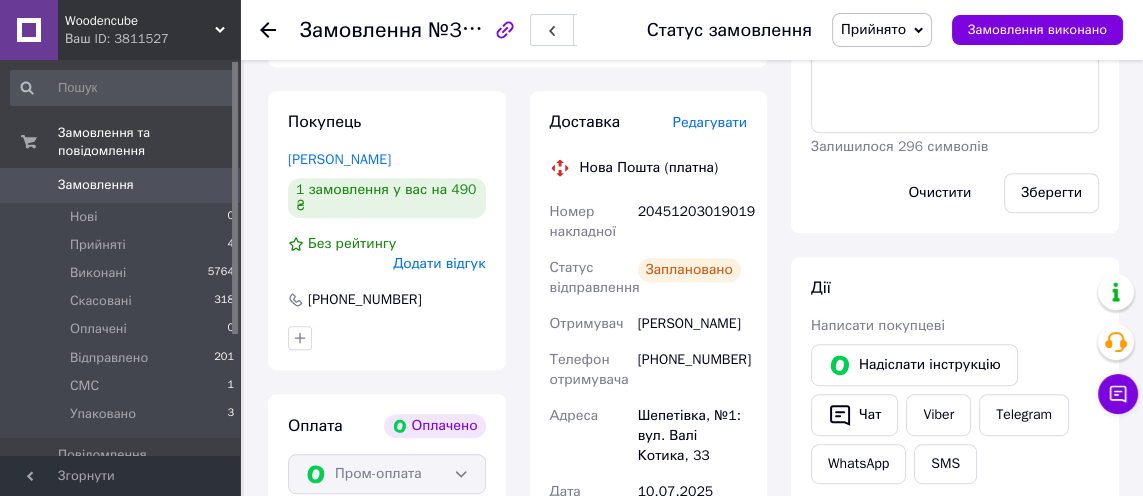 click on "Прийнято" at bounding box center (873, 29) 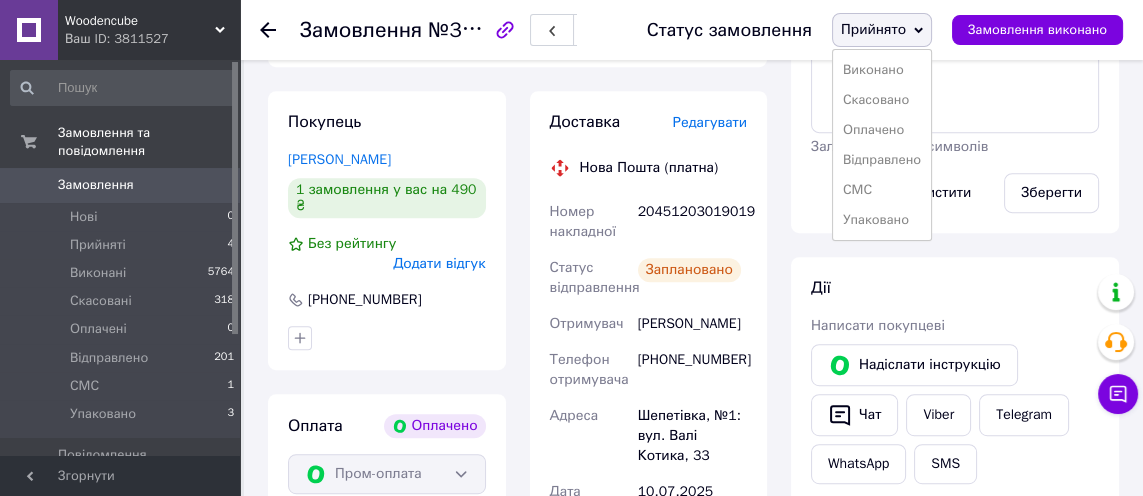 click on "Упаковано" at bounding box center (882, 220) 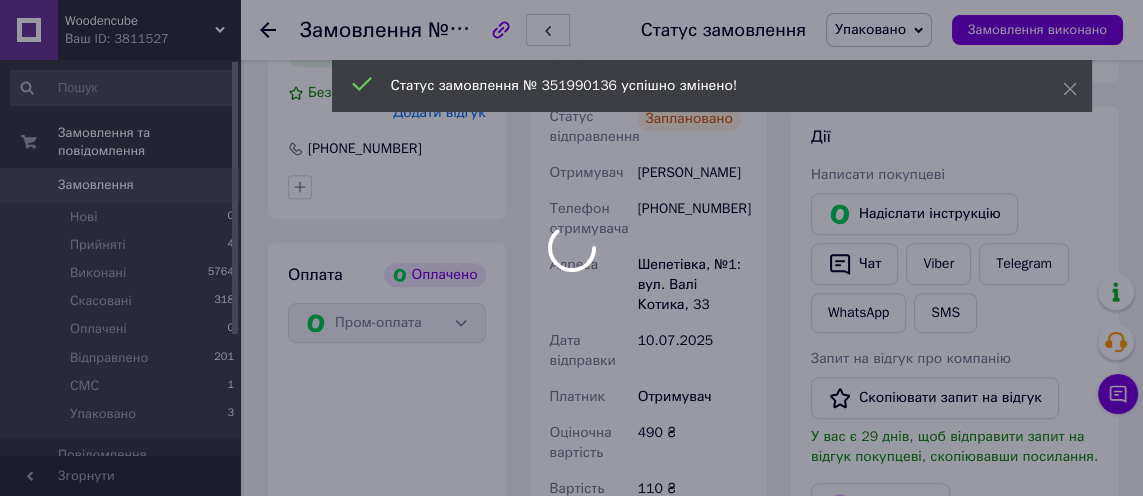 scroll, scrollTop: 1326, scrollLeft: 0, axis: vertical 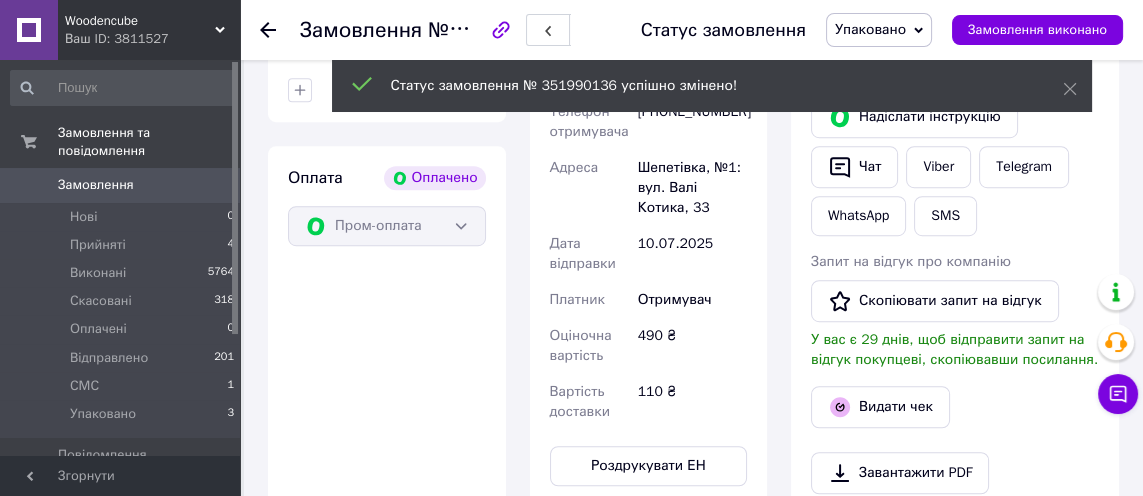click on "Видати чек" at bounding box center (880, 407) 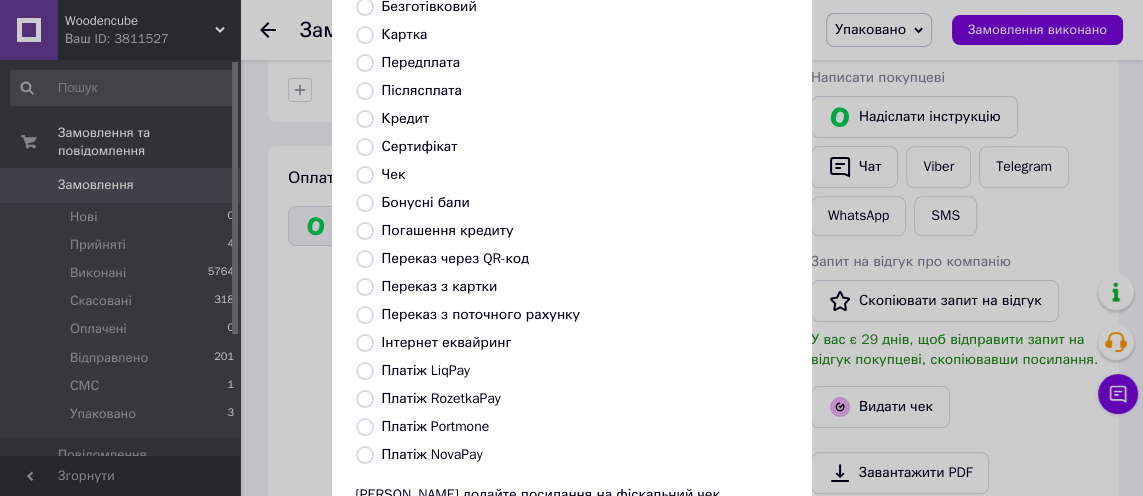 scroll, scrollTop: 253, scrollLeft: 0, axis: vertical 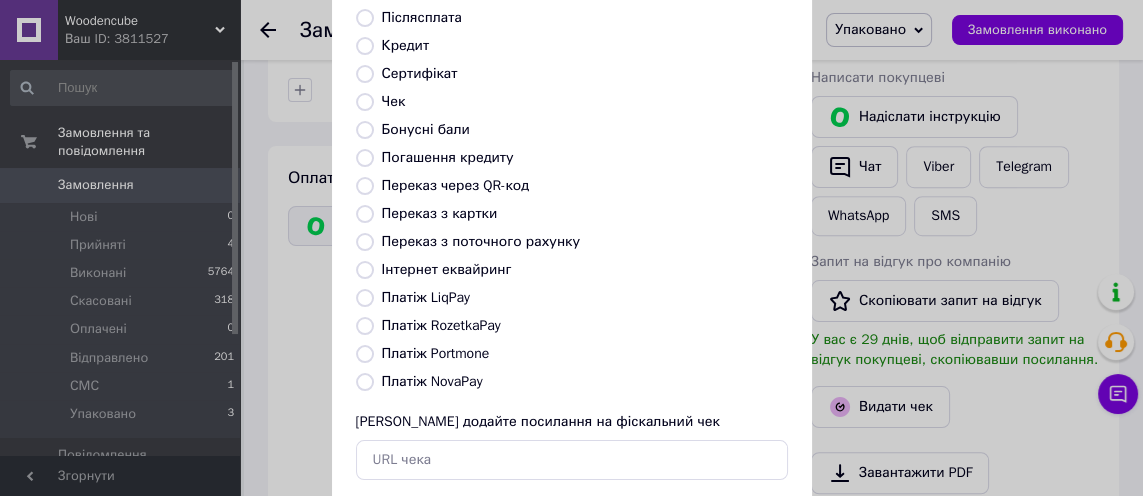 click on "Інтернет еквайринг" at bounding box center (447, 269) 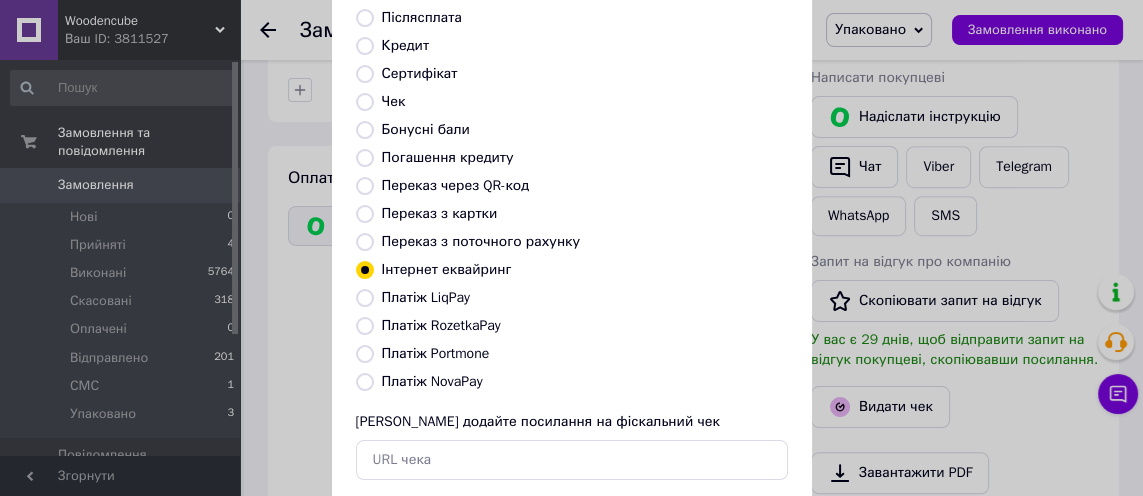 click on "Вибрати" at bounding box center [738, 525] 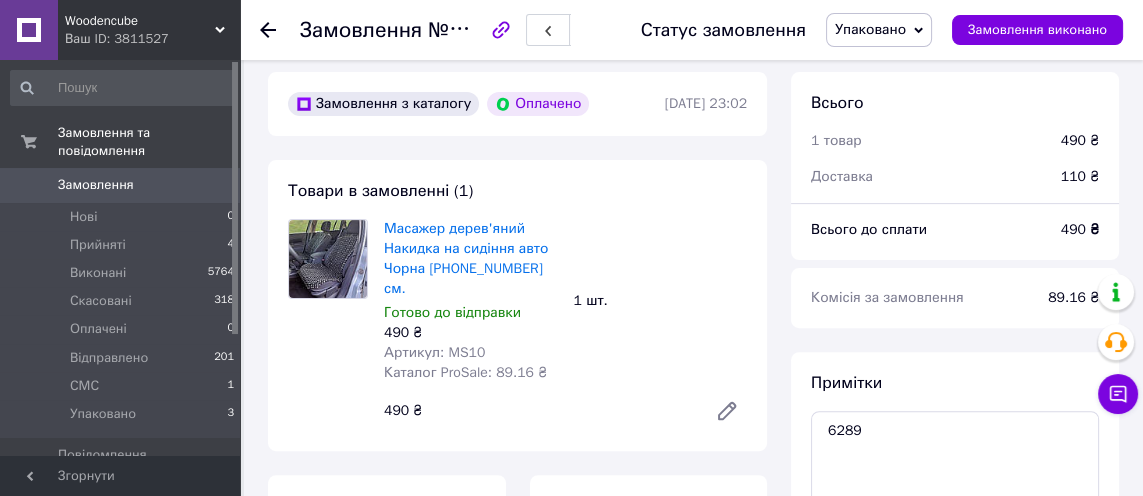 scroll, scrollTop: 692, scrollLeft: 0, axis: vertical 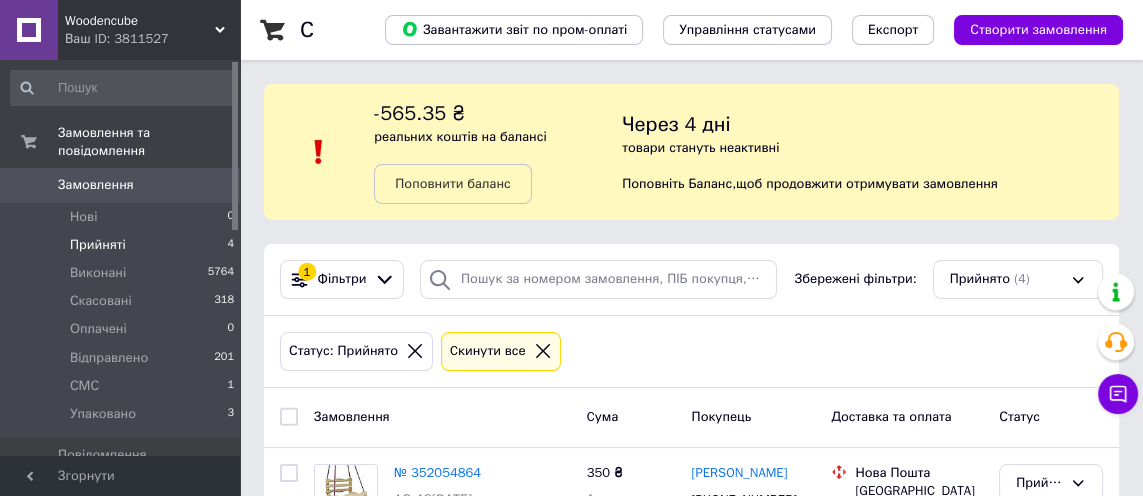 click on "Згорнути" at bounding box center (120, 476) 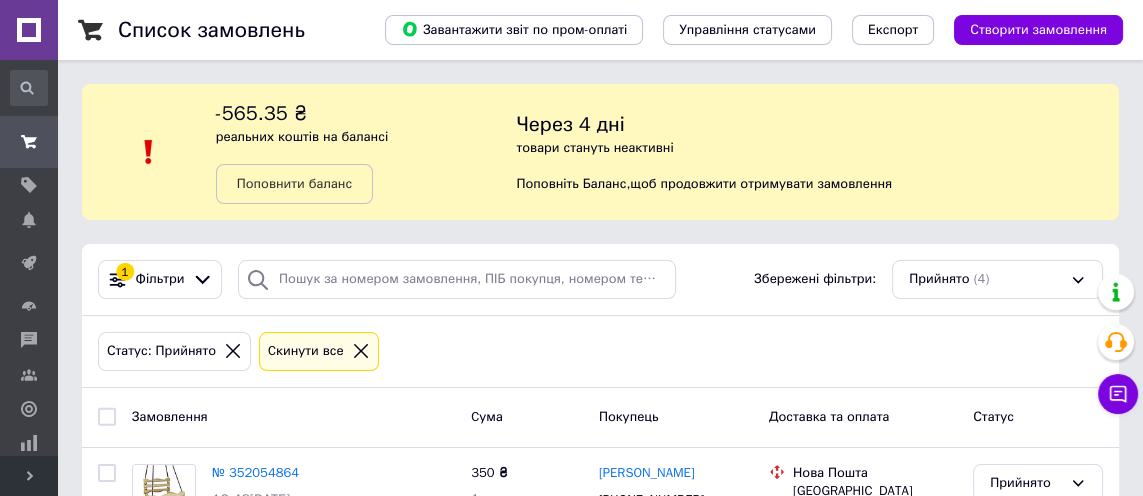 click on "Розгорнути" at bounding box center (29, 476) 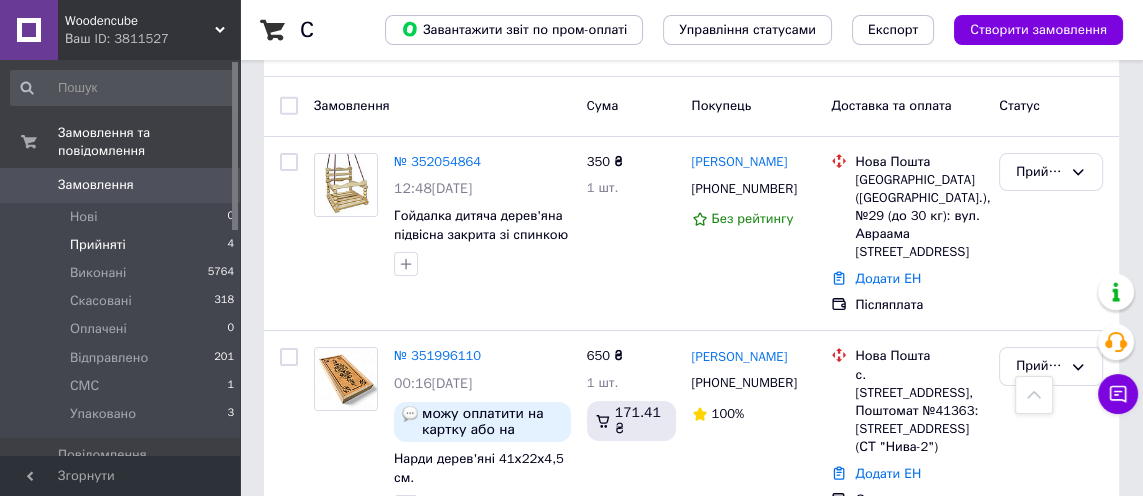 scroll, scrollTop: 314, scrollLeft: 0, axis: vertical 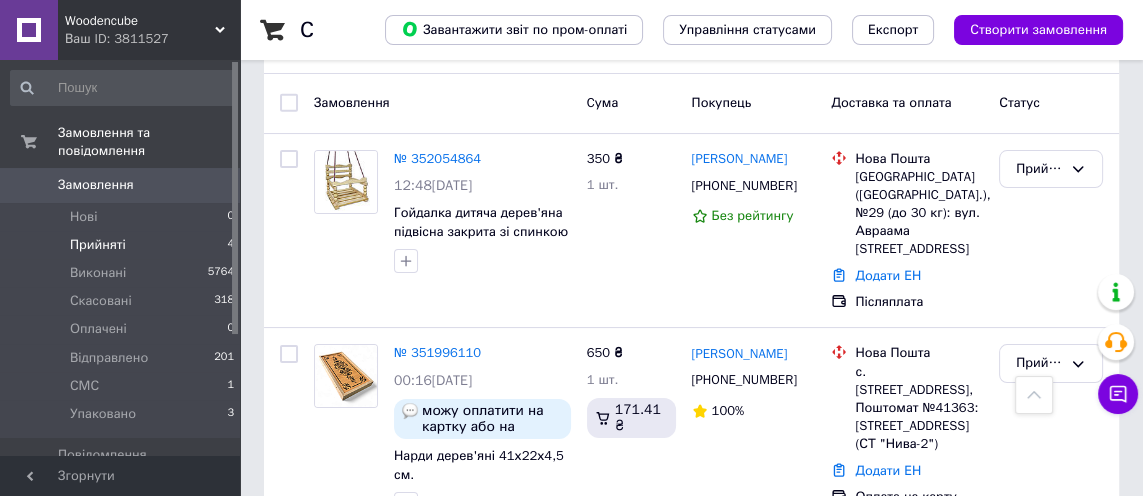 click on "СМС" at bounding box center [84, 386] 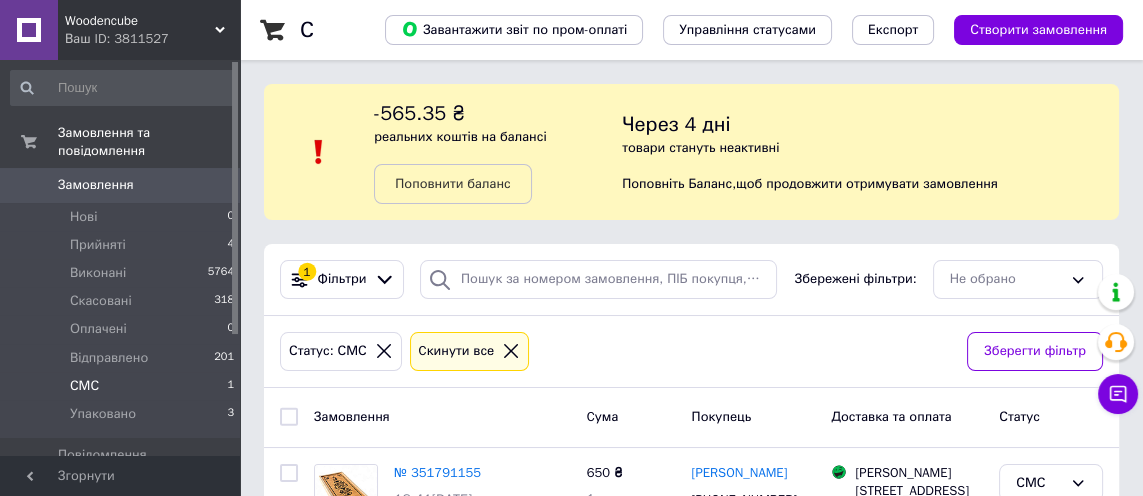 scroll, scrollTop: 20, scrollLeft: 0, axis: vertical 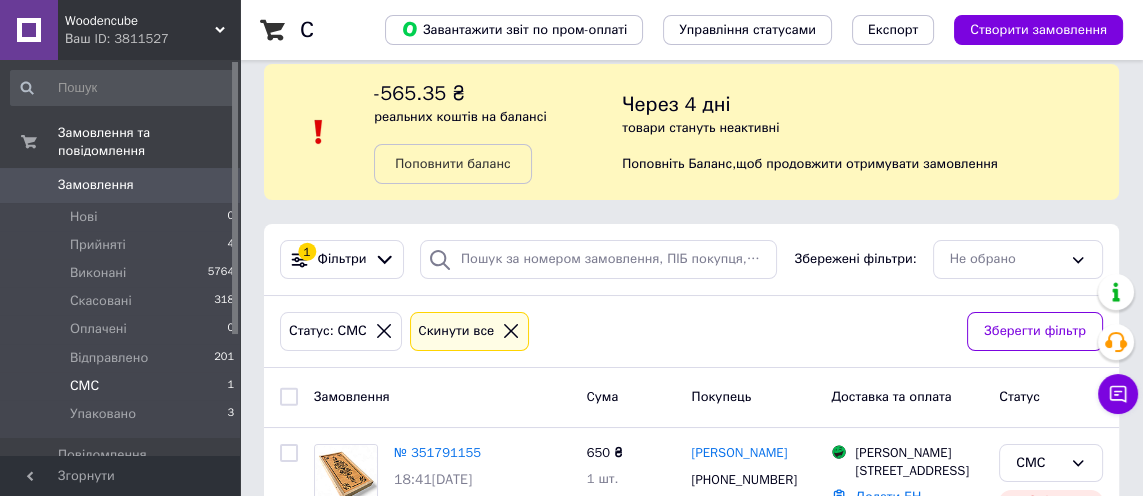 click on "СМС" at bounding box center [1039, 463] 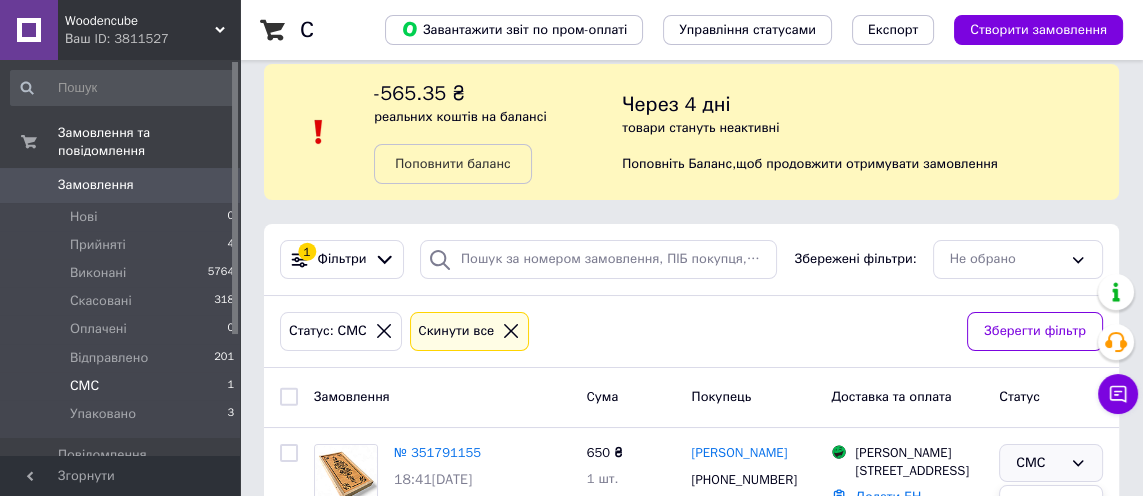 scroll, scrollTop: 74, scrollLeft: 0, axis: vertical 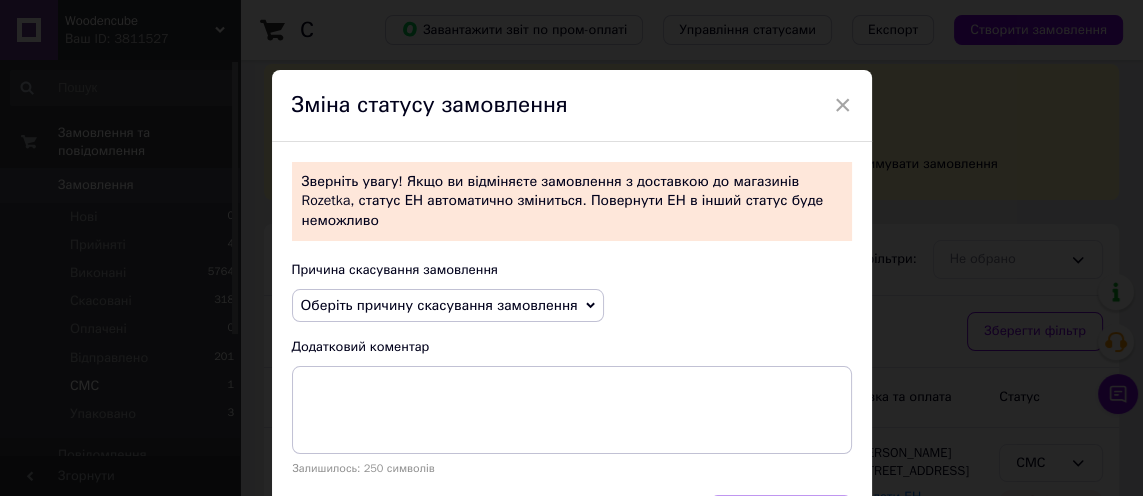 click on "Оберіть причину скасування замовлення" at bounding box center [439, 305] 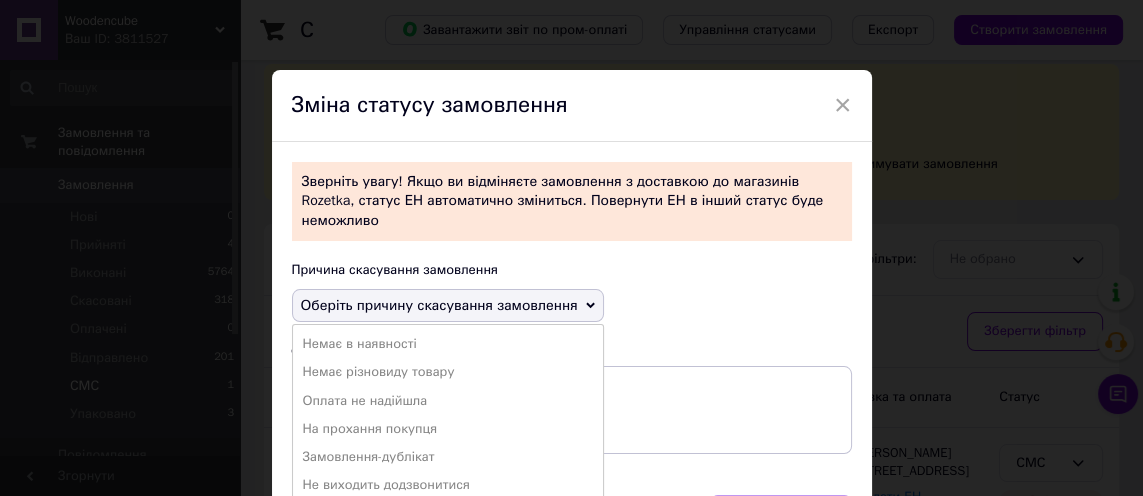 click on "Замовлення-дублікат" at bounding box center [448, 457] 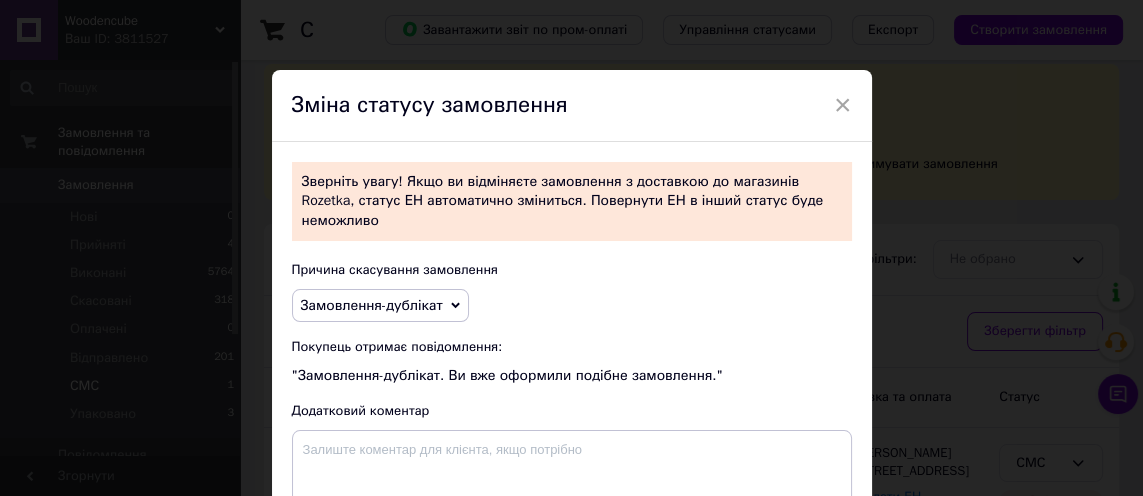 click on "Зберегти статус" at bounding box center (780, 579) 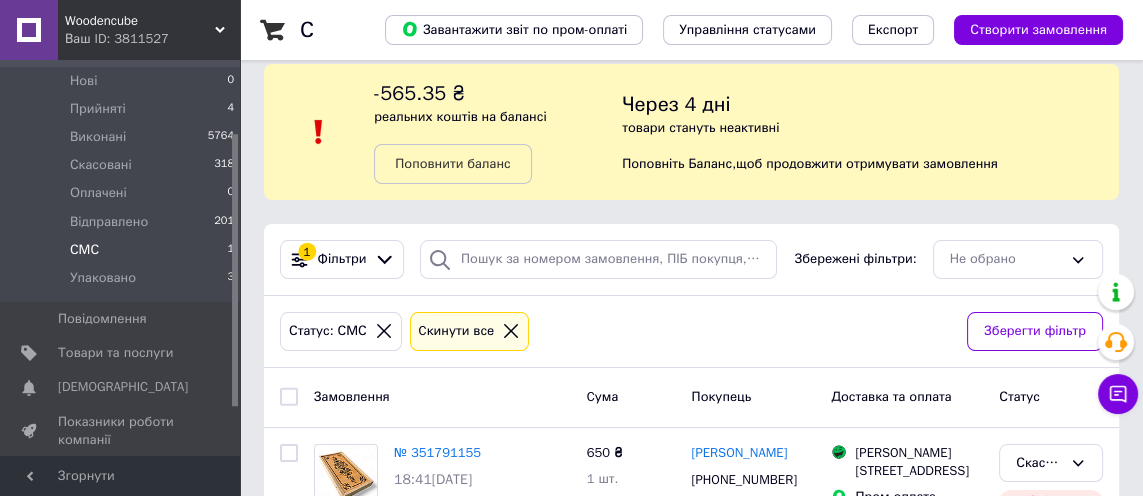 scroll, scrollTop: 0, scrollLeft: 0, axis: both 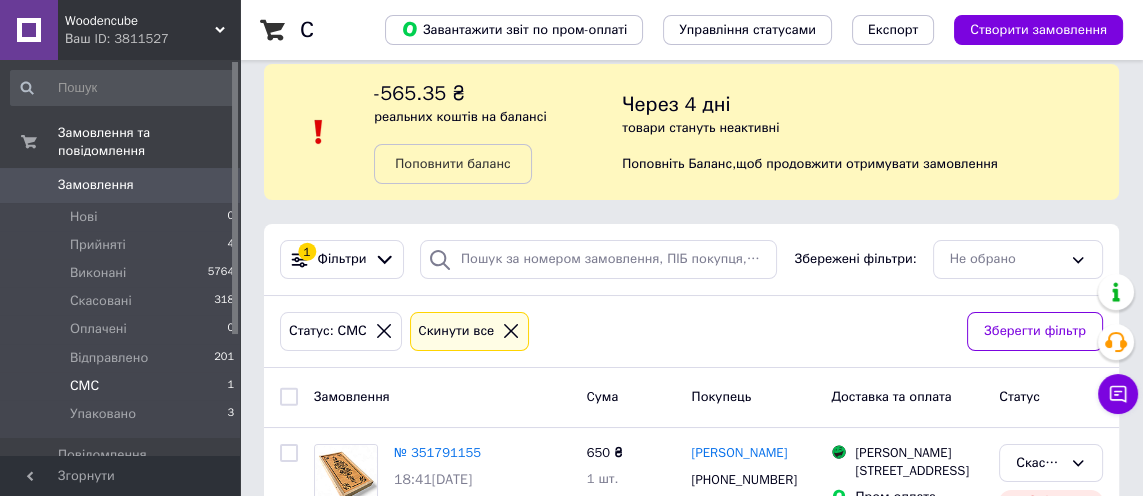 click on "Замовлення 0" at bounding box center [123, 185] 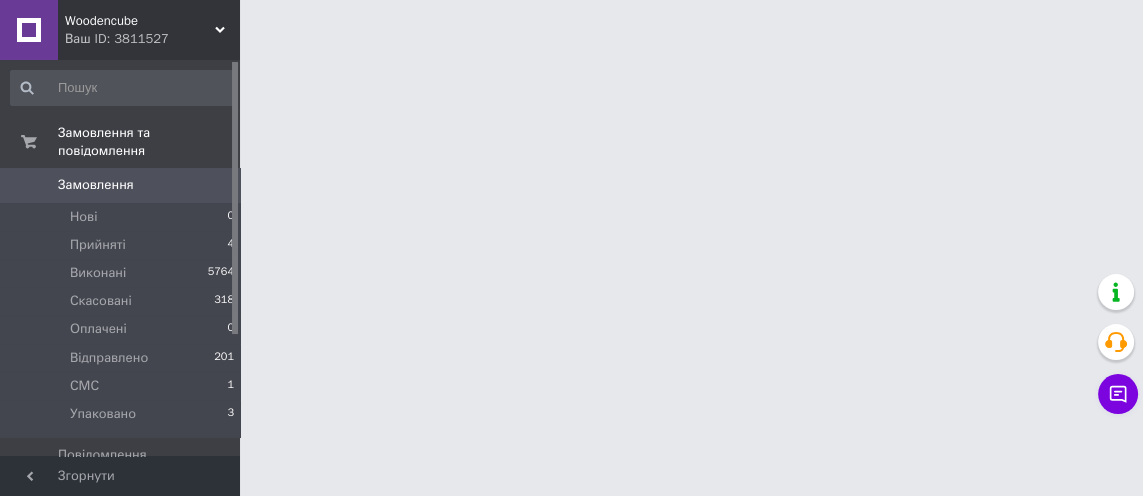 scroll, scrollTop: 0, scrollLeft: 0, axis: both 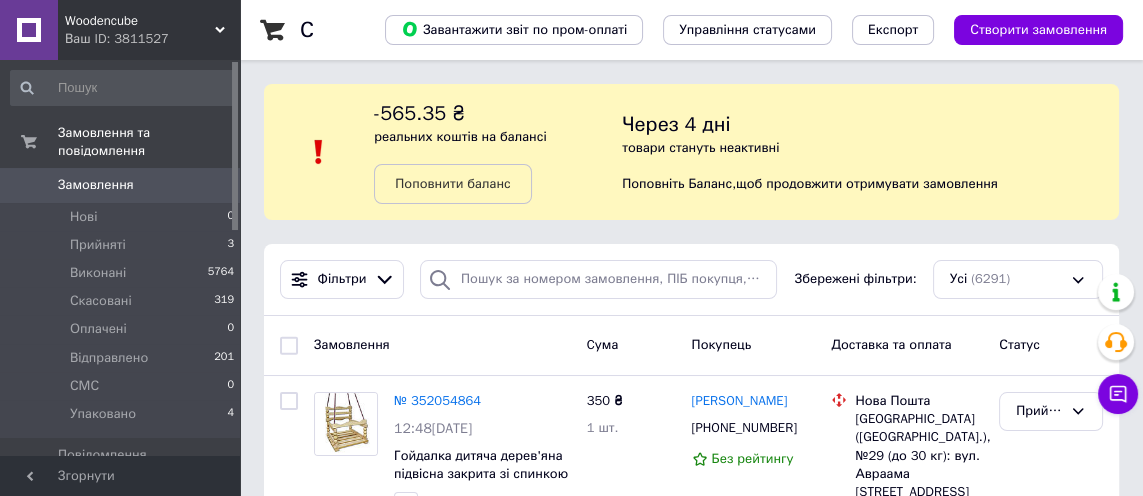 click on "Прийняті 3" at bounding box center [123, 245] 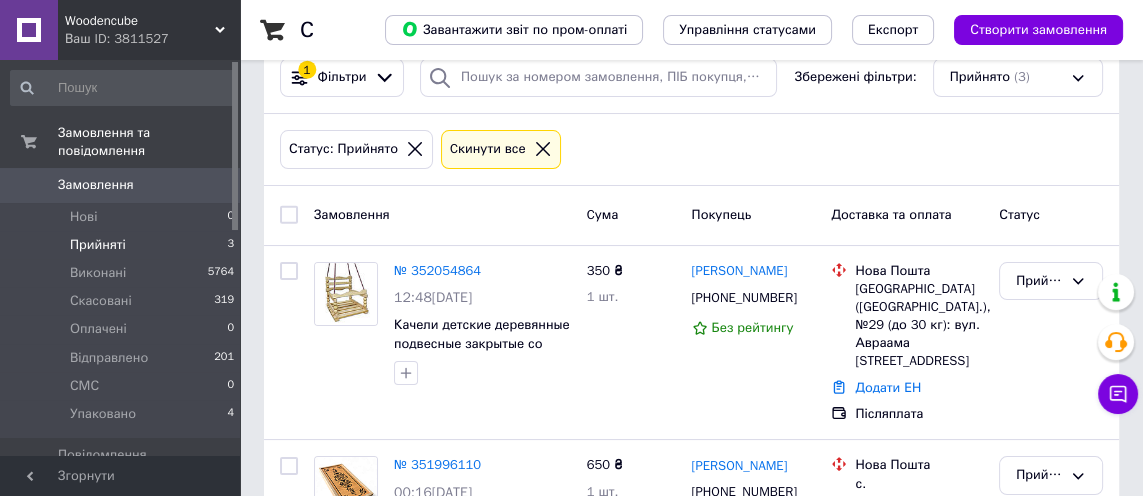 scroll, scrollTop: 484, scrollLeft: 0, axis: vertical 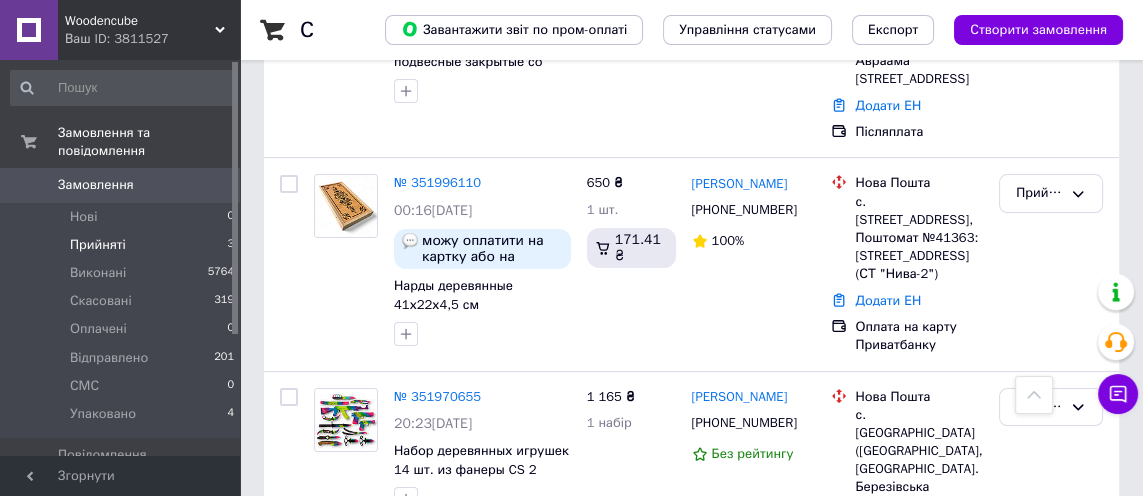 click on "№ 351996110" at bounding box center (437, 182) 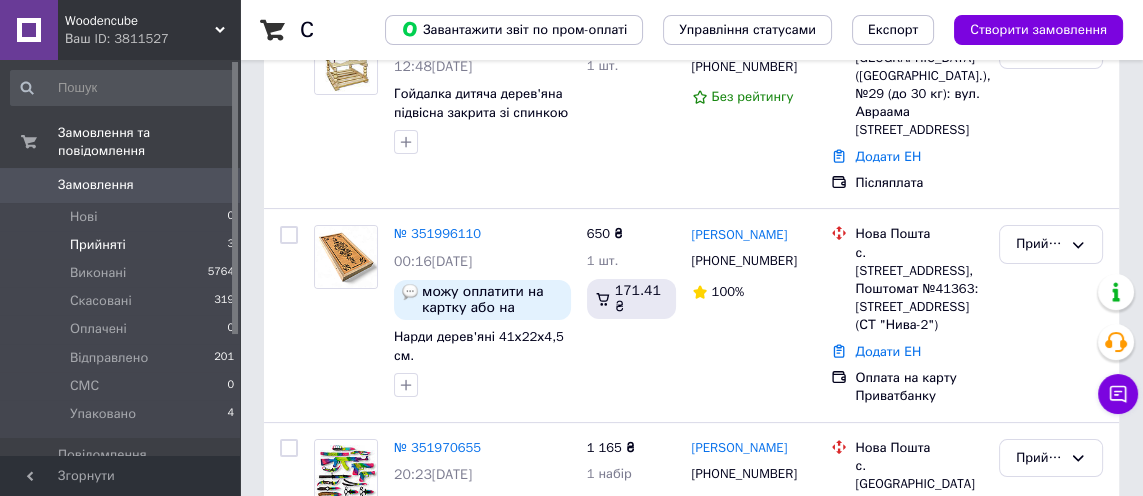 scroll, scrollTop: 484, scrollLeft: 0, axis: vertical 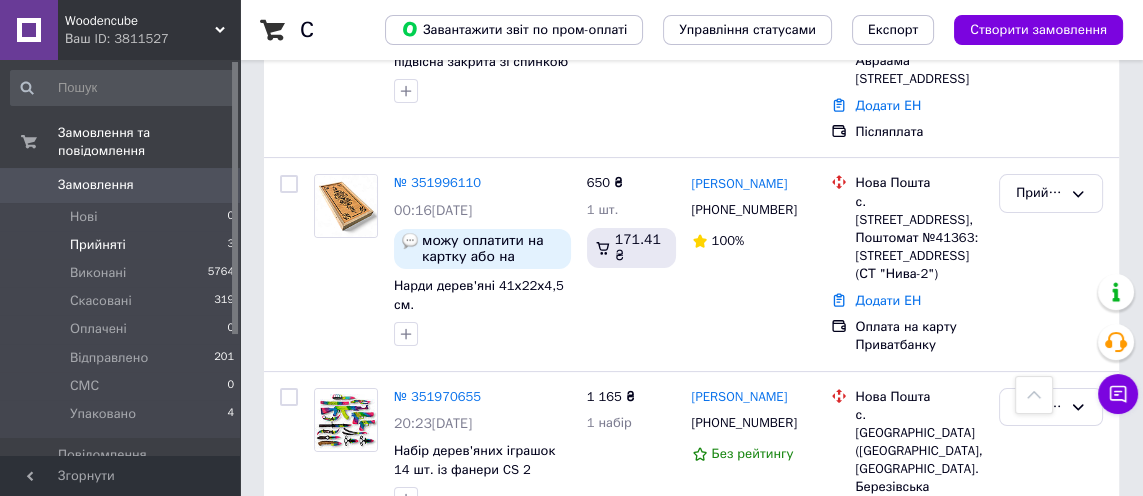 click on "Прийнято" at bounding box center [1039, 407] 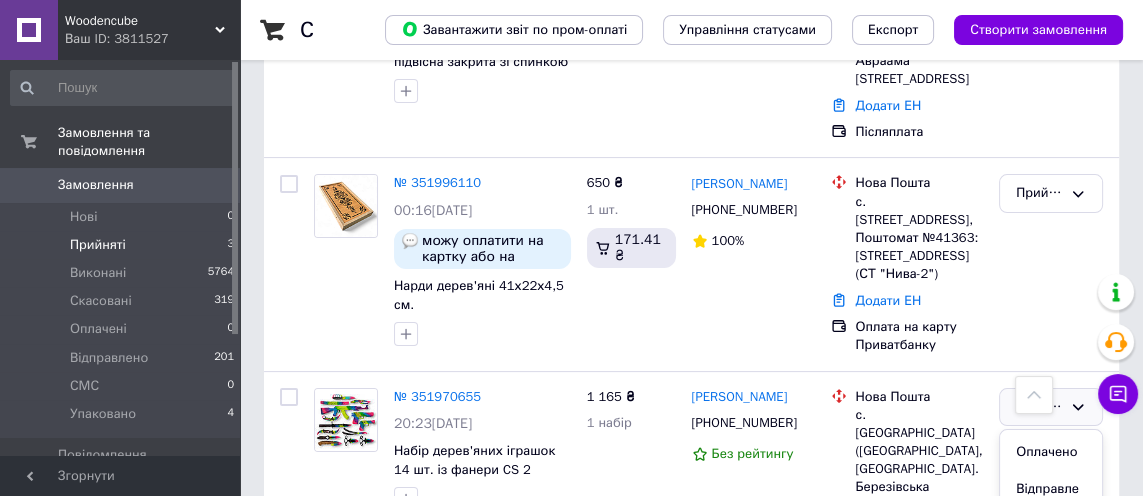 scroll, scrollTop: 74, scrollLeft: 0, axis: vertical 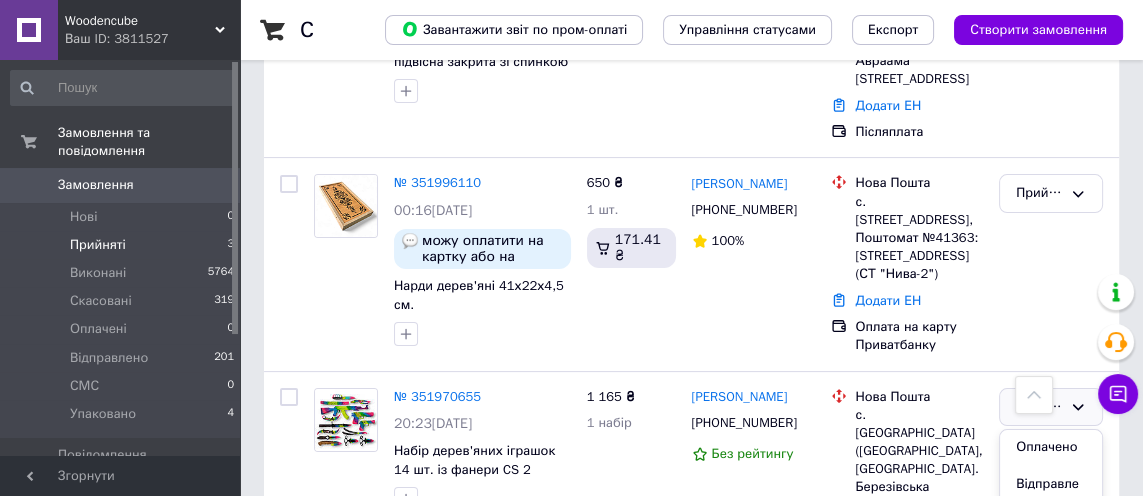 click on "СМС" at bounding box center [1051, 541] 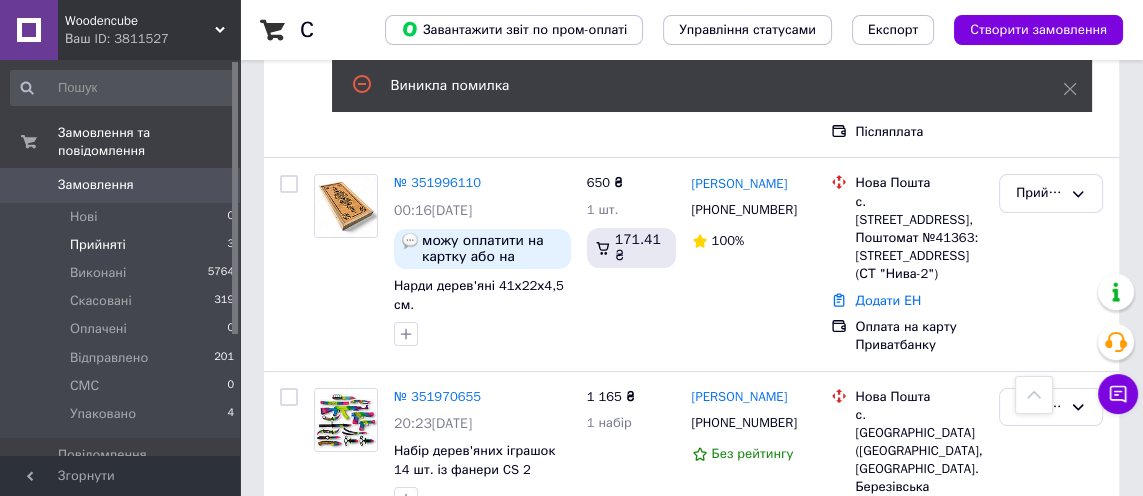 click on "№ 351996110" at bounding box center (437, 182) 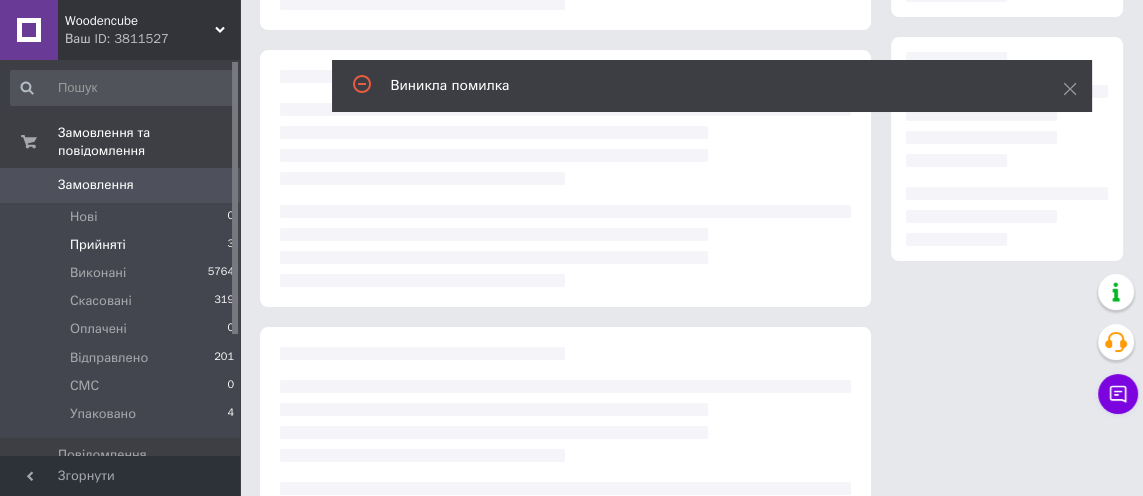click 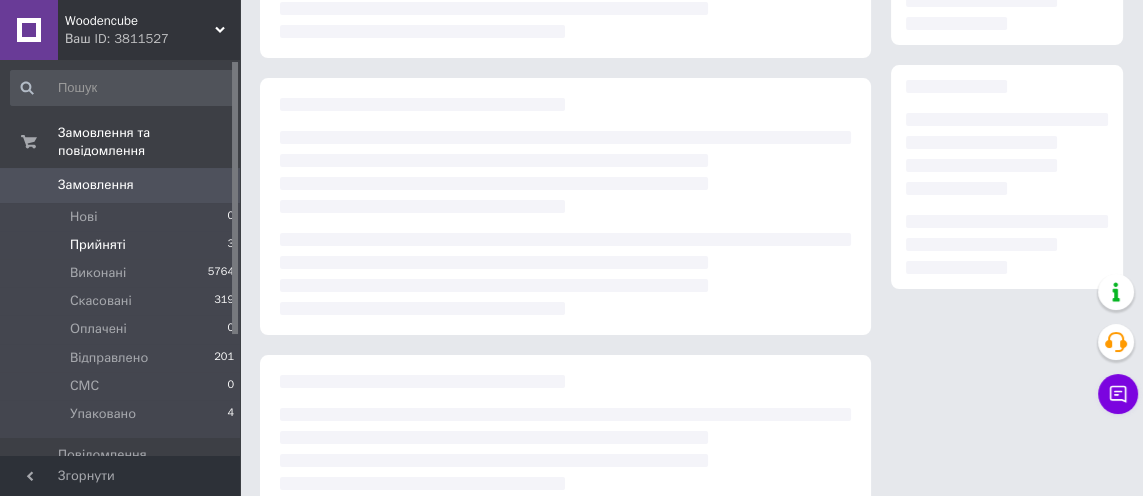 scroll, scrollTop: 277, scrollLeft: 0, axis: vertical 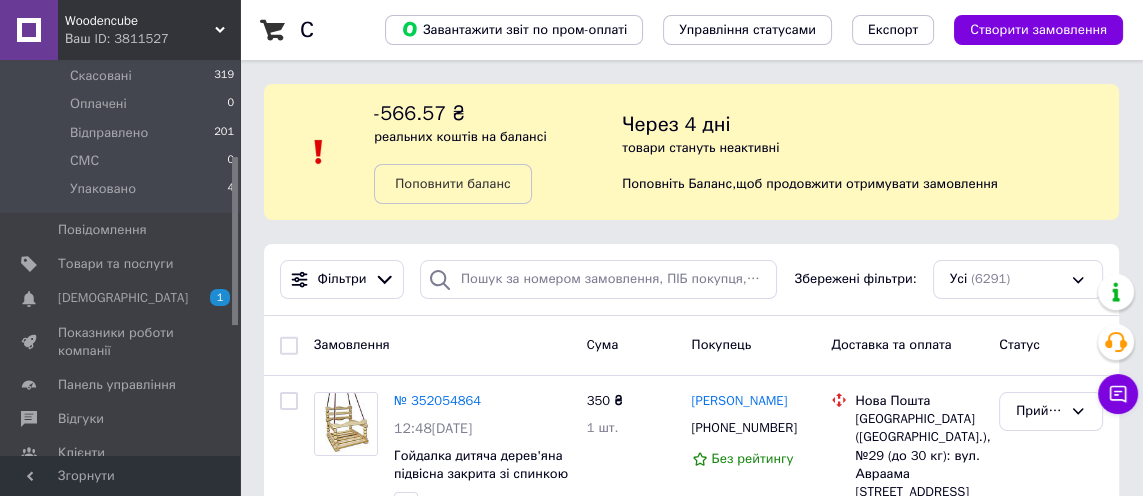 click on "[DEMOGRAPHIC_DATA] 1 0" at bounding box center [123, 298] 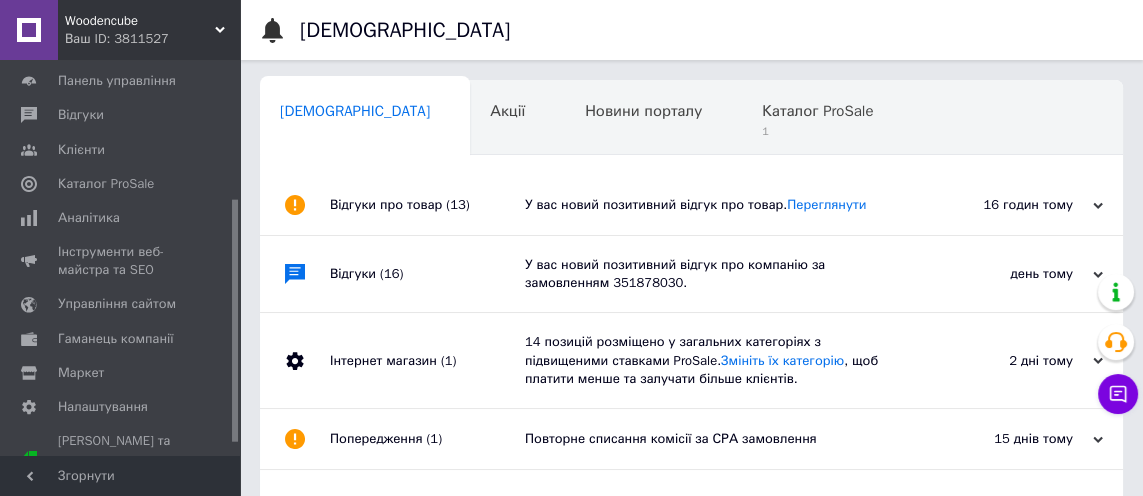 scroll, scrollTop: 0, scrollLeft: 10, axis: horizontal 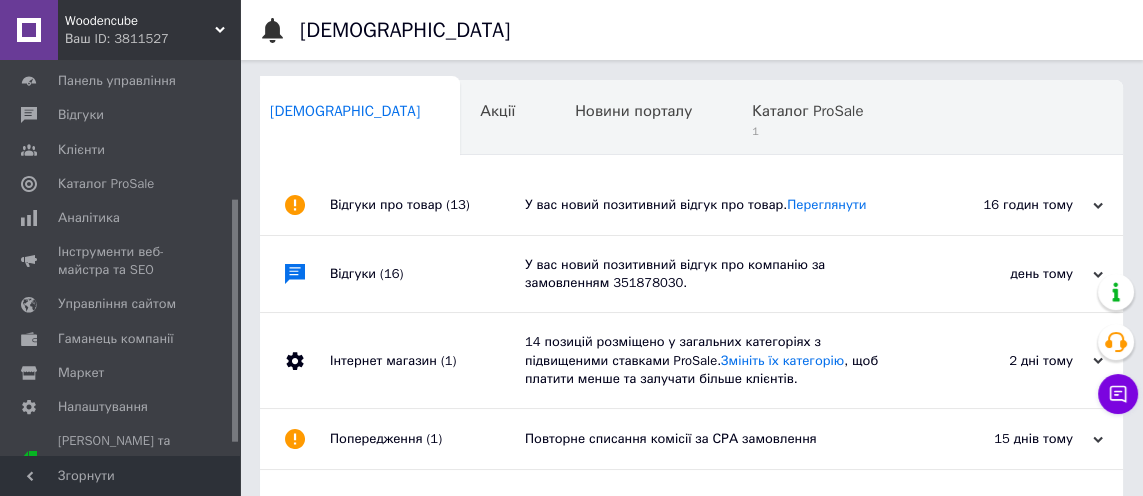 click on "1" at bounding box center [807, 131] 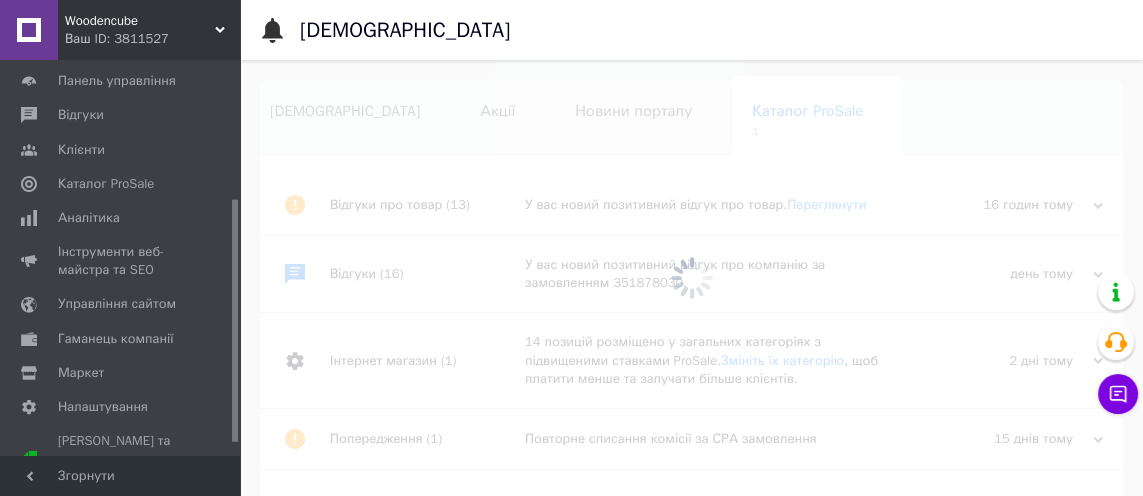 scroll, scrollTop: 0, scrollLeft: 96, axis: horizontal 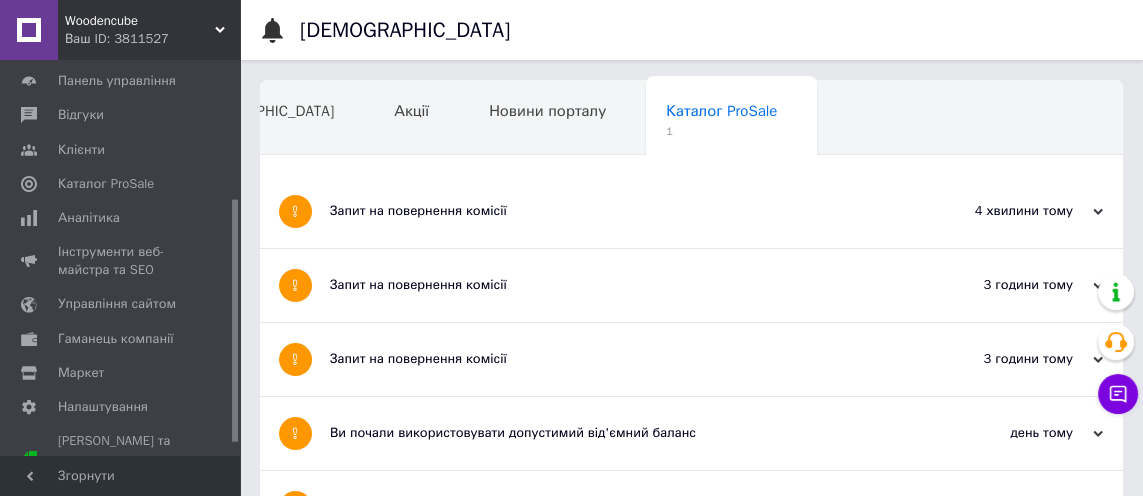click on "4 хвилини тому" at bounding box center [1003, 211] 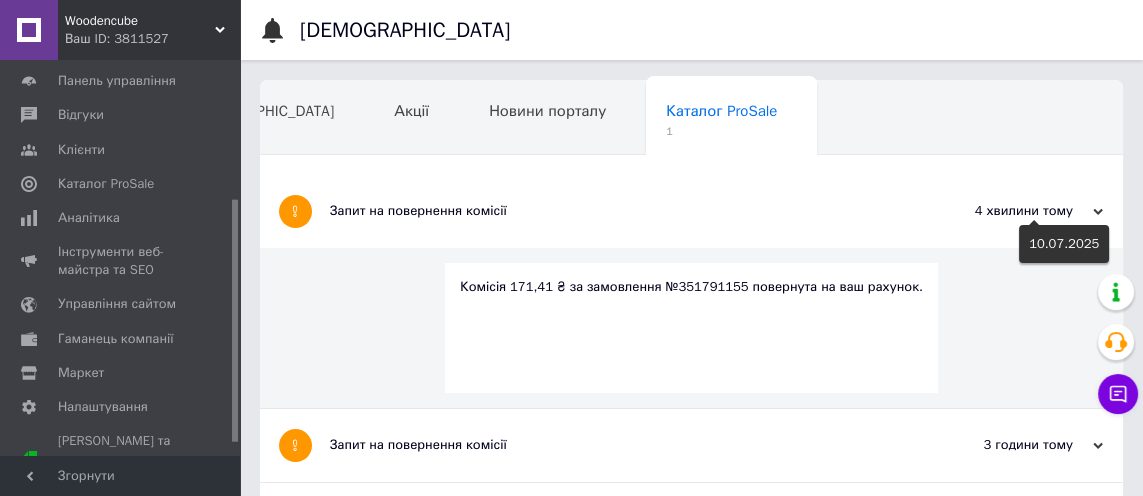 click on "Новини порталу" at bounding box center [557, 119] 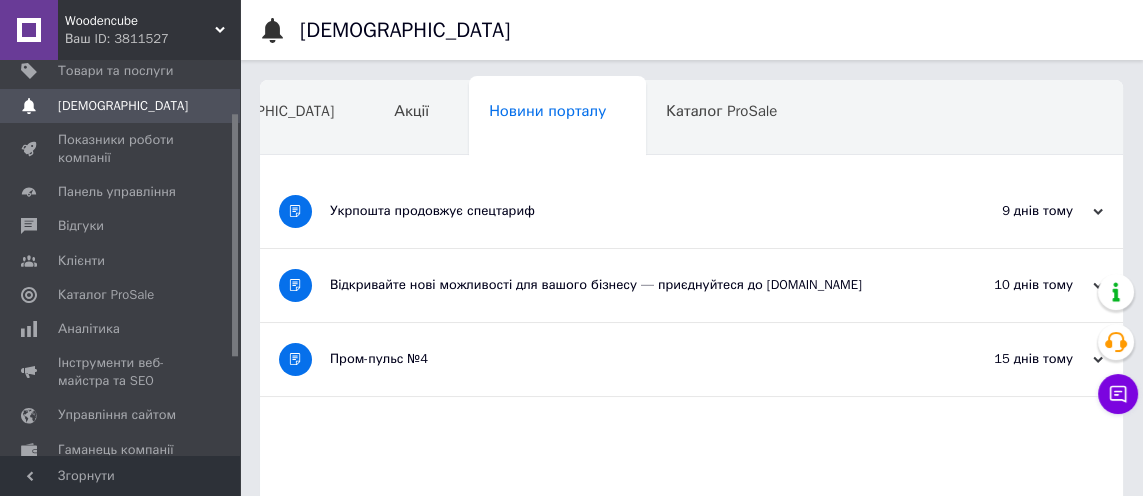 scroll, scrollTop: 0, scrollLeft: 0, axis: both 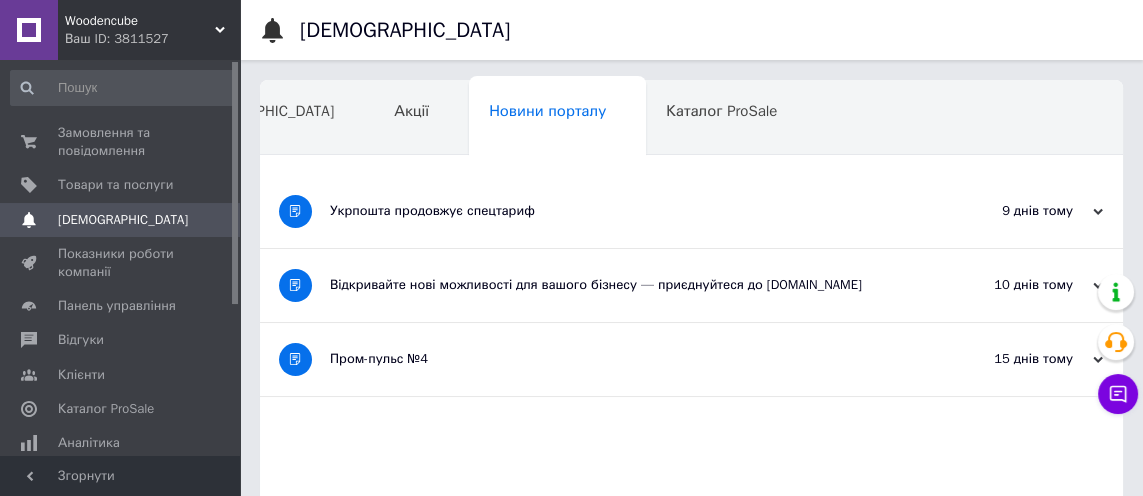 click on "Замовлення та повідомлення" at bounding box center (121, 142) 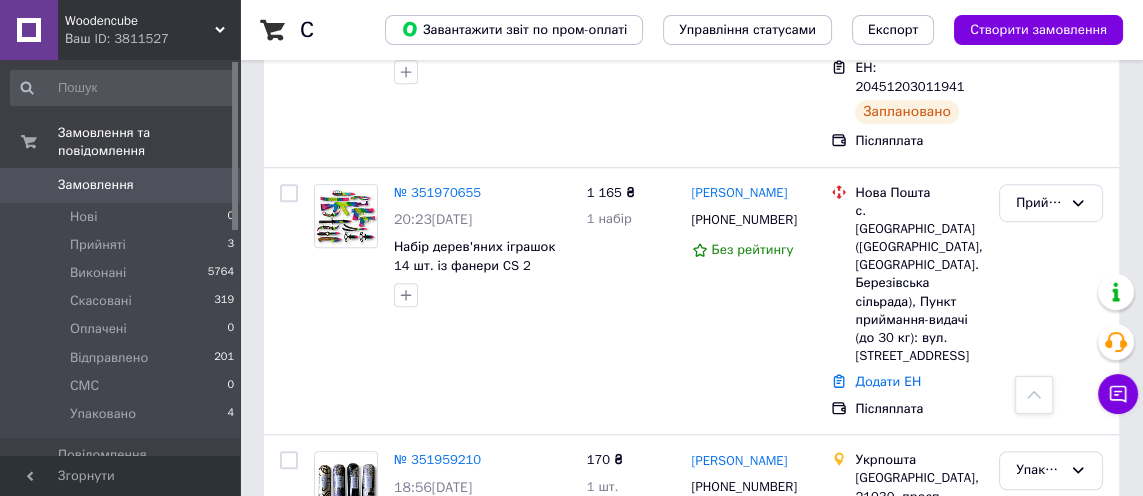 scroll, scrollTop: 1380, scrollLeft: 0, axis: vertical 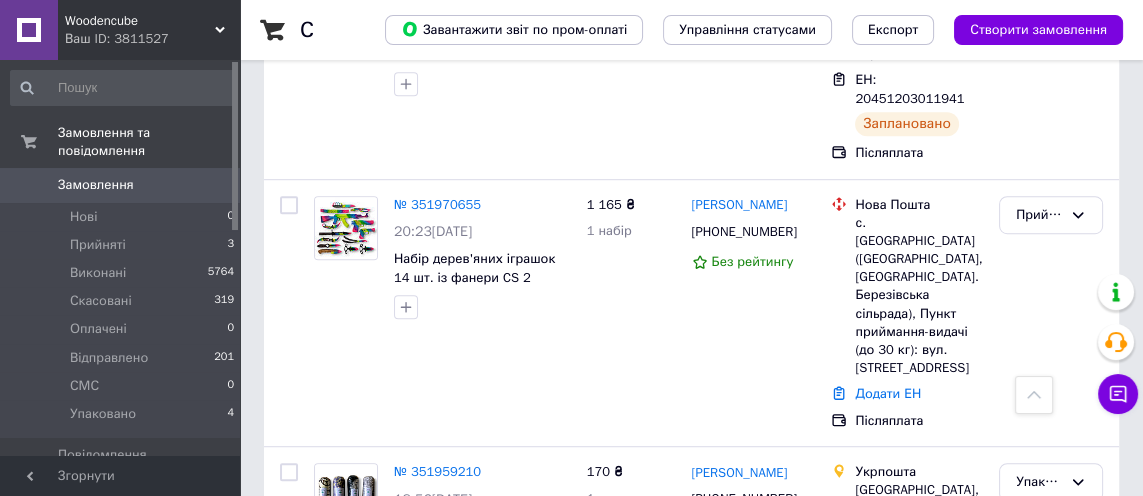 click on "Прийнято" at bounding box center (1039, 215) 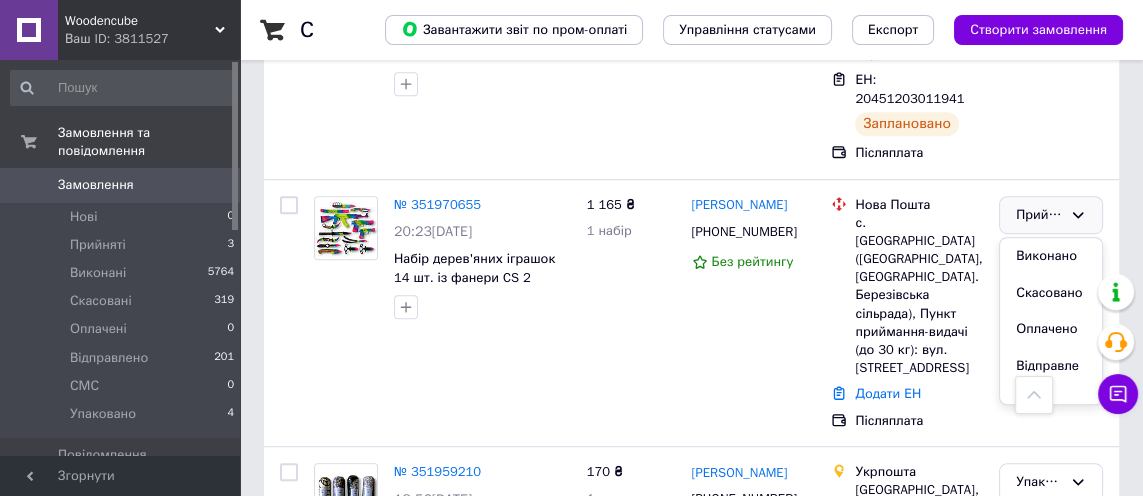 scroll, scrollTop: 74, scrollLeft: 0, axis: vertical 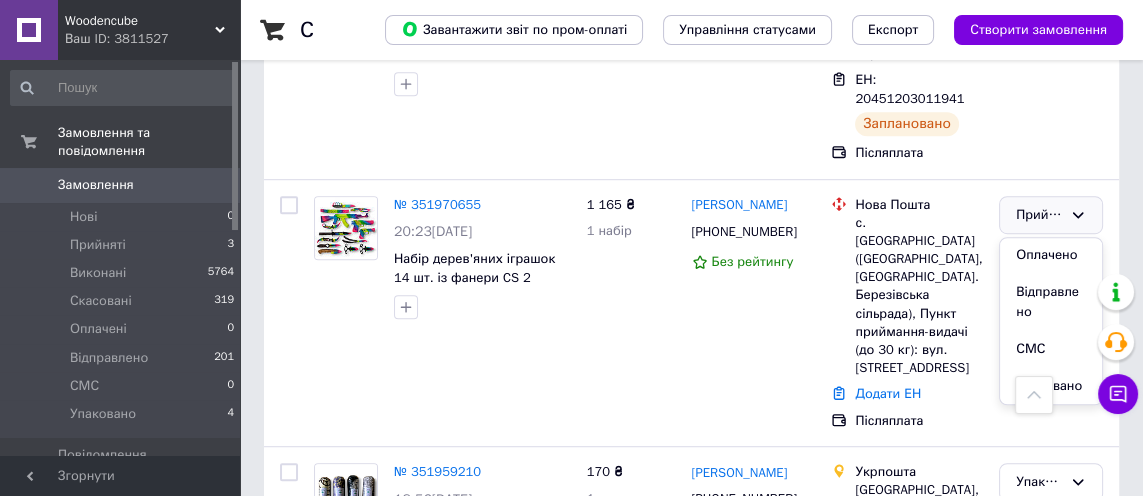 click on "СМС" at bounding box center (1051, 349) 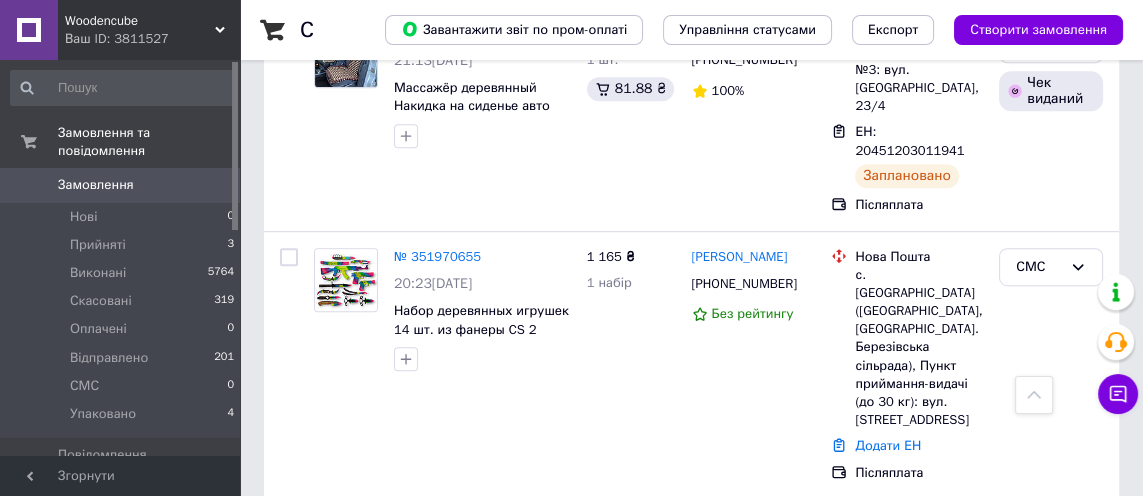 scroll, scrollTop: 1380, scrollLeft: 0, axis: vertical 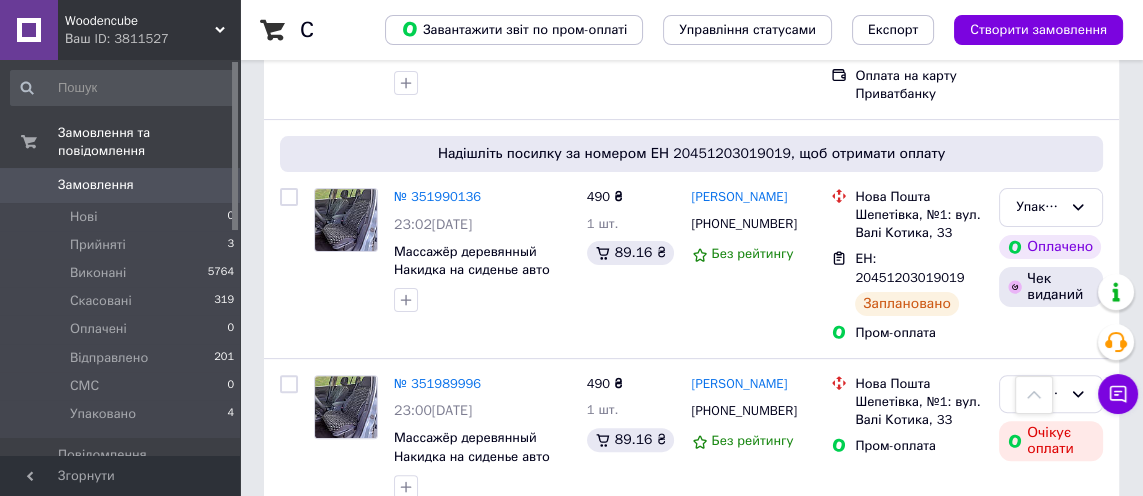 click on "Прийняті" at bounding box center (98, 245) 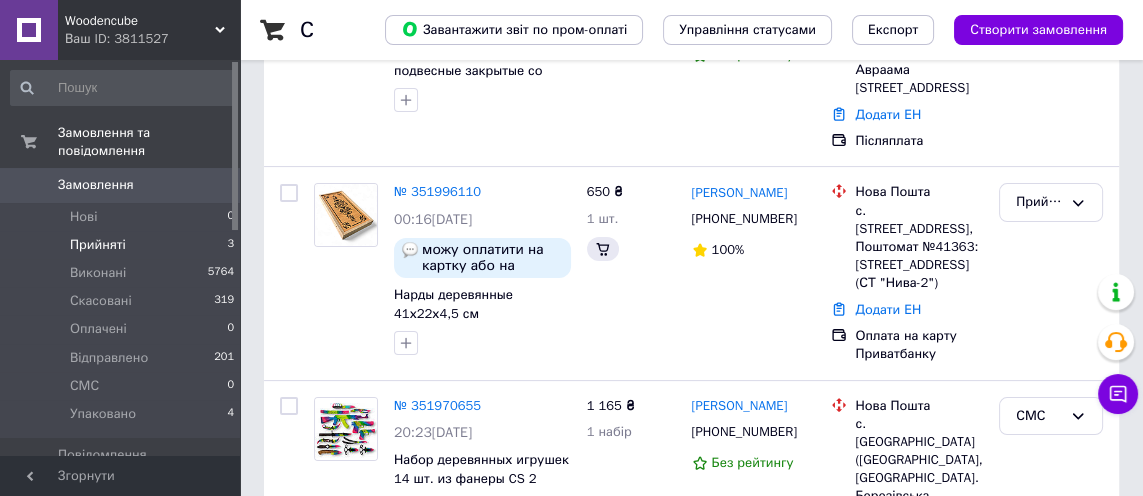 scroll, scrollTop: 484, scrollLeft: 0, axis: vertical 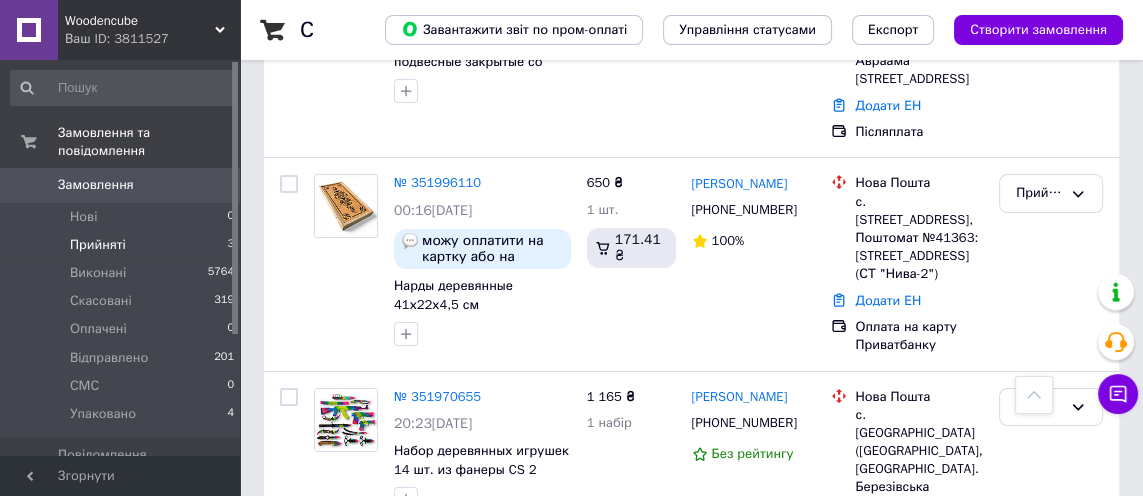 click on "№ 351996110" at bounding box center [437, 182] 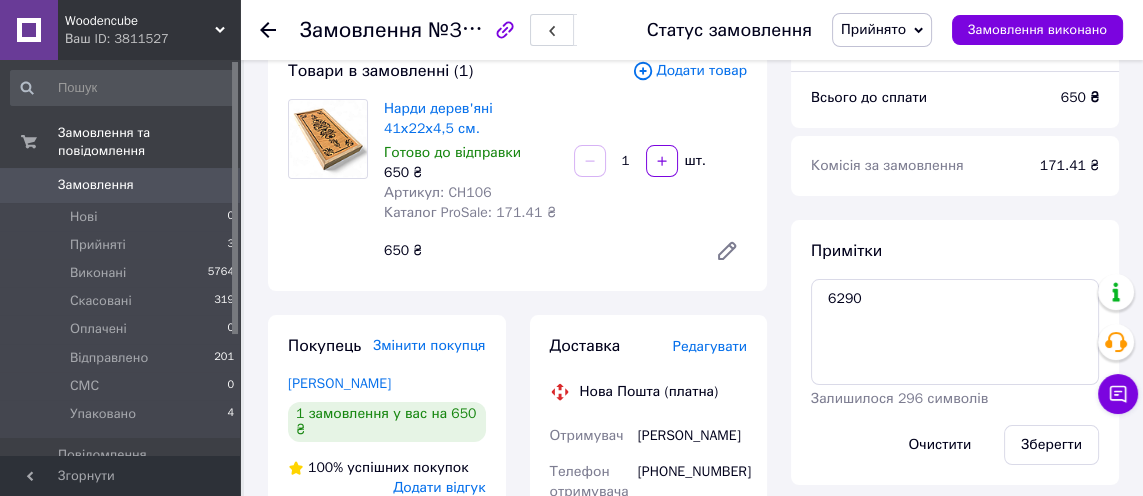 scroll, scrollTop: 194, scrollLeft: 0, axis: vertical 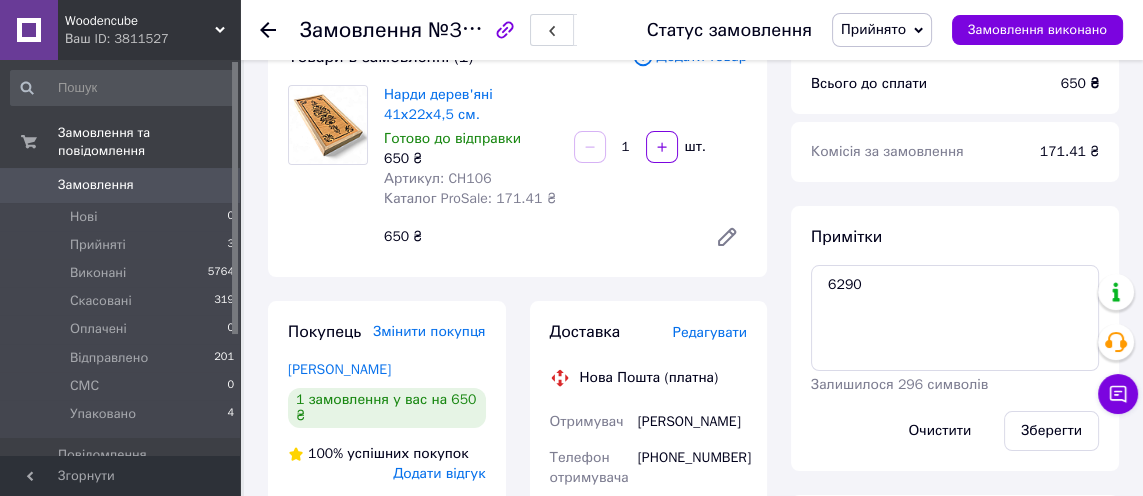 click on "Редагувати" at bounding box center [710, 332] 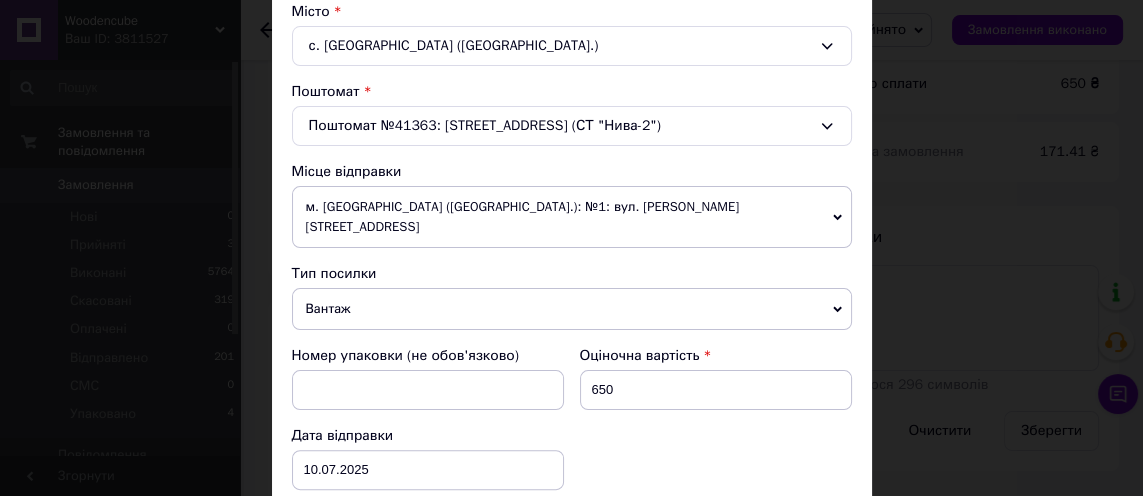 scroll, scrollTop: 554, scrollLeft: 0, axis: vertical 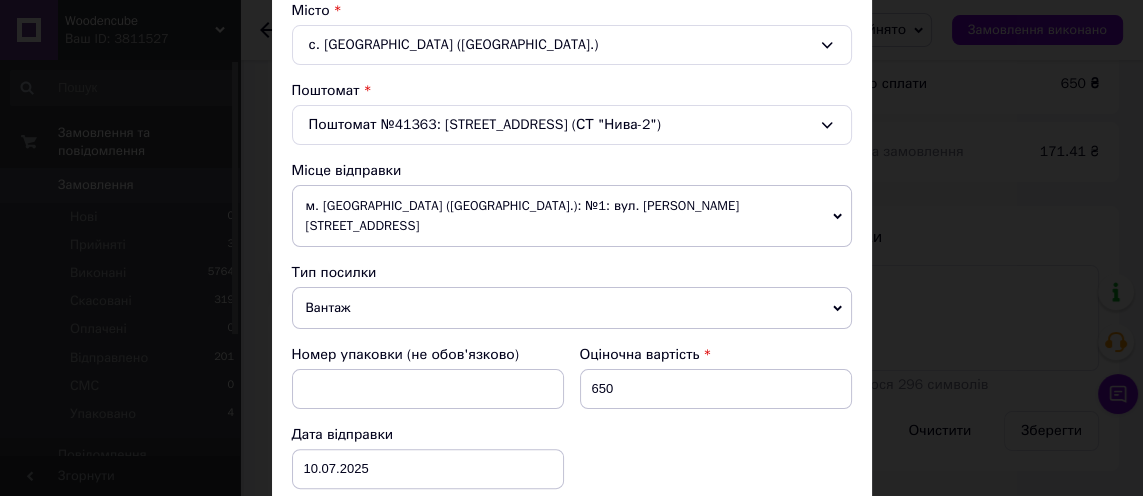 click on "Опис та додаткова інформація" at bounding box center [424, 516] 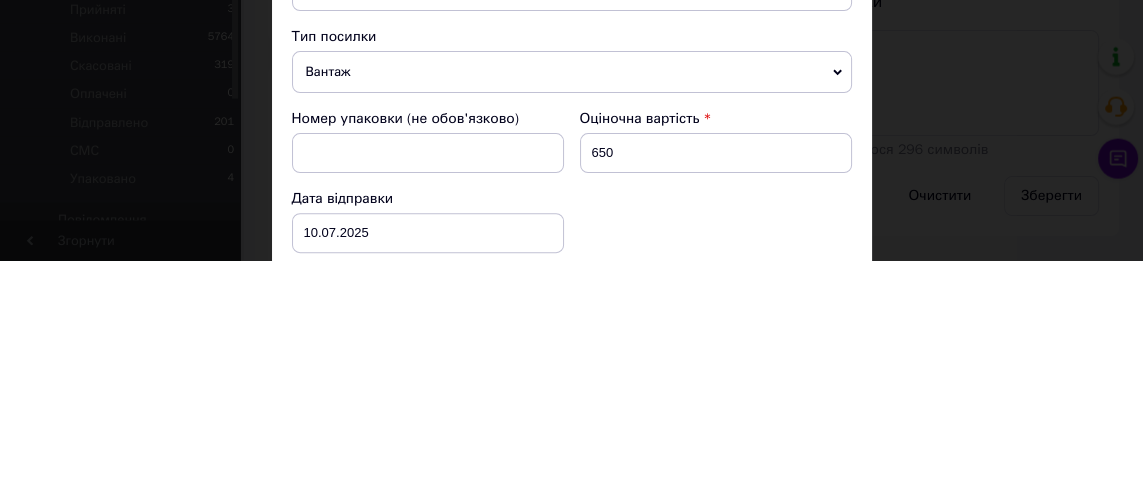 scroll, scrollTop: 194, scrollLeft: 0, axis: vertical 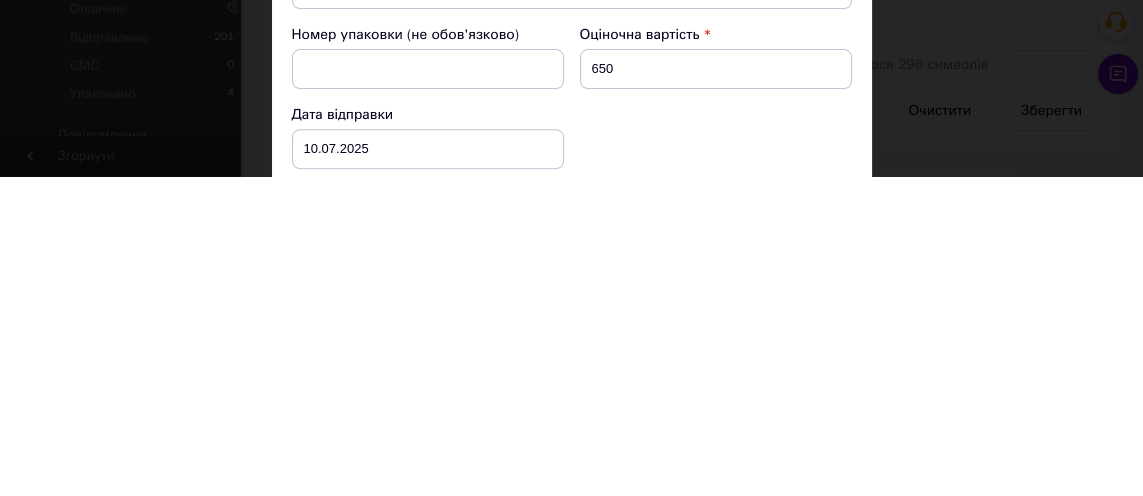 click on "Нарди дерев'яні 41х22х4,5 см." at bounding box center (572, 604) 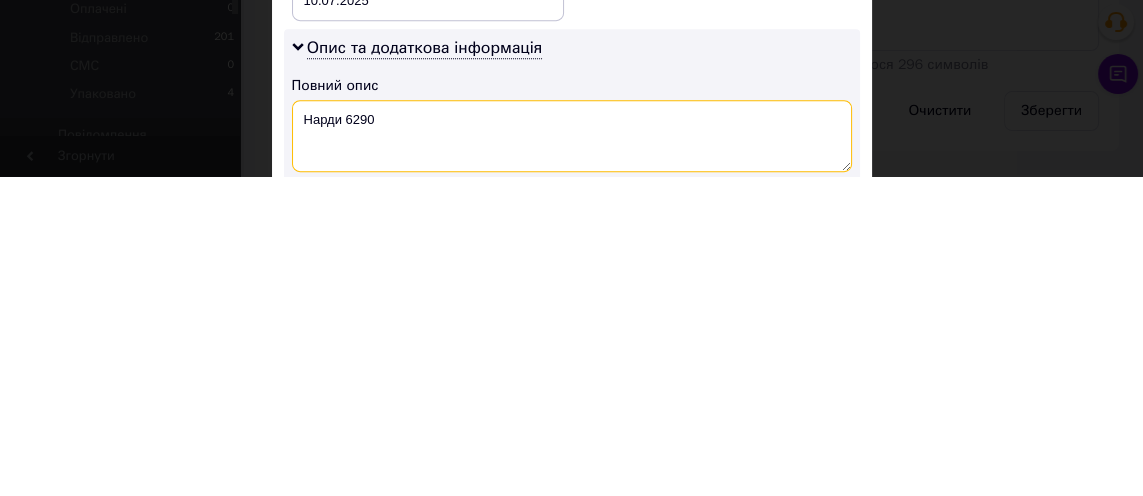 scroll, scrollTop: 706, scrollLeft: 0, axis: vertical 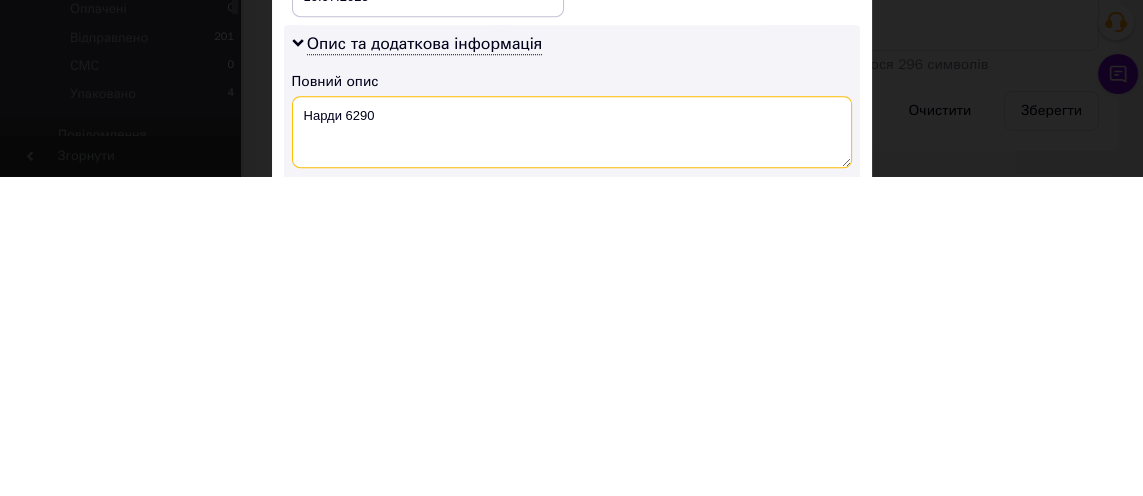 type on "Нарди 6290" 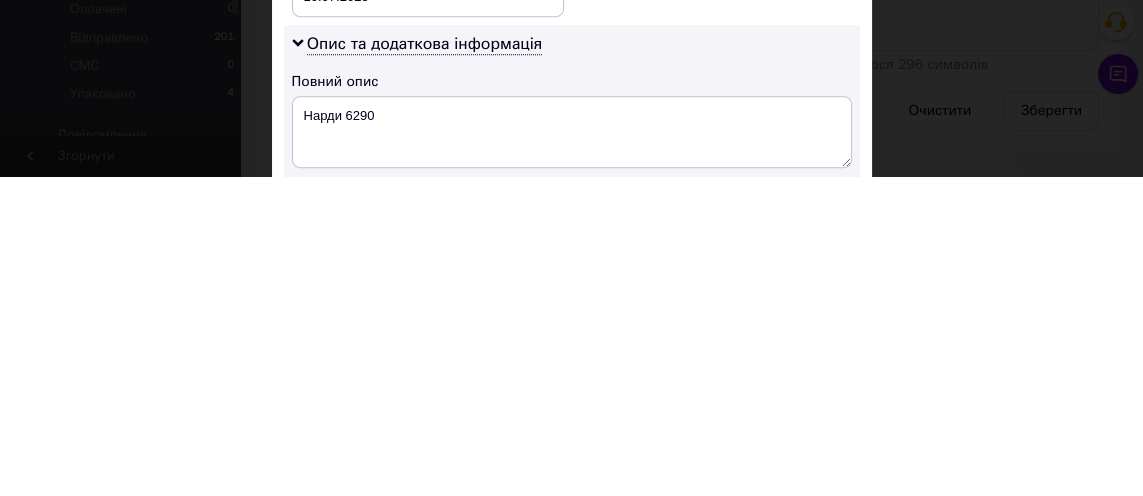 click on "Нарди дерев'яні 41х22х4,5 см." at bounding box center [572, 564] 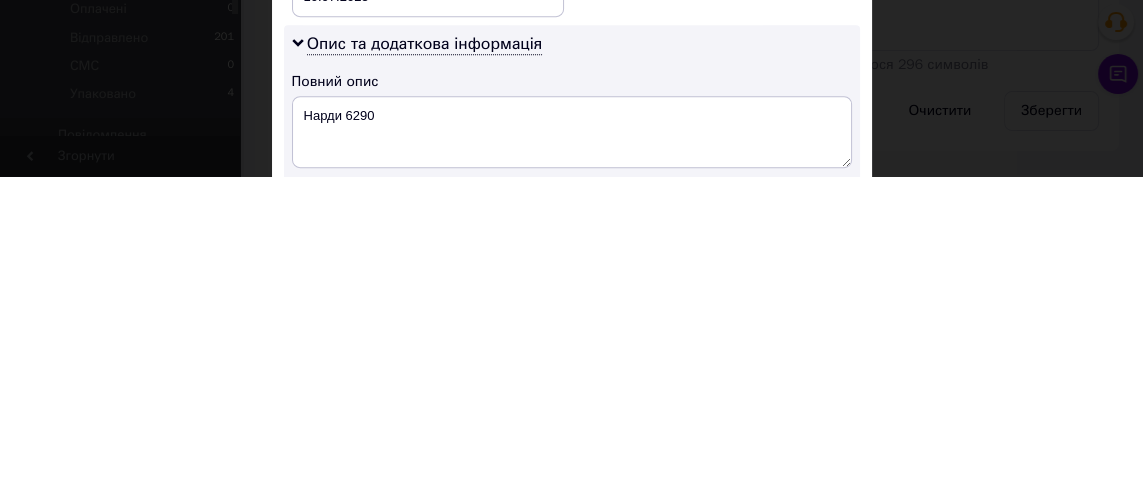 click on "Нарди дерев'яні 41х22х4,5 см." at bounding box center [572, 564] 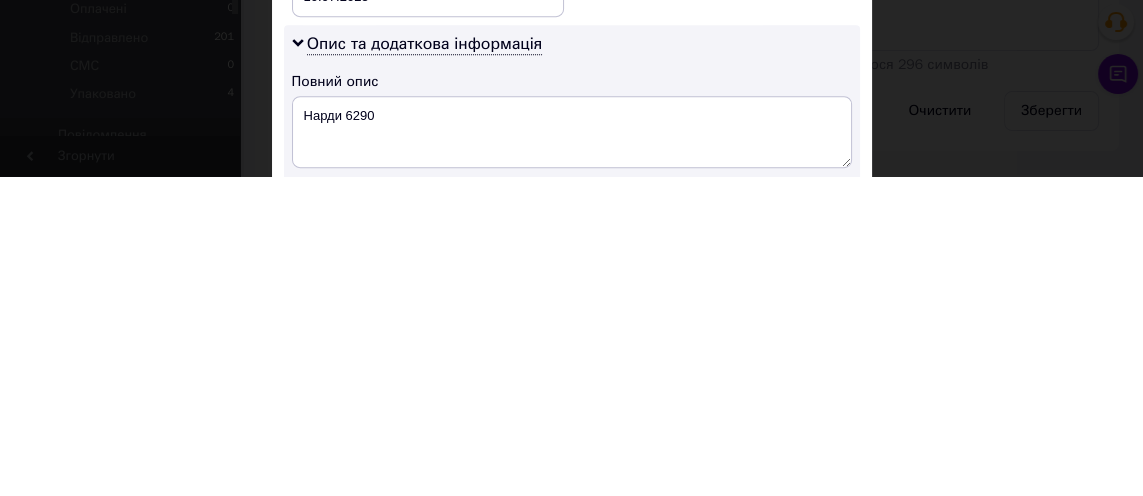 type on "Нарди 6290" 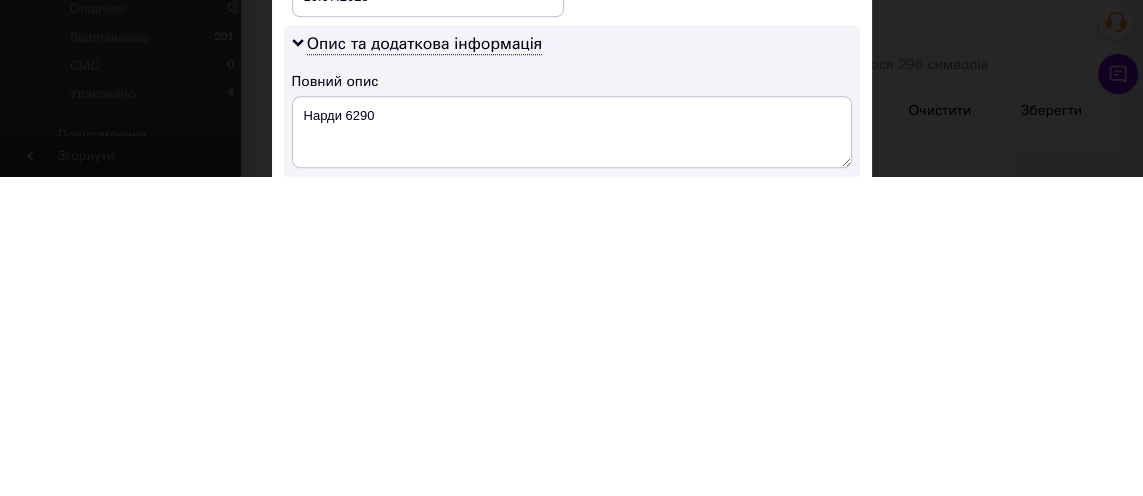 click on "Додаткова інформація" at bounding box center [572, 514] 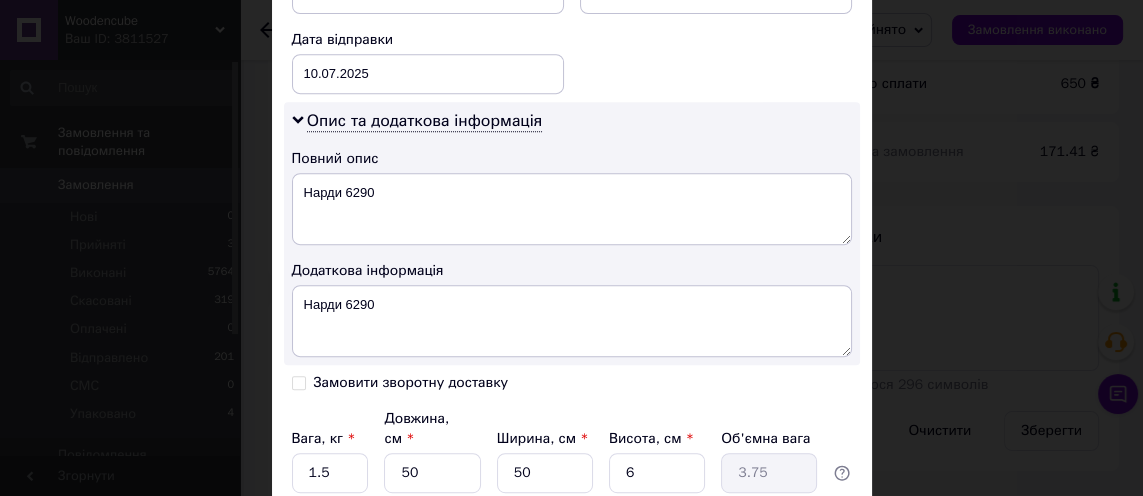 scroll, scrollTop: 970, scrollLeft: 0, axis: vertical 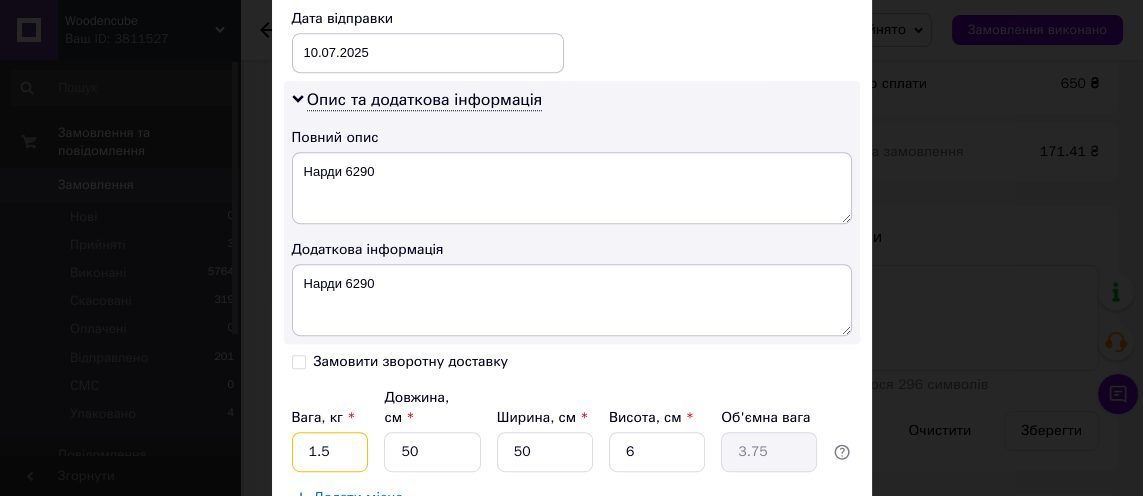 click on "1.5" at bounding box center (330, 452) 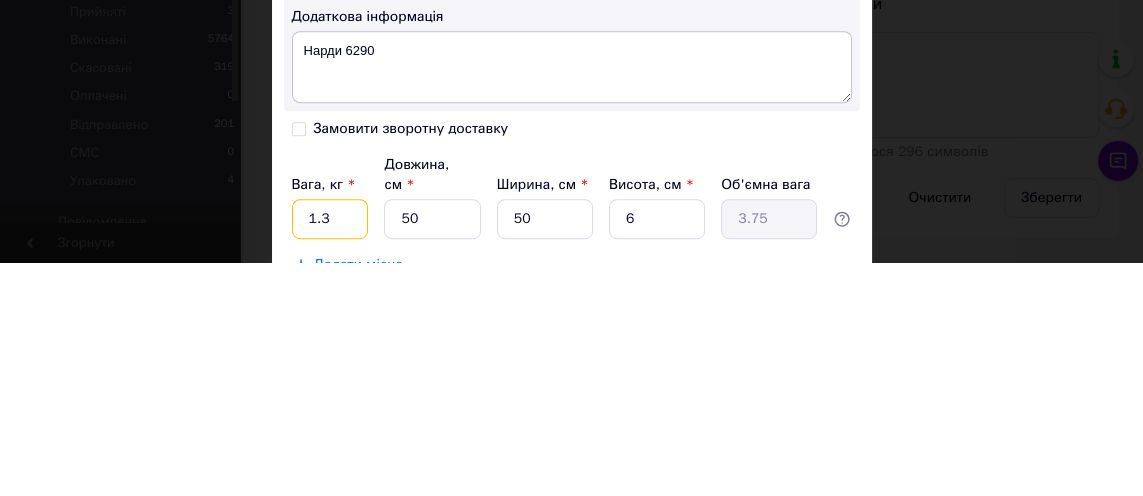 type on "1.3" 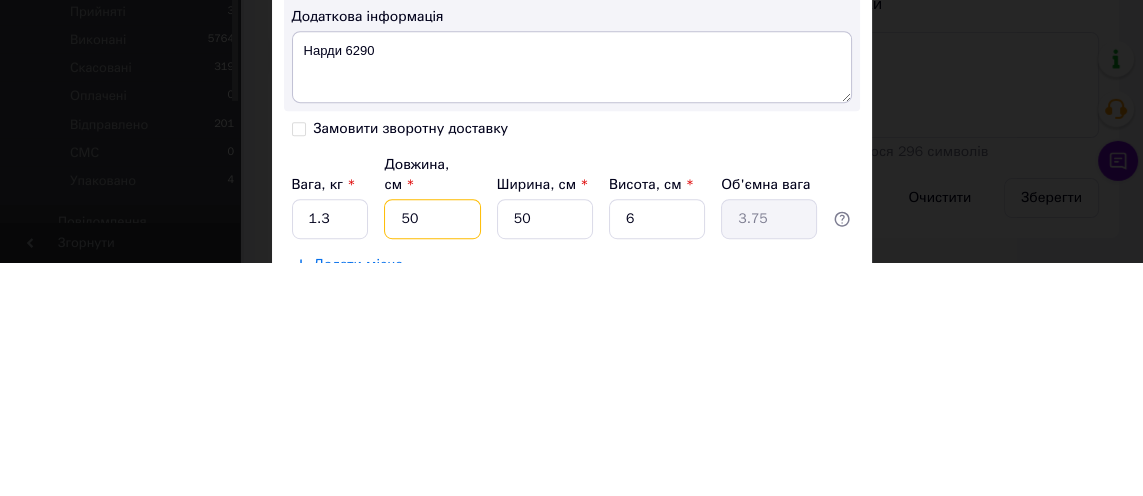 type on "5" 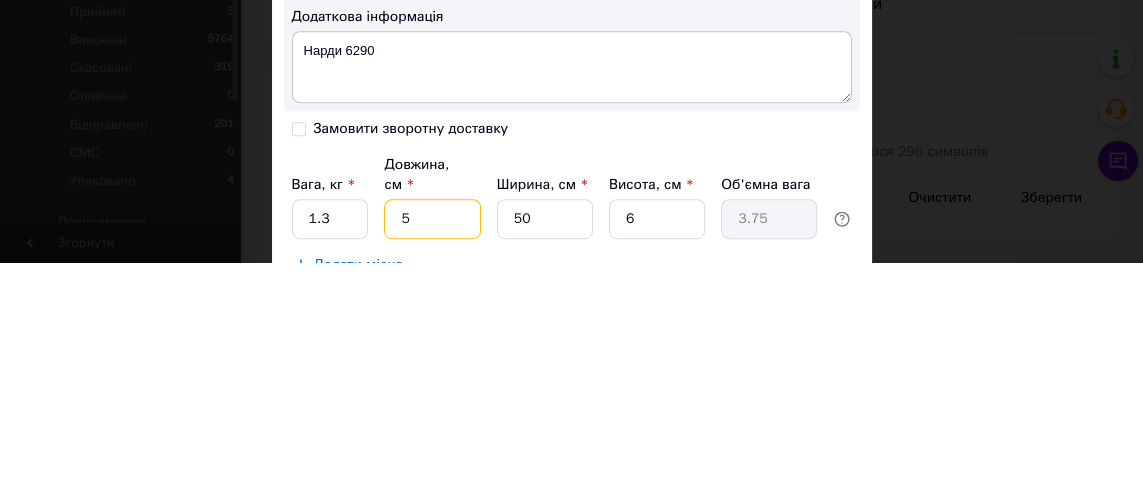type on "0.38" 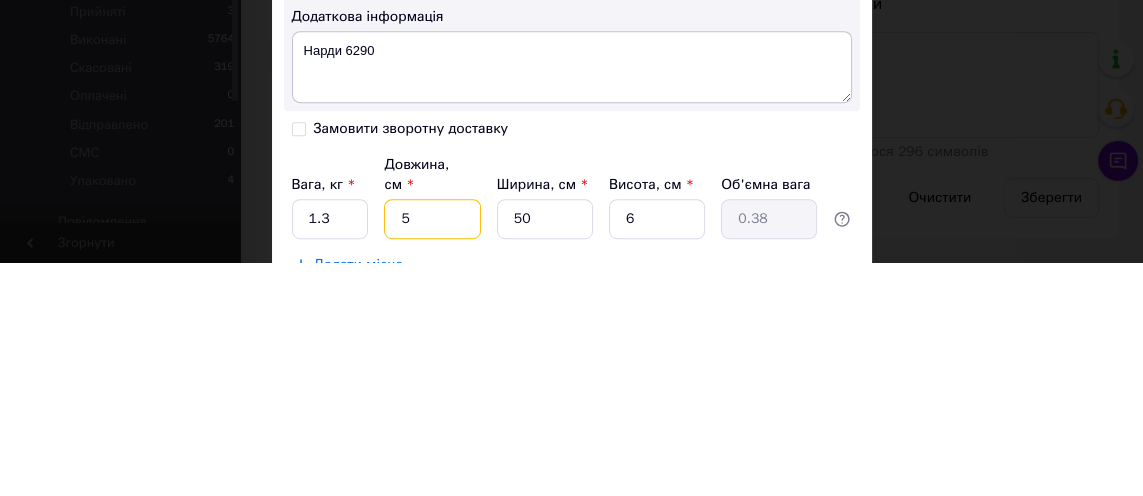 type 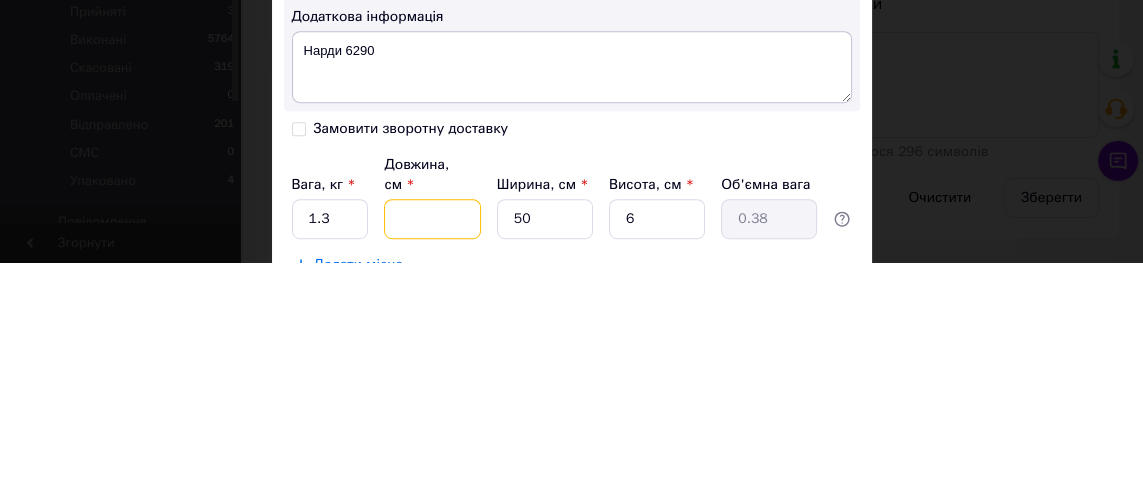 type 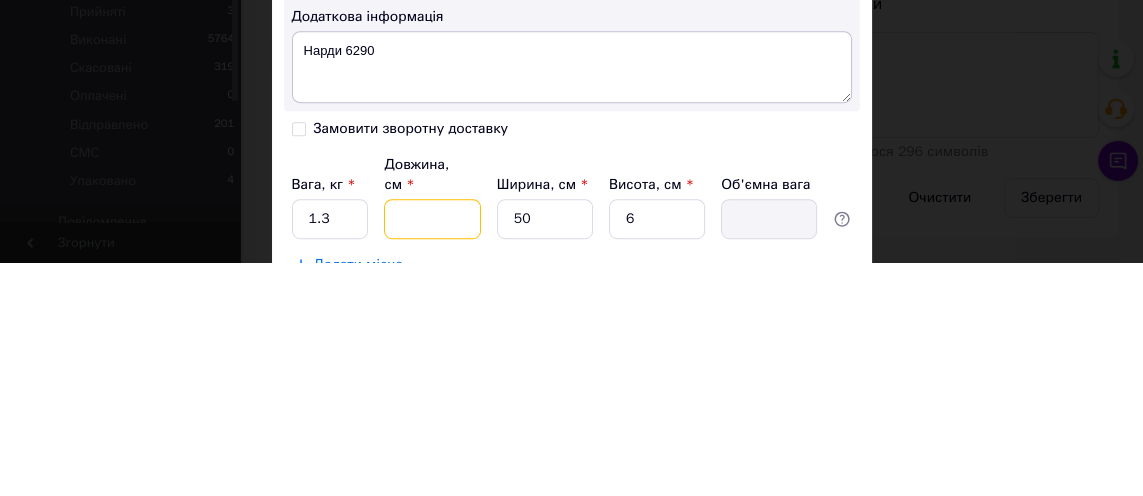 type on "4" 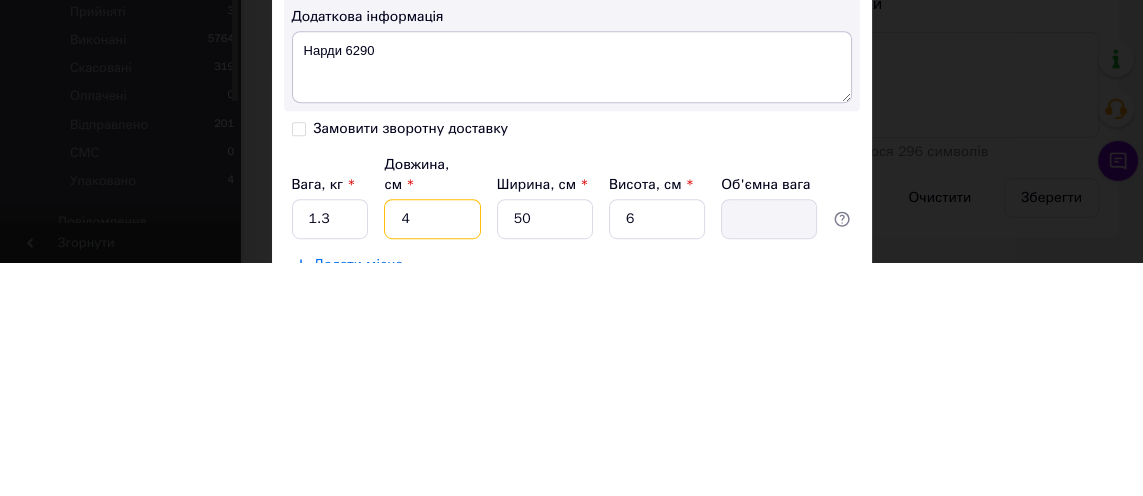 type on "0.3" 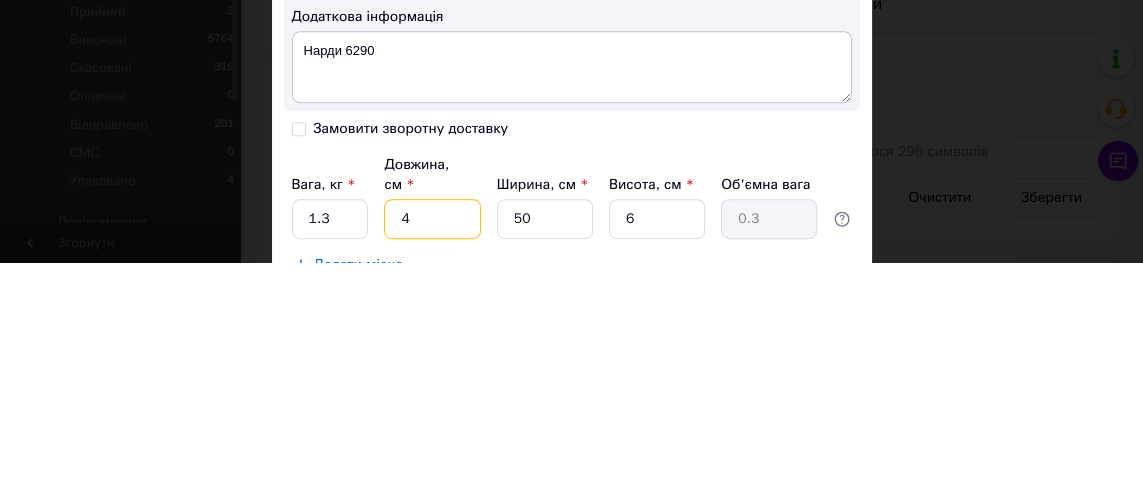 type on "44" 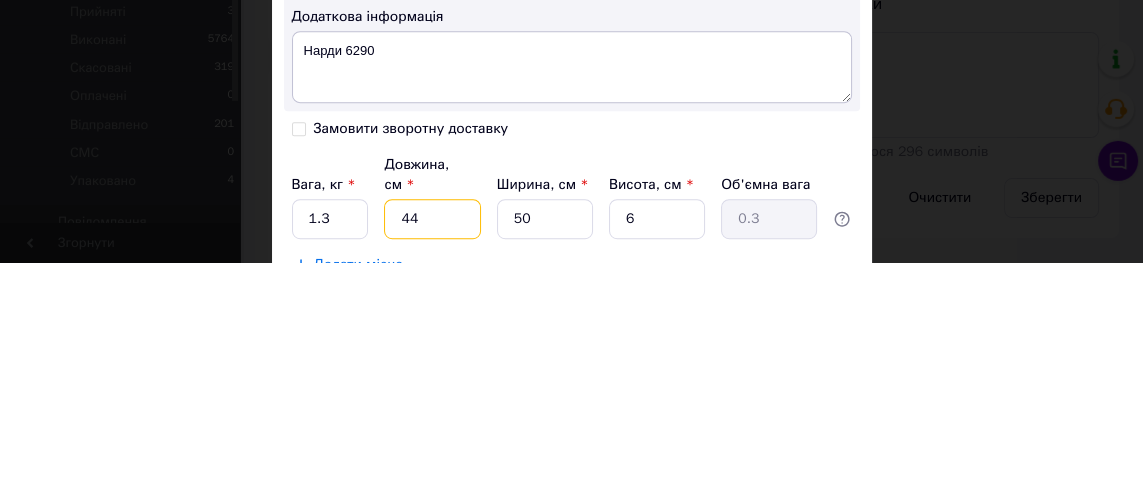 type on "3.3" 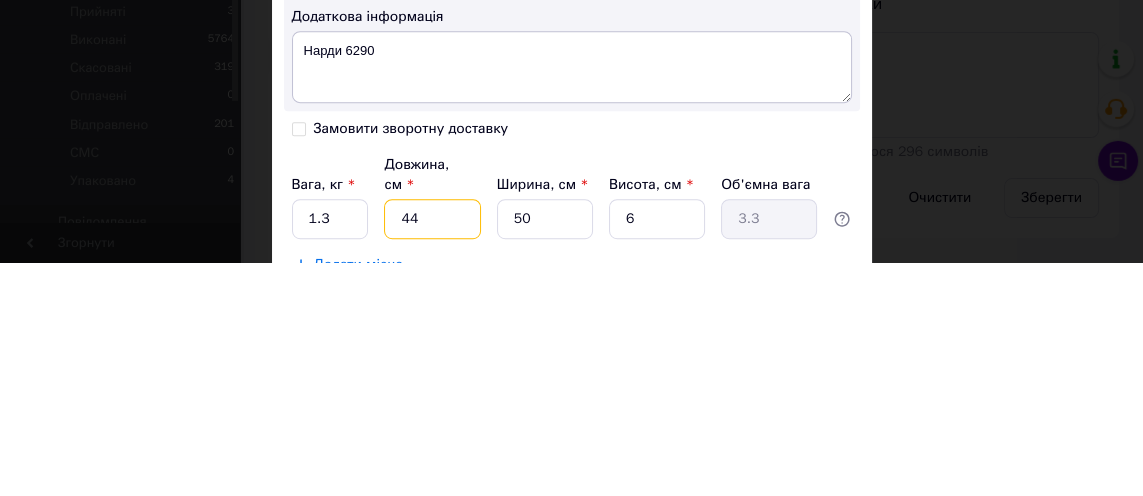 type on "44" 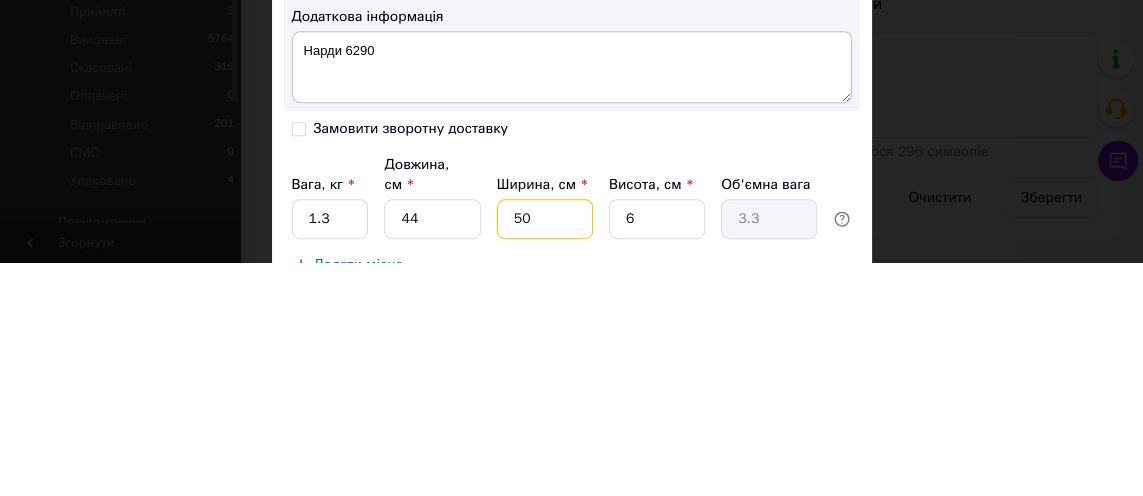 type on "5" 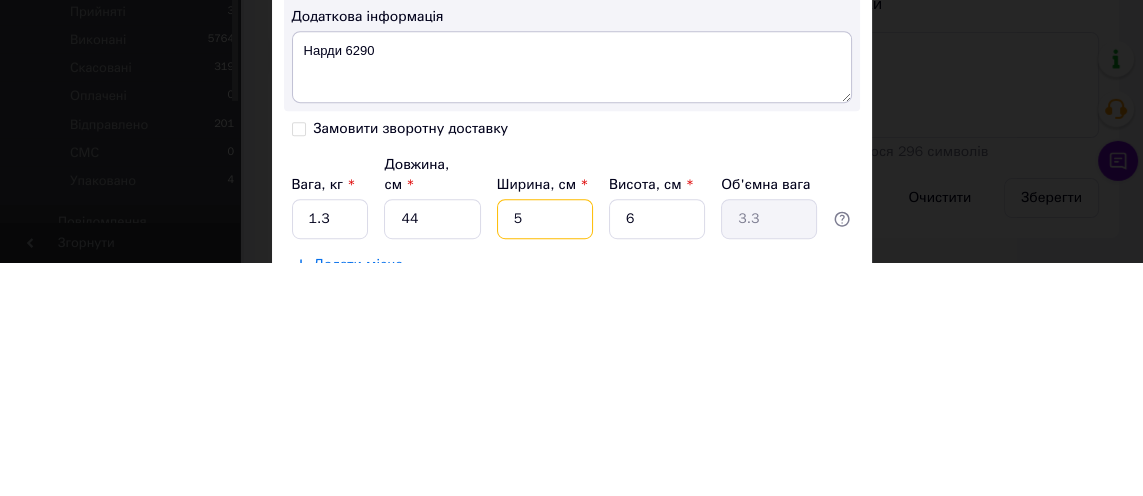 type on "0.33" 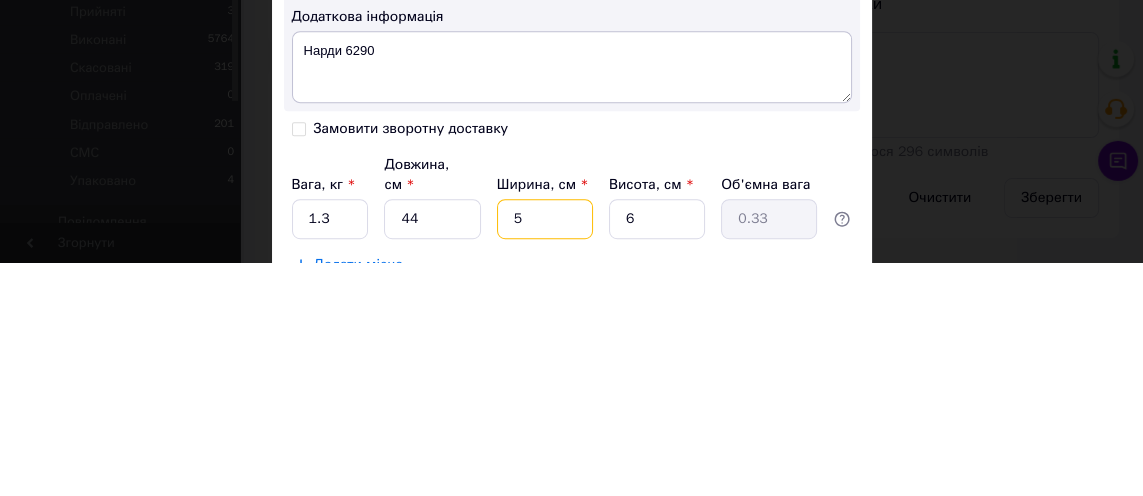 type 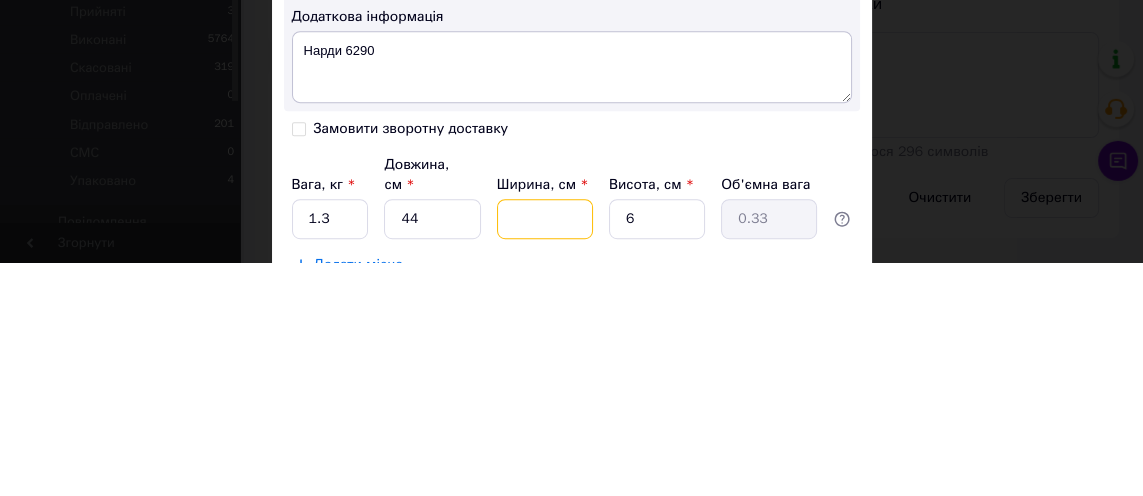 type 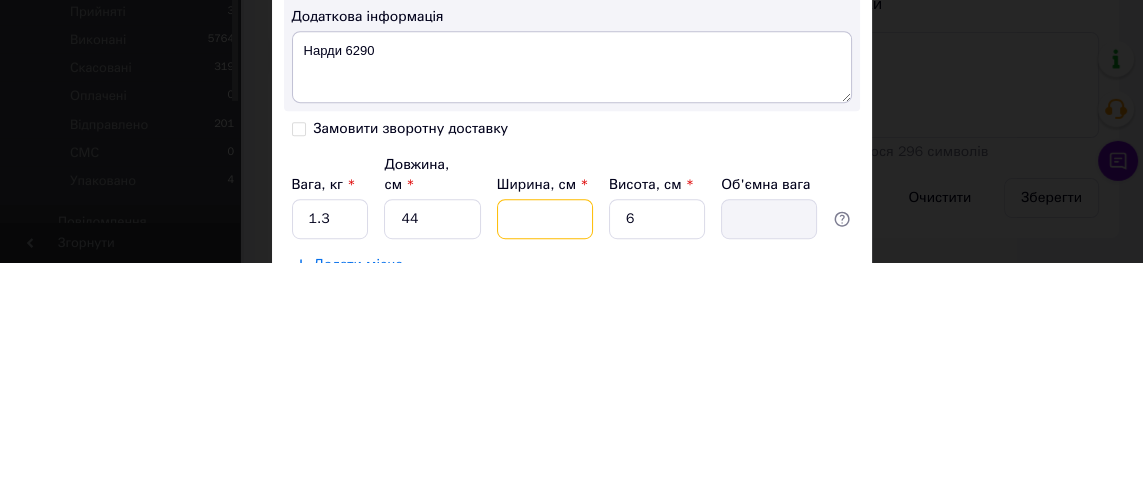 type on "2" 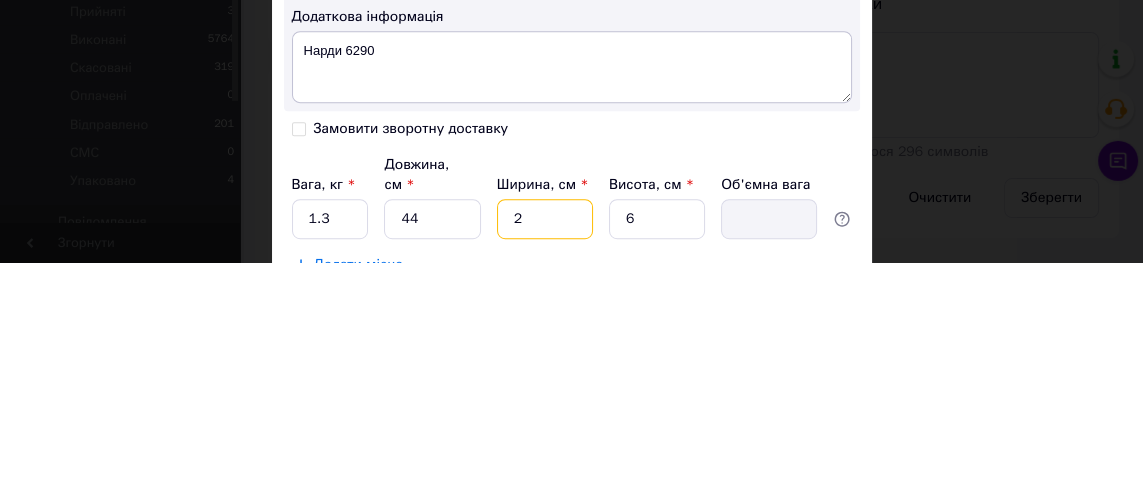 type on "0.13" 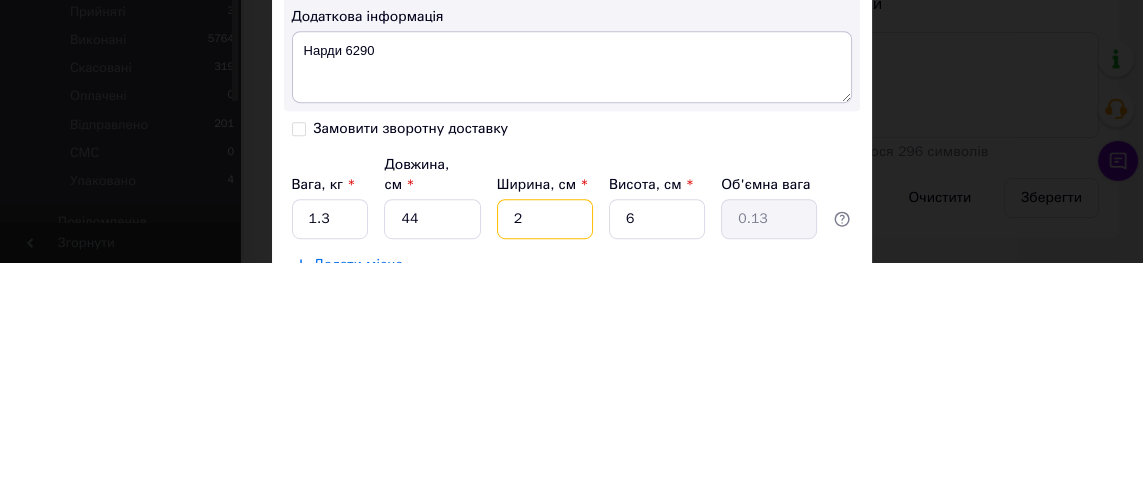type on "24" 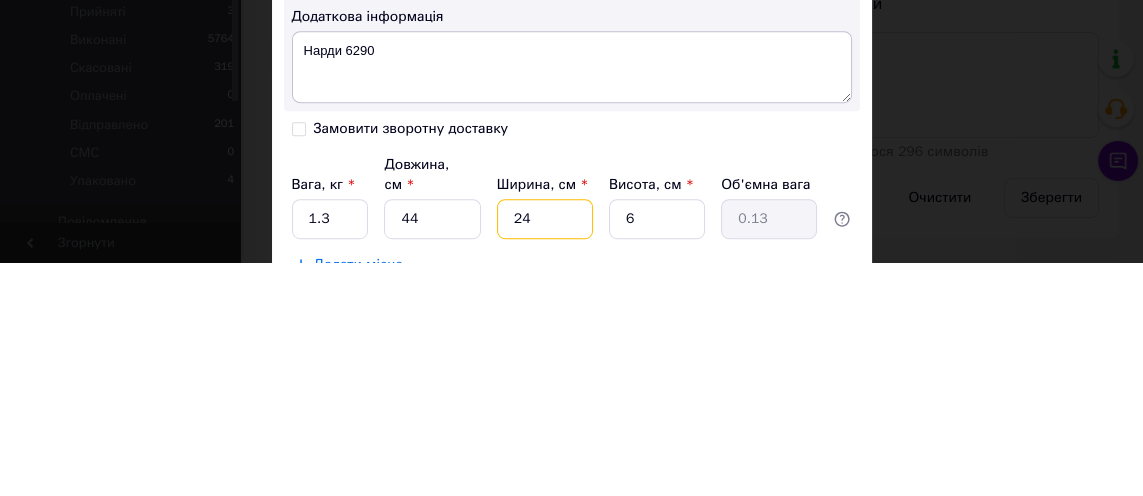 type on "1.58" 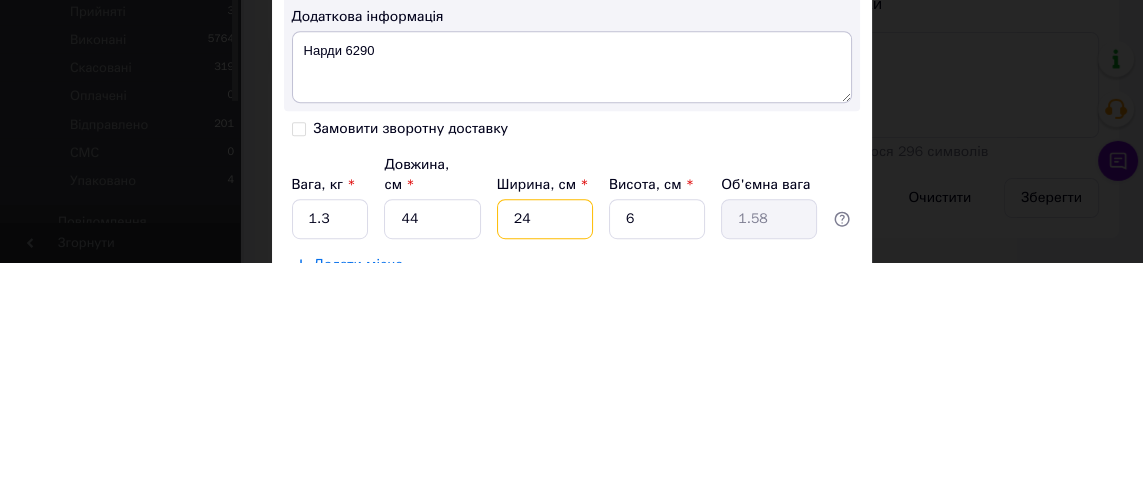 type on "24" 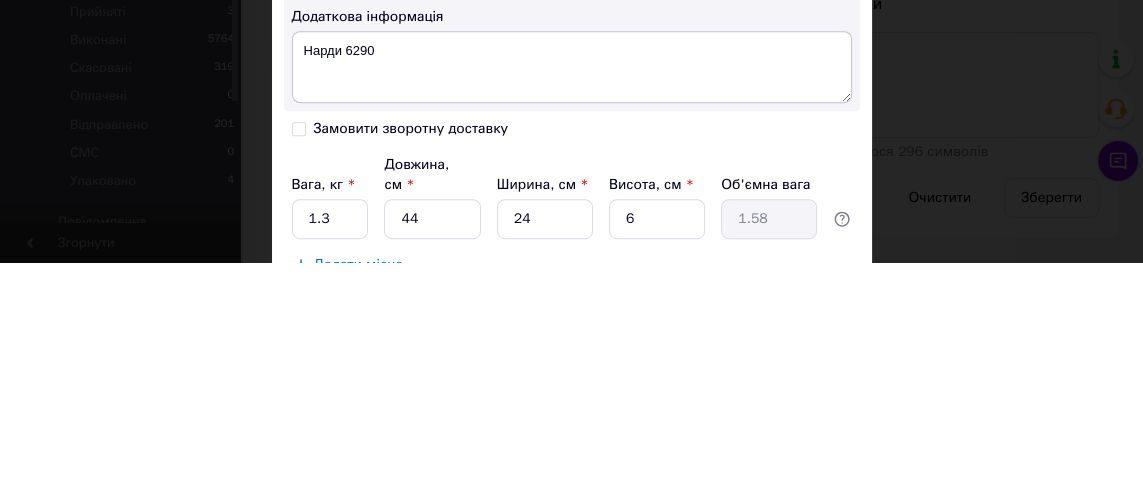 click on "Спосіб доставки Нова Пошта (платна) Платник Отримувач Відправник Прізвище отримувача Сисецкий Ім'я отримувача Артем По батькові отримувача Телефон отримувача +380935215305 Тип доставки В поштоматі У відділенні Кур'єром Місто с. Рожни (Київська обл.) Поштомат Поштомат №41363: вул. 12-а Центральна, 2 (СТ "Нива-2") Місце відправки м. Косів (Івано-Франківська обл.): №1: вул. Горбового, 8 Немає збігів. Спробуйте змінити умови пошуку Додати ще місце відправки Тип посилки Вантаж Документи Номер упаковки (не обов'язково) Оціночна вартість 650 Дата відправки 10.07.2025 < 2025 > < Июль > Пн 30" at bounding box center (572, -156) 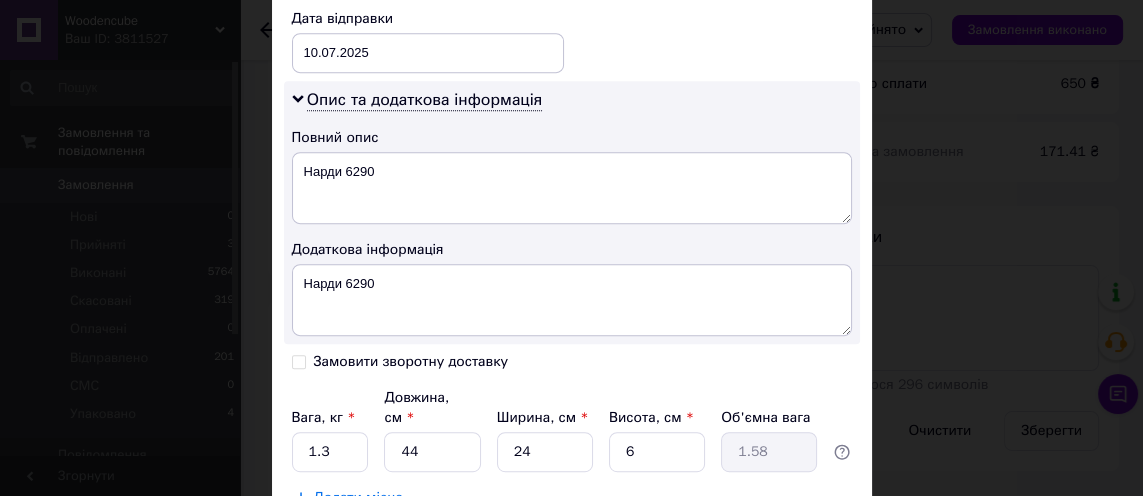 click on "Зберегти" at bounding box center (802, 548) 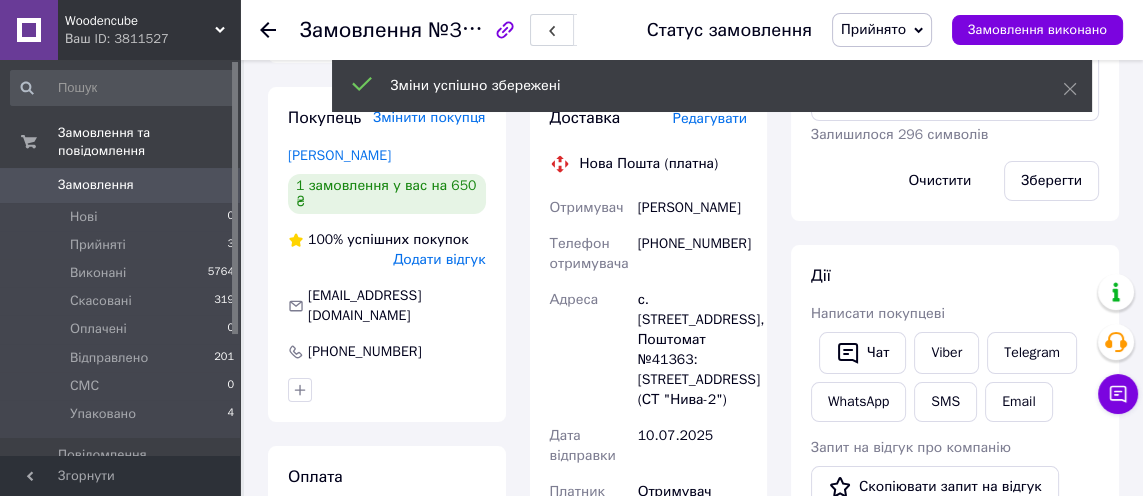 scroll, scrollTop: 432, scrollLeft: 0, axis: vertical 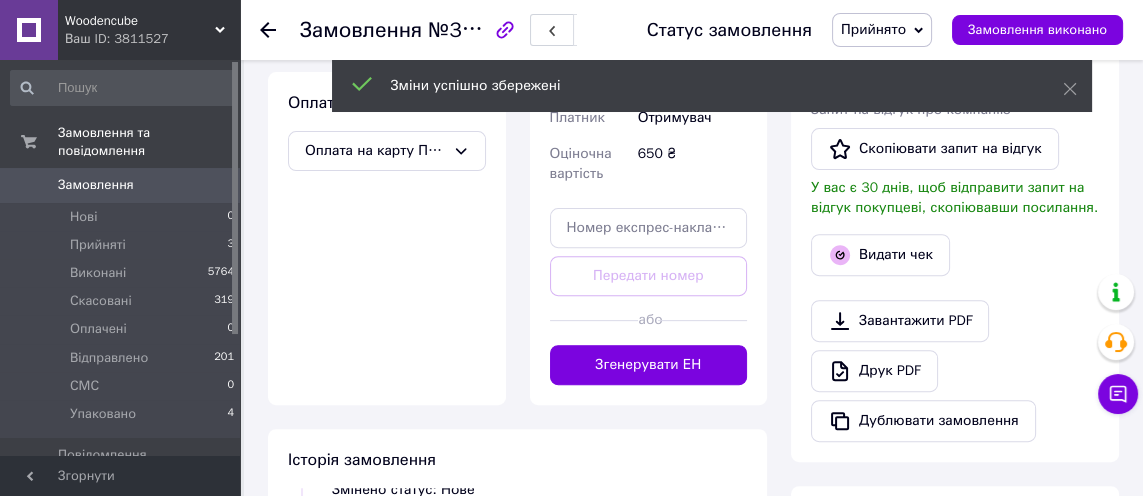 click on "Згенерувати ЕН" at bounding box center [649, 365] 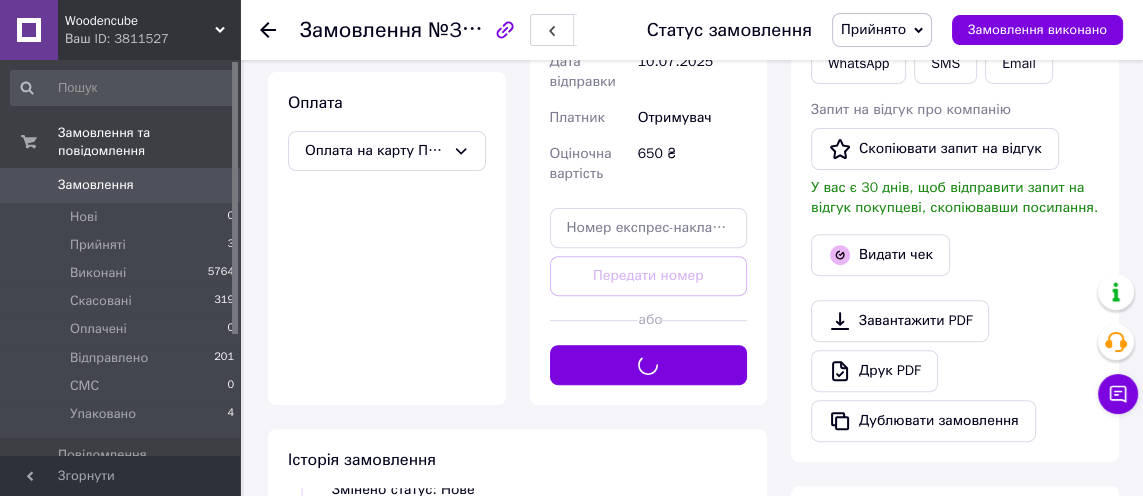 click on "Прийнято" at bounding box center (873, 29) 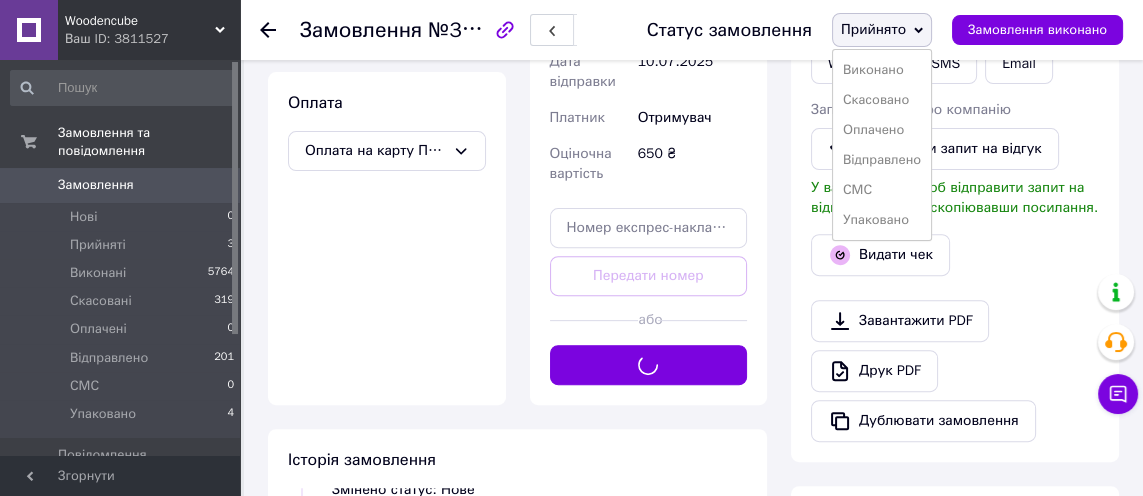 click on "Упаковано" at bounding box center [882, 220] 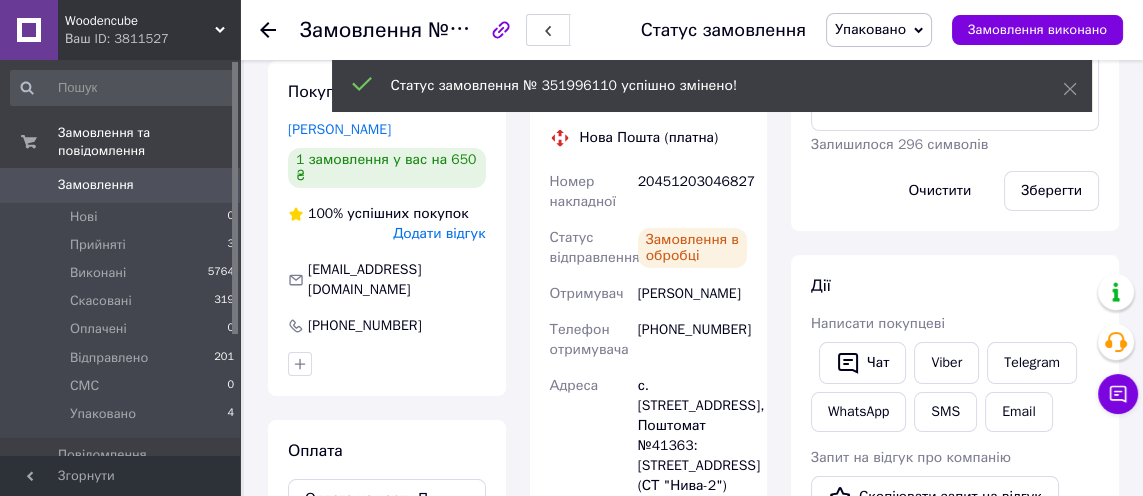 scroll, scrollTop: 416, scrollLeft: 0, axis: vertical 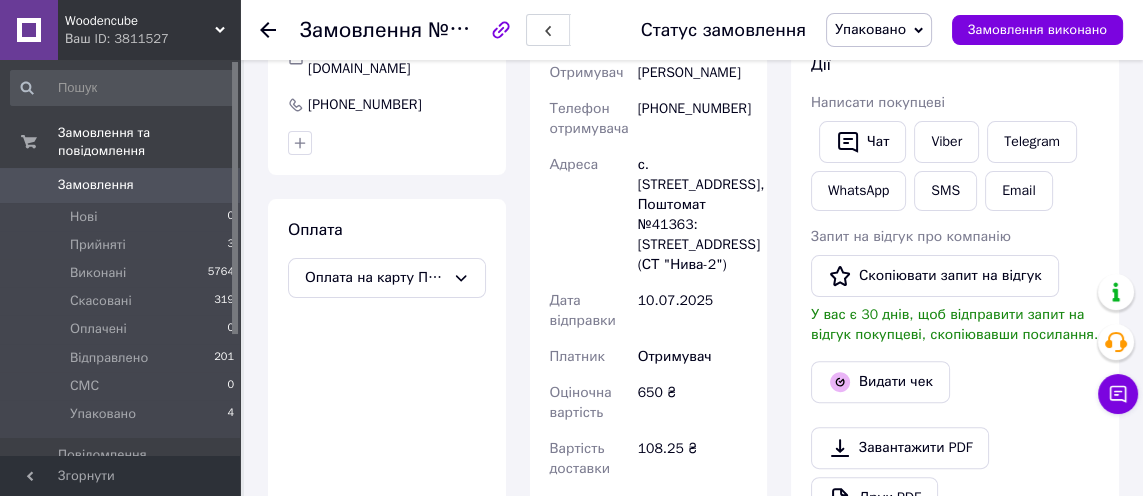 click on "Видати чек" at bounding box center (880, 382) 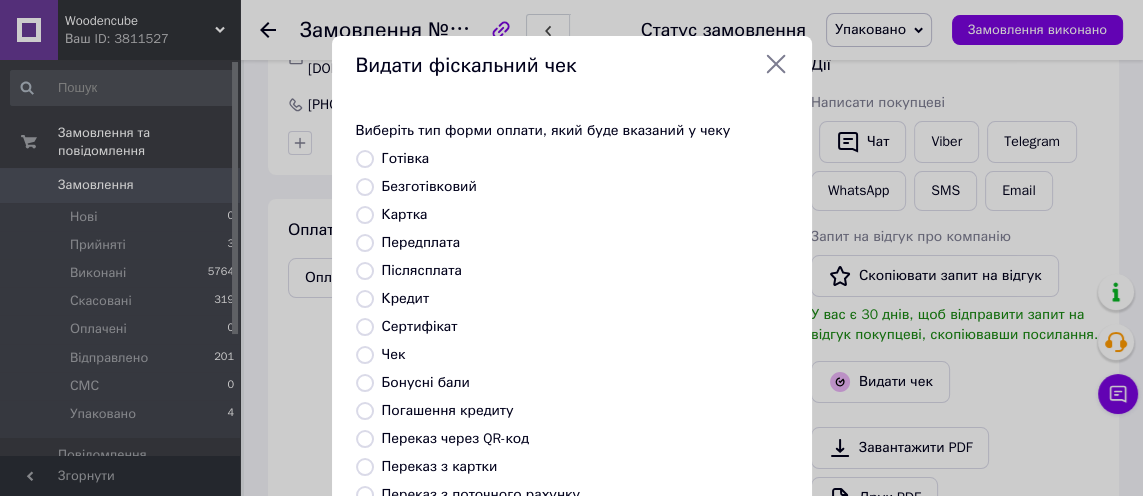 click on "Картка" at bounding box center [365, 215] 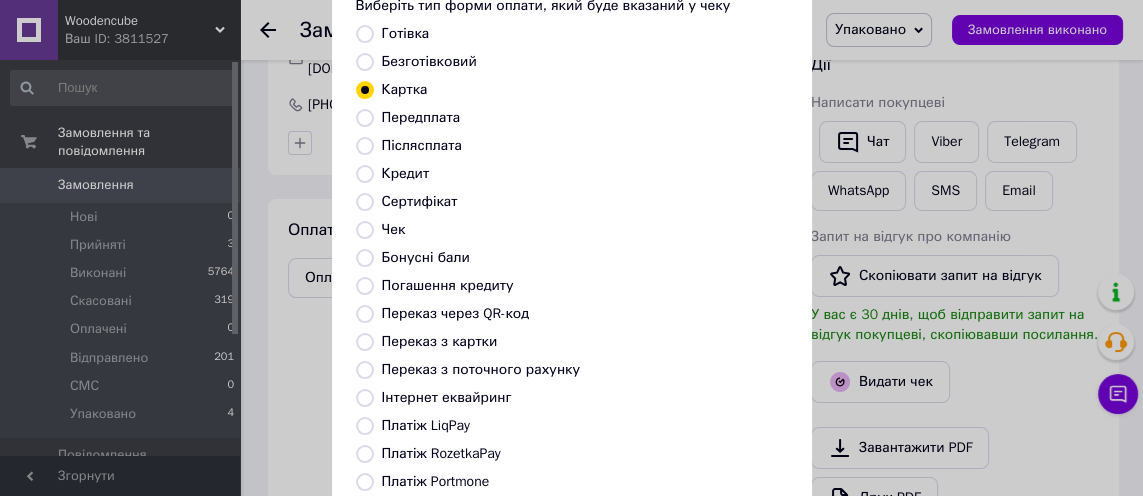 scroll, scrollTop: 253, scrollLeft: 0, axis: vertical 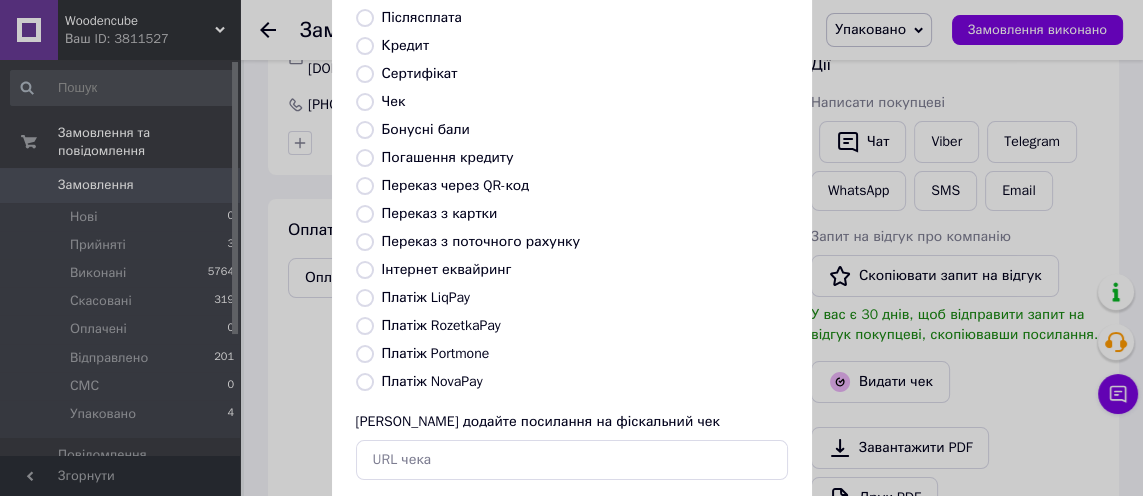 click on "Вибрати" at bounding box center [738, 525] 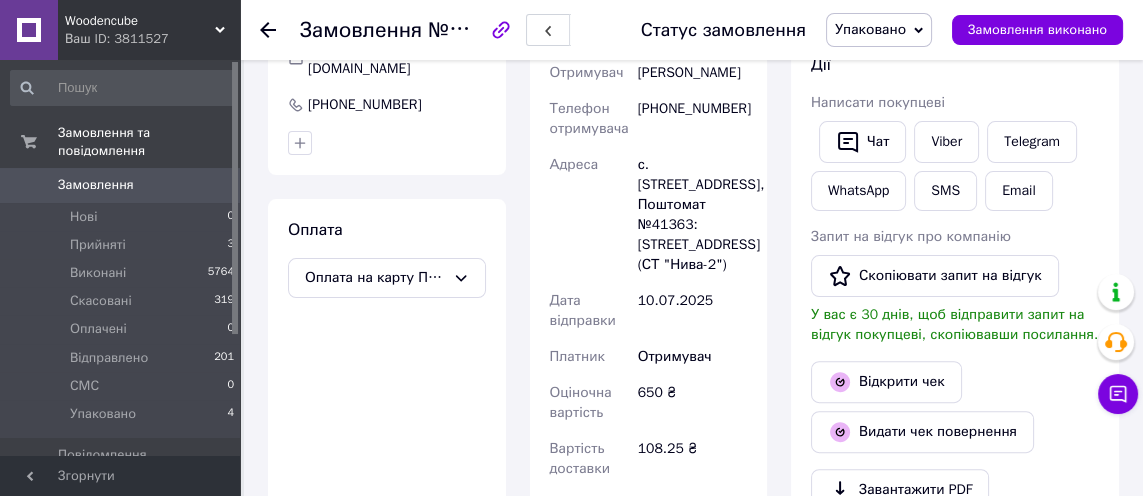 scroll, scrollTop: 0, scrollLeft: 0, axis: both 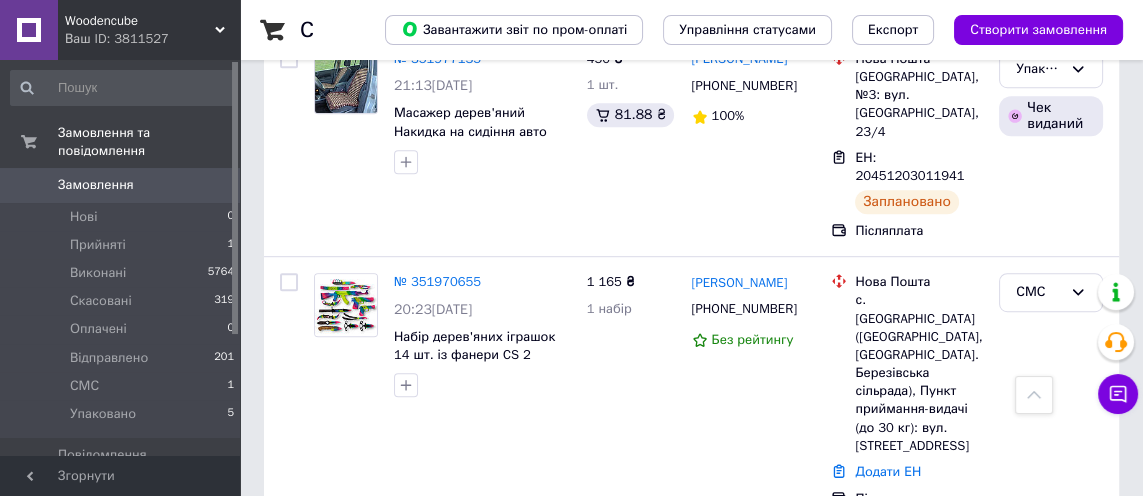 click on "№ 351970655" at bounding box center (437, 281) 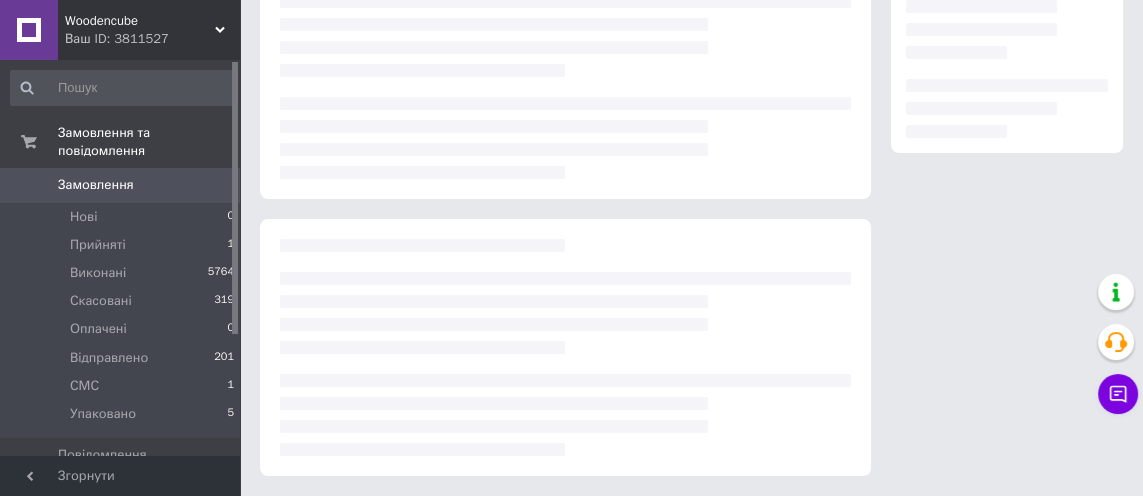 scroll, scrollTop: 0, scrollLeft: 0, axis: both 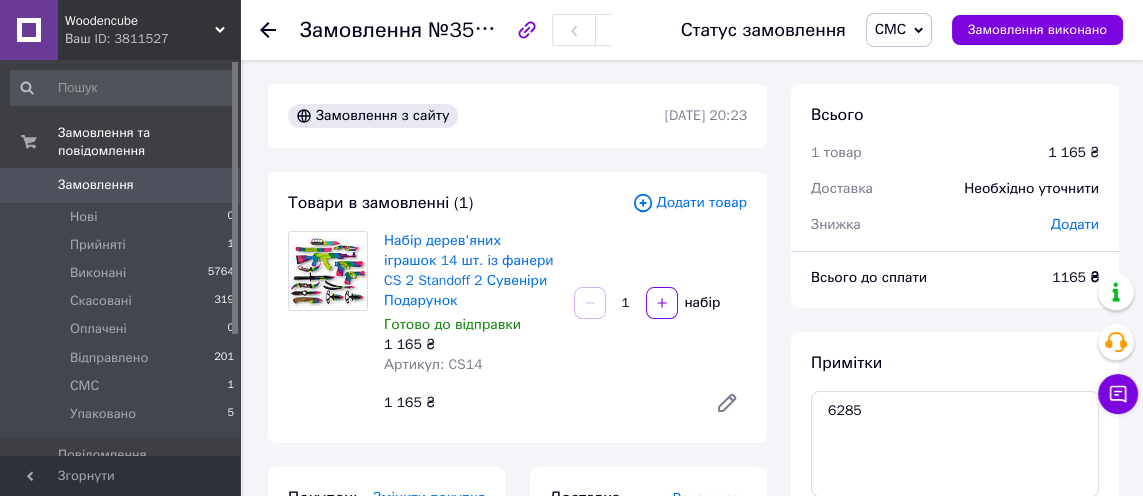 click on "СМС" at bounding box center [899, 30] 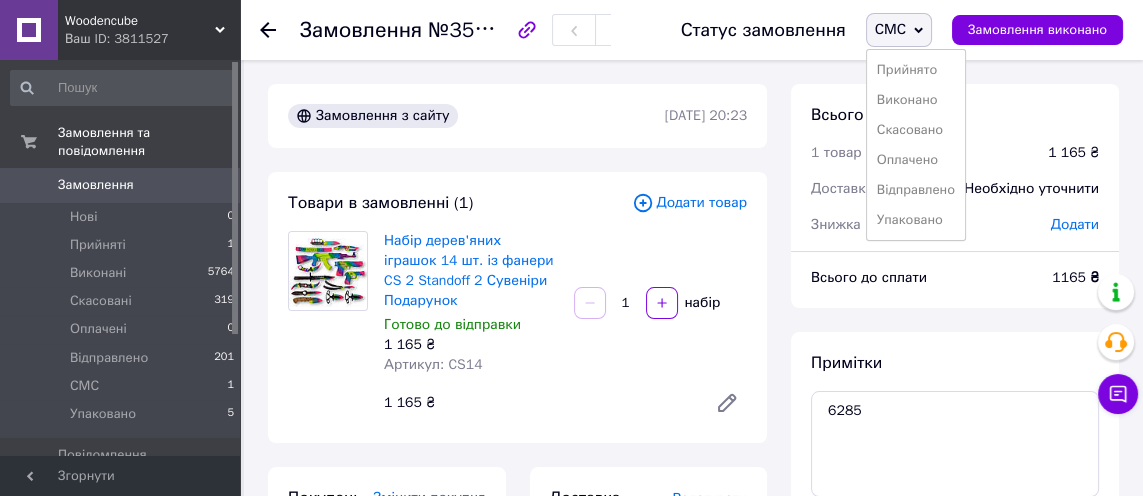 click on "Виконано" at bounding box center (916, 100) 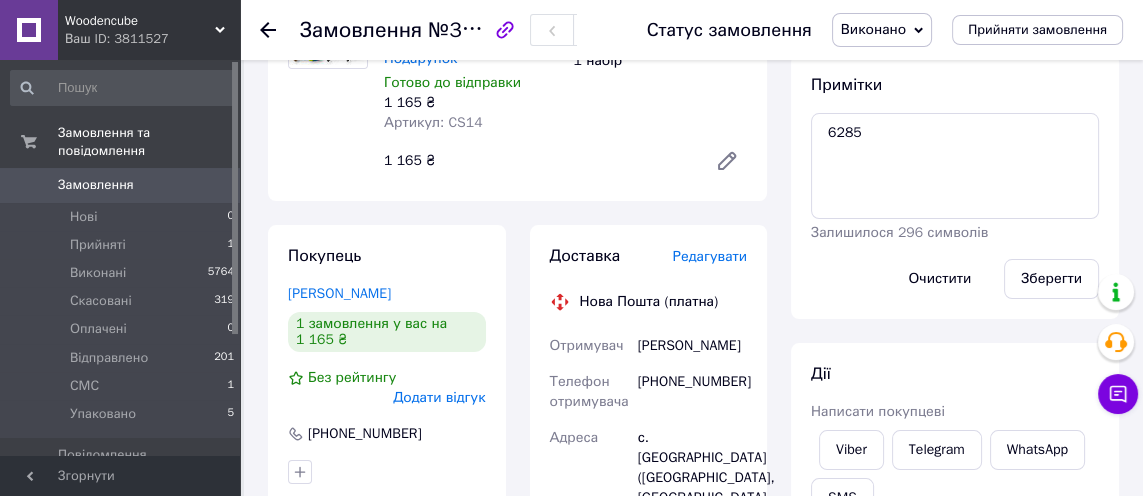 scroll, scrollTop: 243, scrollLeft: 0, axis: vertical 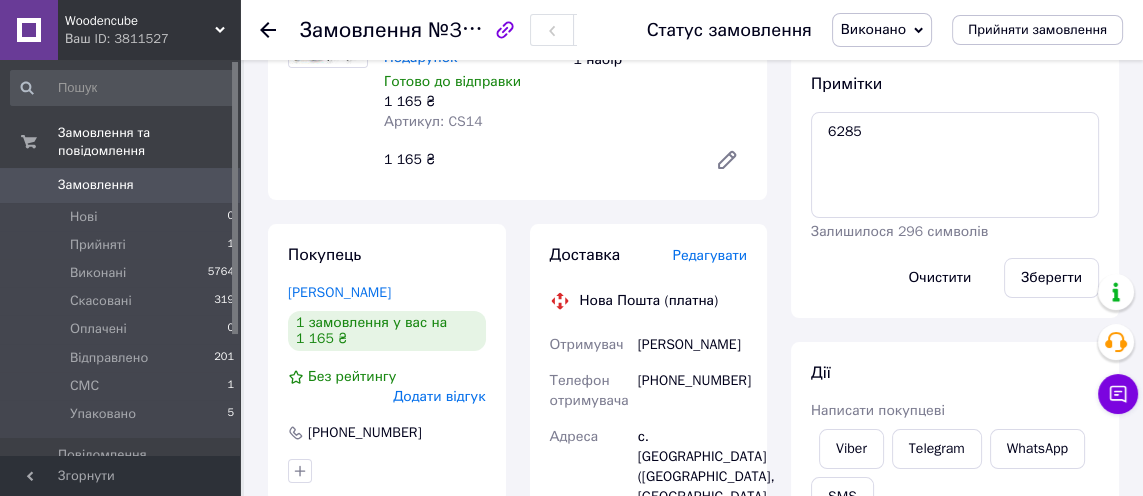 click on "[PERSON_NAME]" at bounding box center [339, 292] 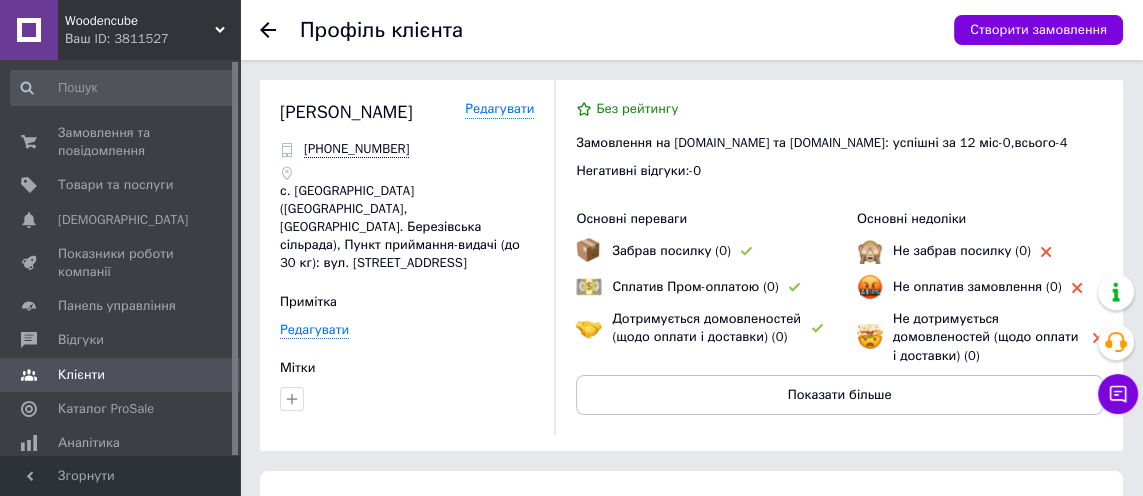 click on "Редагувати" at bounding box center [499, 109] 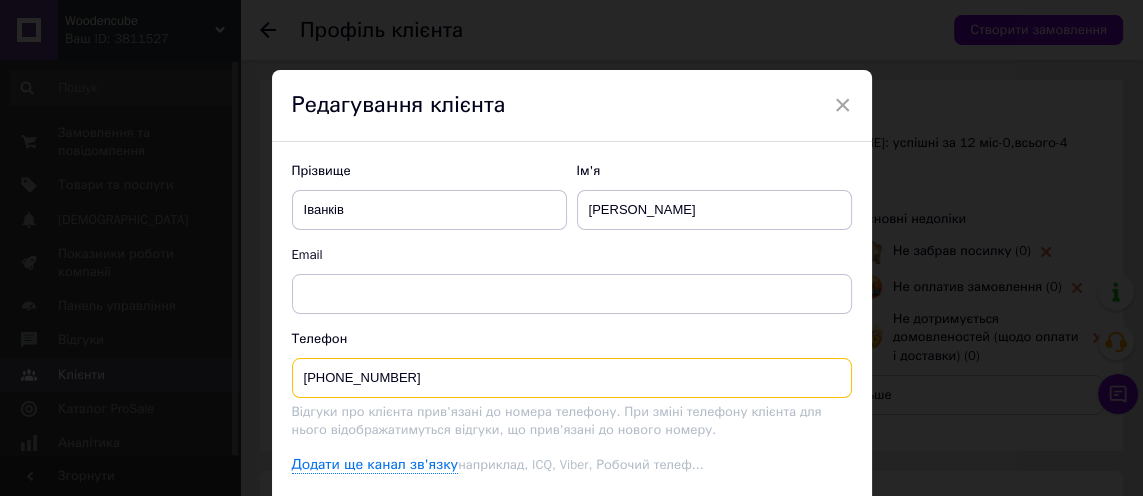 click on "[PHONE_NUMBER]" at bounding box center (572, 378) 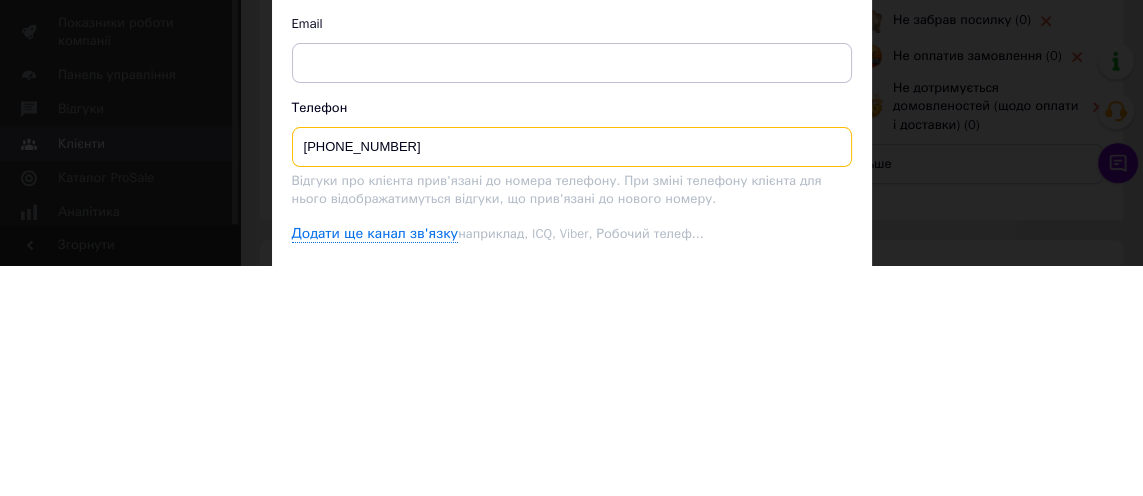type on "[PHONE_NUMBER]" 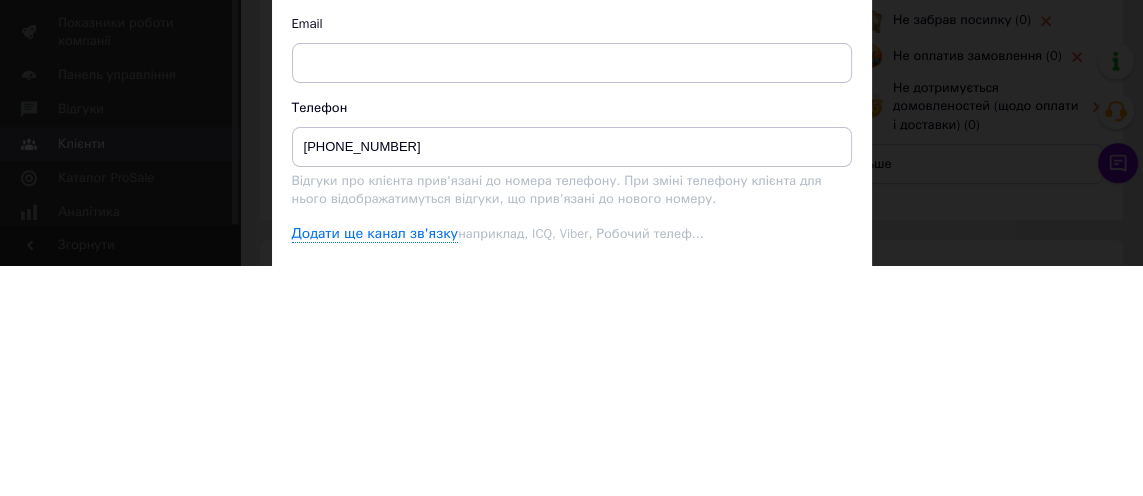 click on "Прізвище [PERSON_NAME] Ім'я [PERSON_NAME] Email Телефон [PHONE_NUMBER] Відгуки про клієнта прив'язані до номера телефону.
При зміні телефону клієнта для нього
відображатимуться відгуки, що прив'язані до нового номеру. Додати ще канал зв'язку    наприклад, ICQ, Viber, Робочий телеф..." at bounding box center (572, 326) 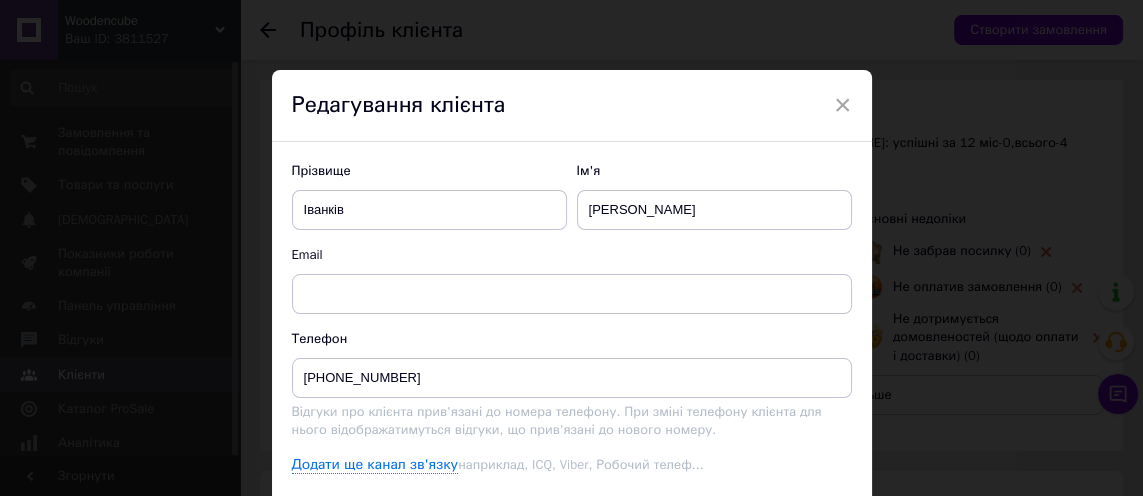 click on "Зберегти" at bounding box center [802, 531] 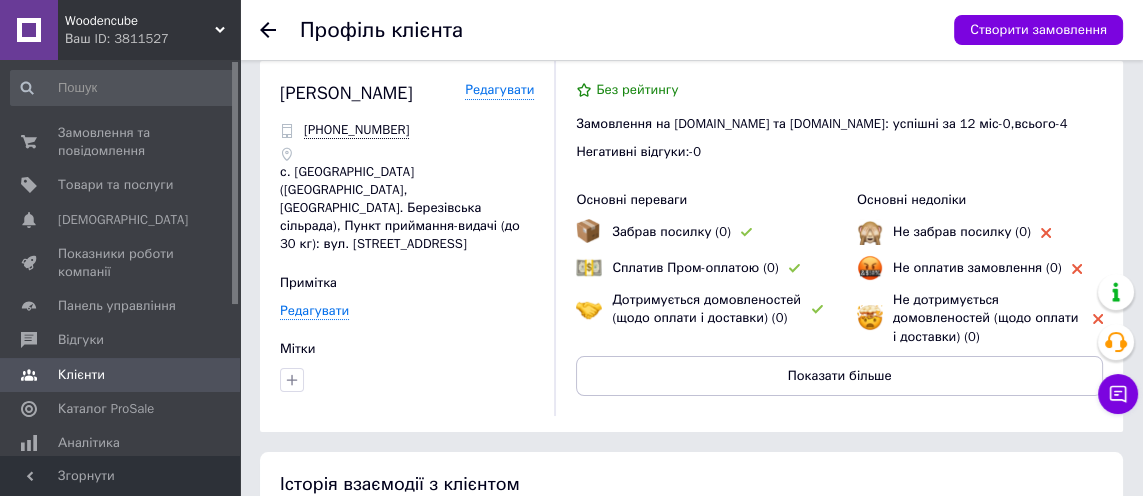 scroll, scrollTop: 78, scrollLeft: 0, axis: vertical 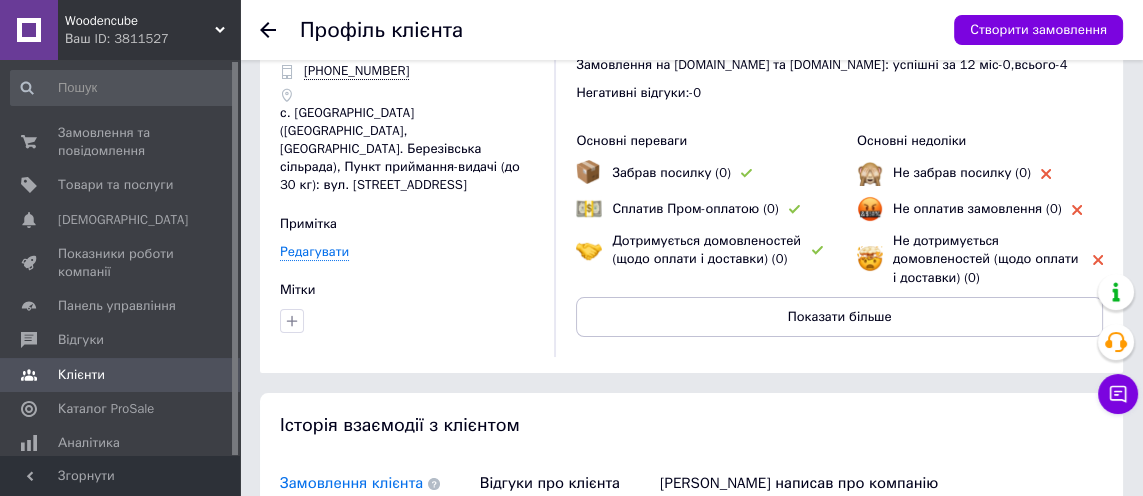 click on "№ 351970655" at bounding box center (399, 595) 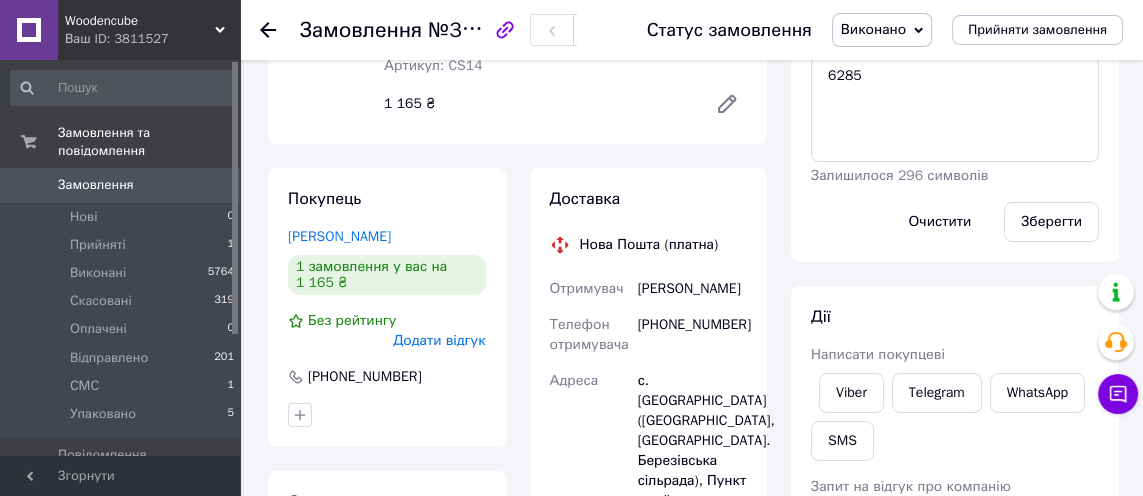 scroll, scrollTop: 300, scrollLeft: 0, axis: vertical 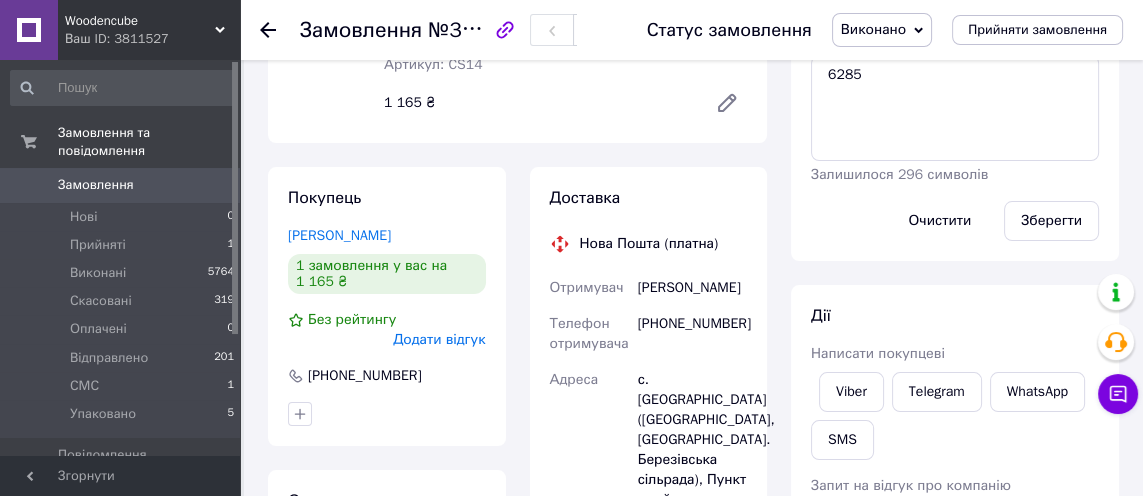 click on "Замовлення" at bounding box center [121, 185] 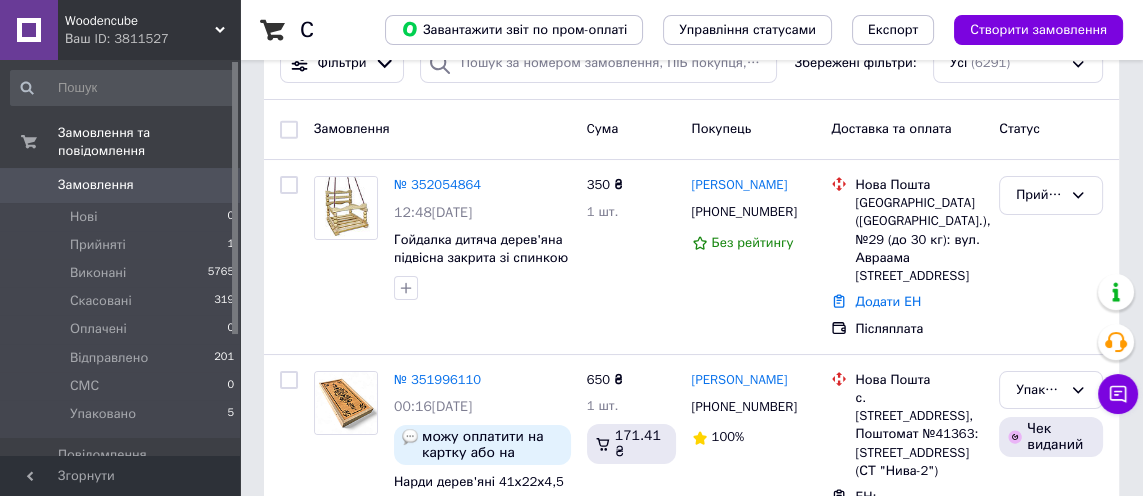 scroll, scrollTop: 205, scrollLeft: 0, axis: vertical 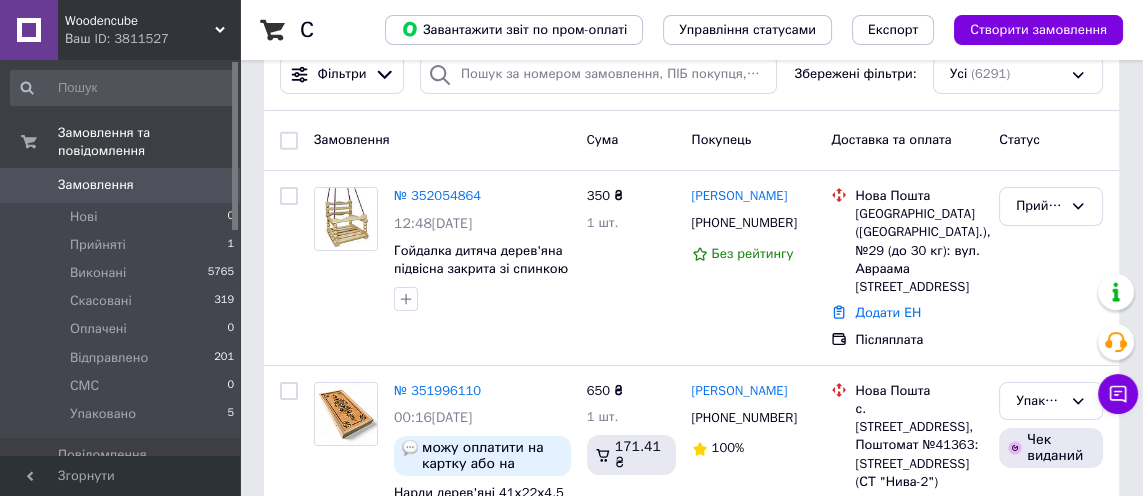 click on "№ 352054864" at bounding box center [437, 195] 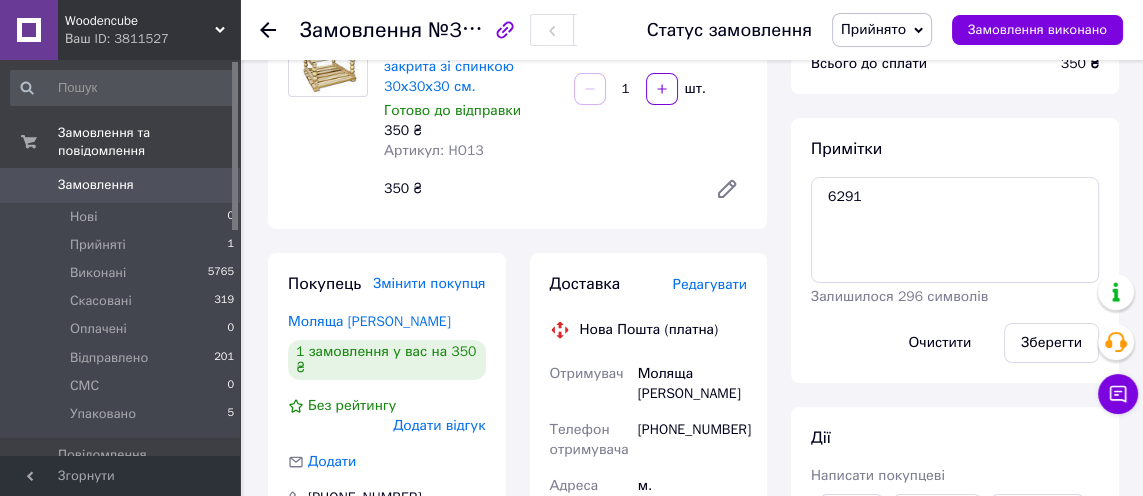 scroll, scrollTop: 166, scrollLeft: 0, axis: vertical 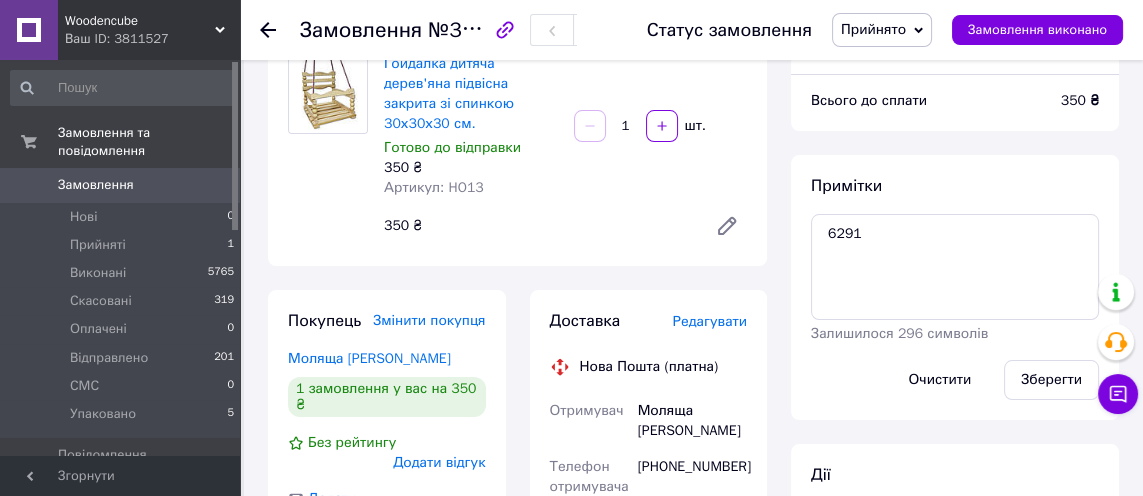 click on "Доставка Редагувати Нова Пошта (платна) Отримувач Моляща [PERSON_NAME] отримувача [PHONE_NUMBER] [GEOGRAPHIC_DATA] м. [GEOGRAPHIC_DATA] ([GEOGRAPHIC_DATA].), №29 (до 30 кг): вул. Авраама Лінкольна, 57 Дата відправки [DATE] Платник Отримувач Оціночна вартість 350 ₴ Сума післяплати 350 ₴ Комісія за післяплату 27 ₴ Платник комісії післяплати Отримувач Передати номер або Згенерувати ЕН Платник Отримувач Відправник Прізвище отримувача Моляща Ім'я отримувача [PERSON_NAME] батькові отримувача Телефон отримувача [PHONE_NUMBER] Тип доставки У відділенні Кур'єром В поштоматі Місто м. [GEOGRAPHIC_DATA] ([GEOGRAPHIC_DATA].) Вантаж <" at bounding box center [649, 740] 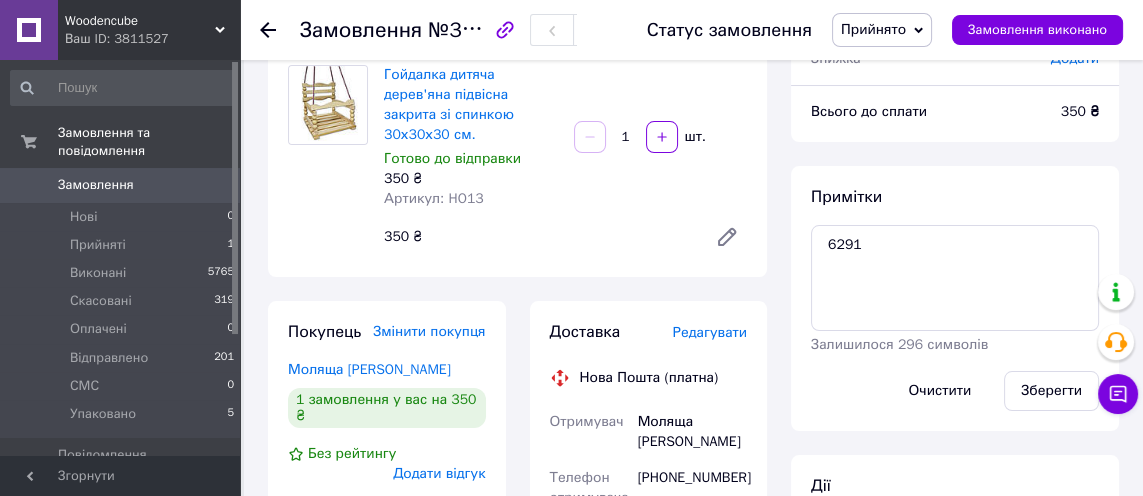 click on "Редагувати" at bounding box center [710, 332] 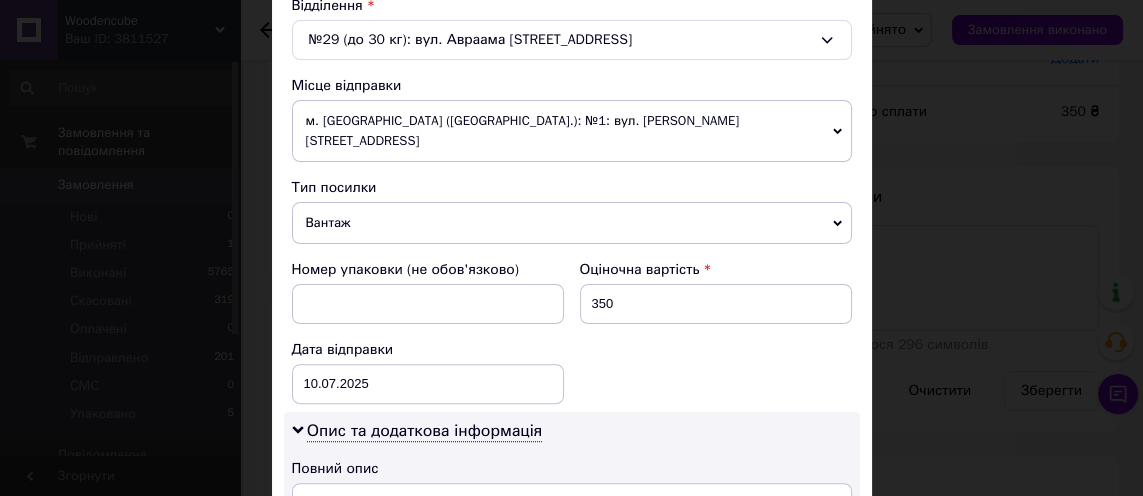 scroll, scrollTop: 654, scrollLeft: 0, axis: vertical 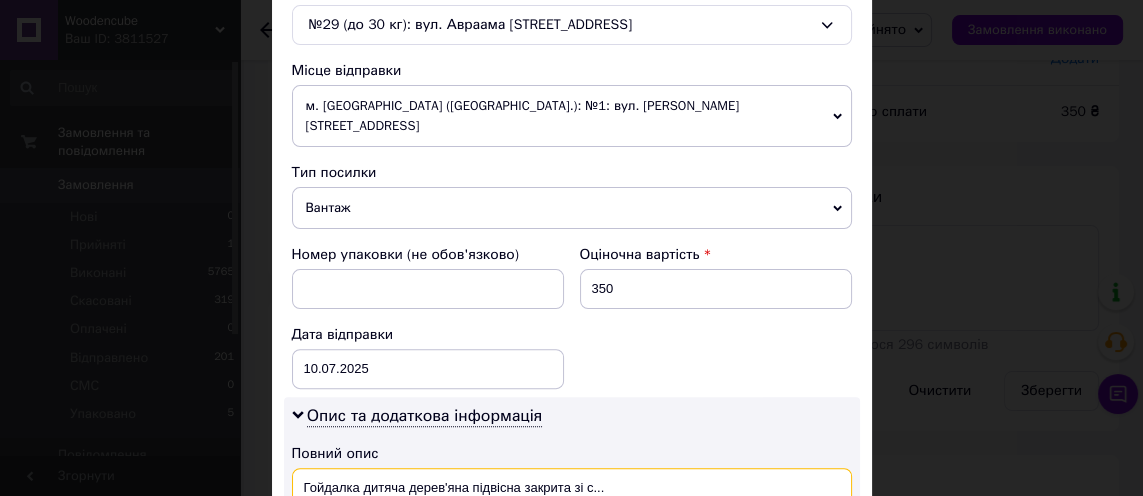 click on "Гойдалка дитяча дерев'яна підвісна закрита зі с..." at bounding box center [572, 504] 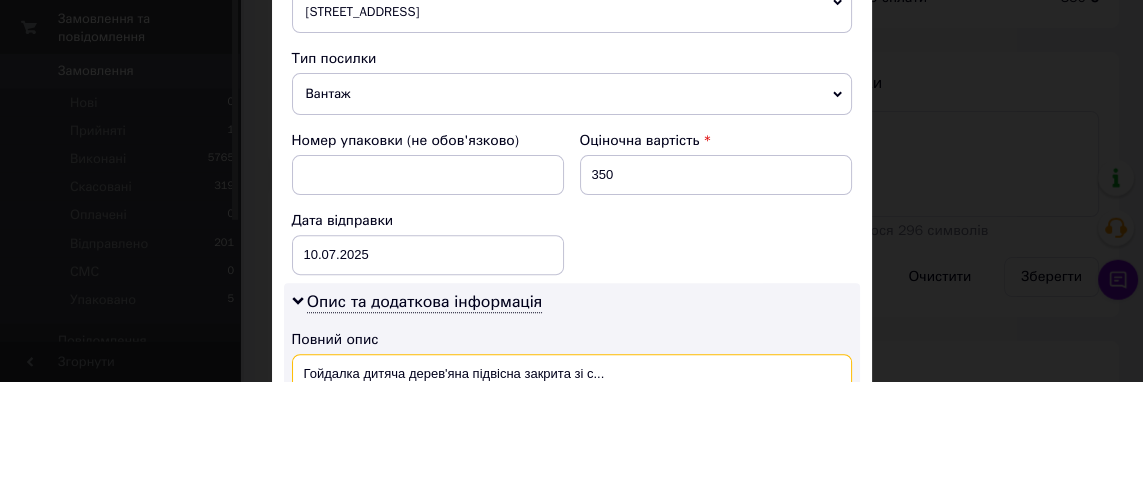 scroll, scrollTop: 166, scrollLeft: 0, axis: vertical 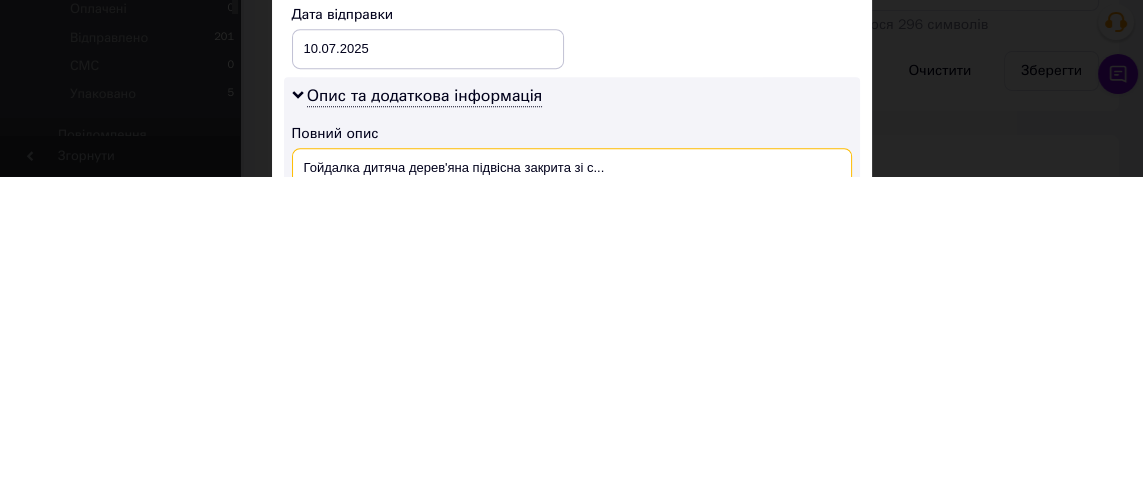 click on "Гойдалка дитяча дерев'яна підвісна закрита зі с..." at bounding box center [572, 504] 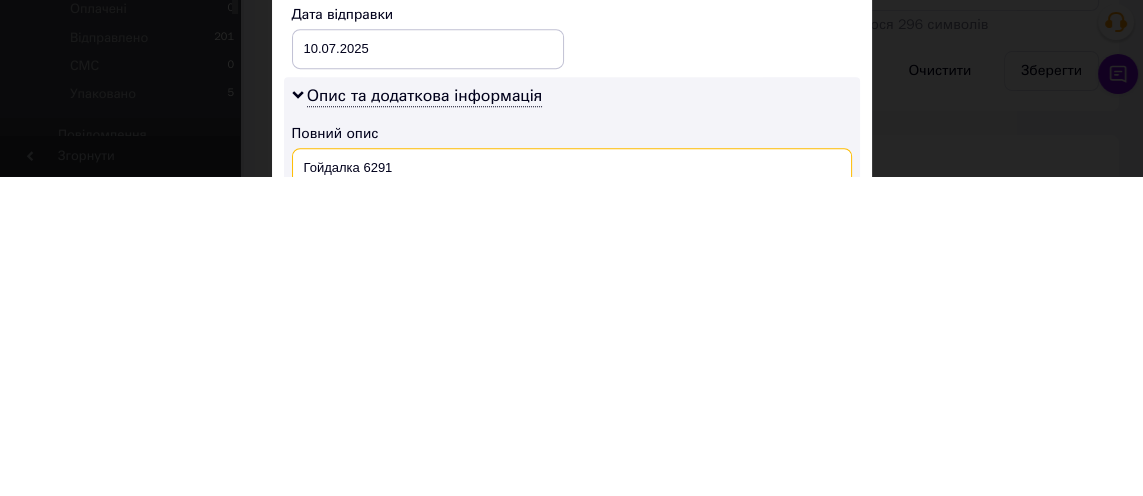 type on "Гойдалка 6291" 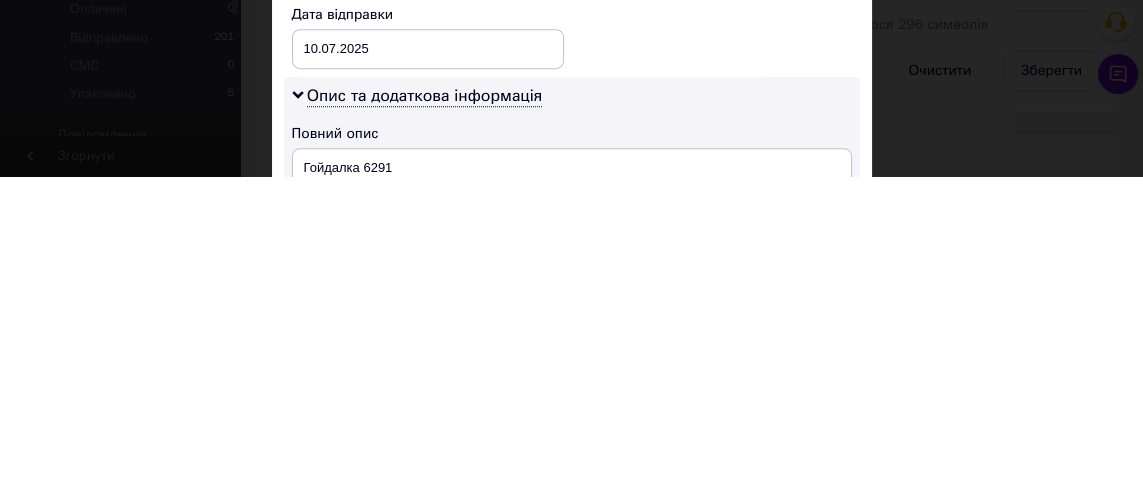 click on "Гойдалка дитяча дерев'яна підвісна закрита зі спинкою 30х30х30 см." at bounding box center (572, 616) 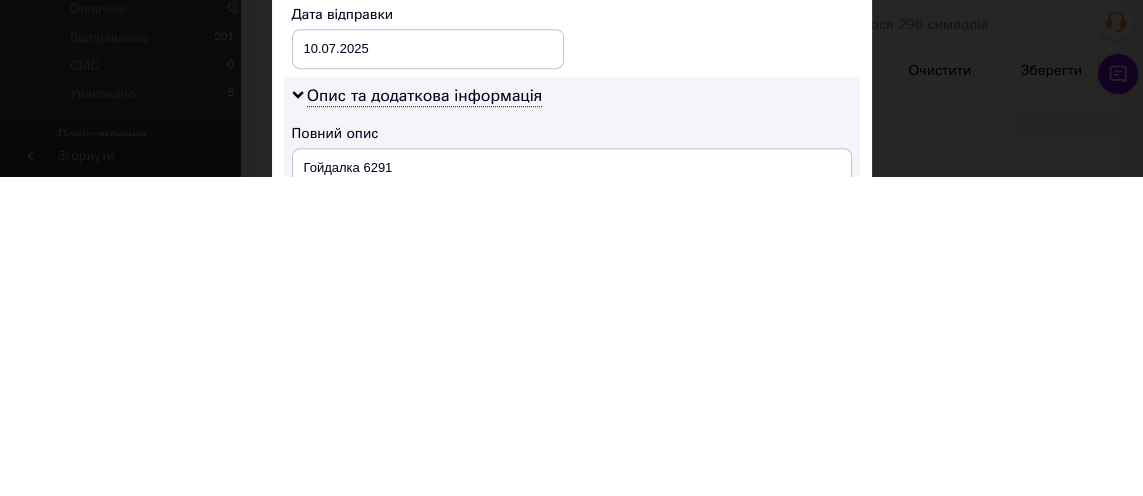 type on "Гойдалка 6291" 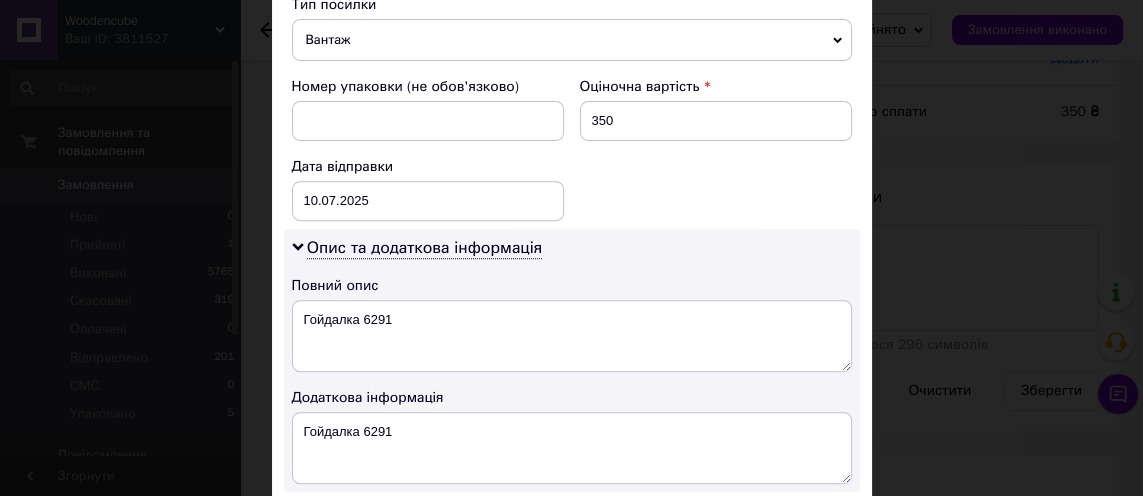 scroll, scrollTop: 1130, scrollLeft: 0, axis: vertical 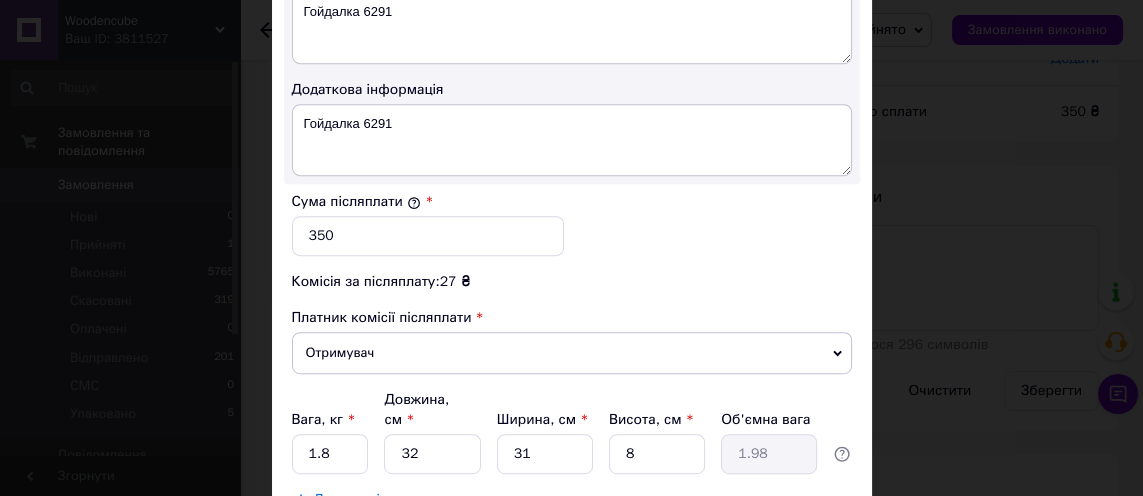 click on "Зберегти" at bounding box center [802, 550] 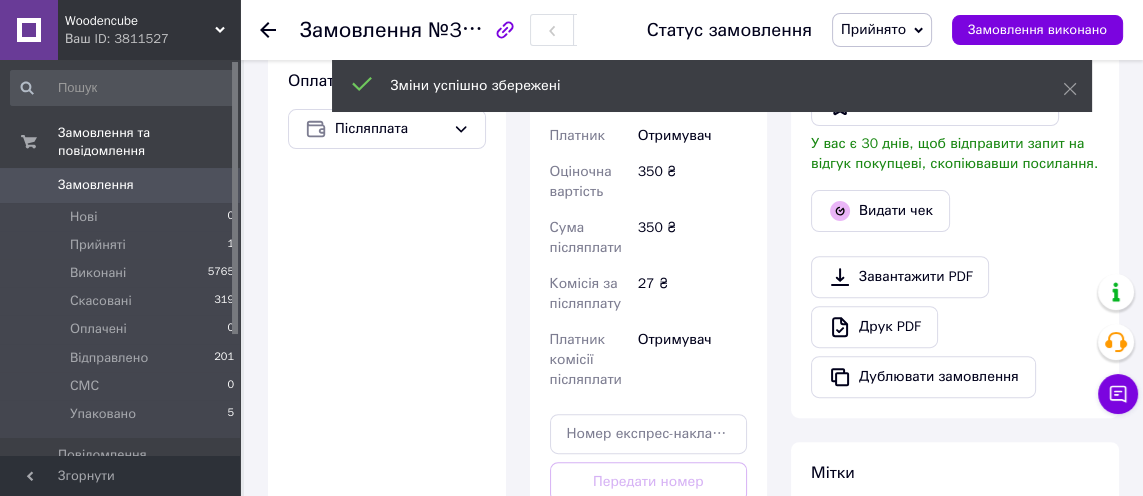 scroll, scrollTop: 757, scrollLeft: 0, axis: vertical 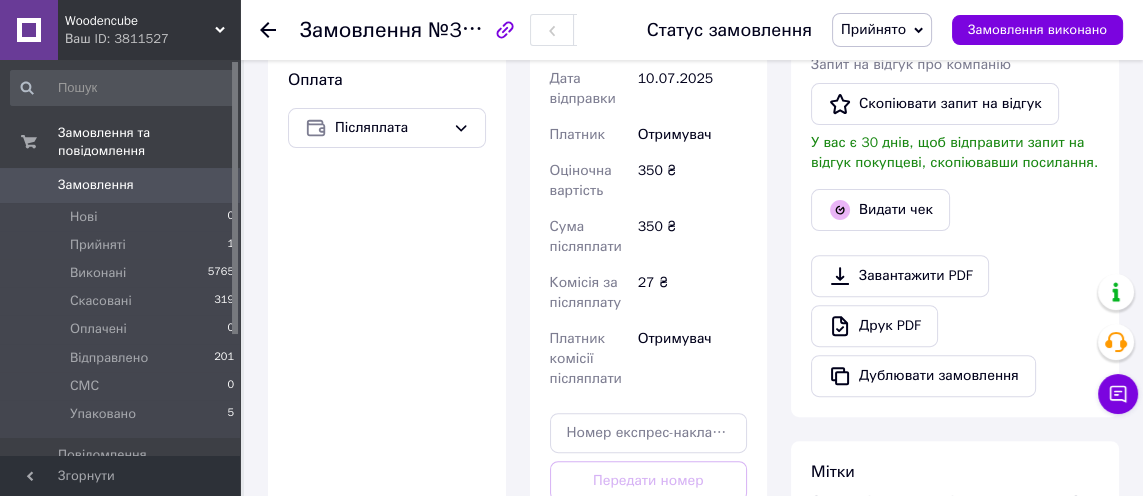 click on "Згенерувати ЕН" at bounding box center (649, 570) 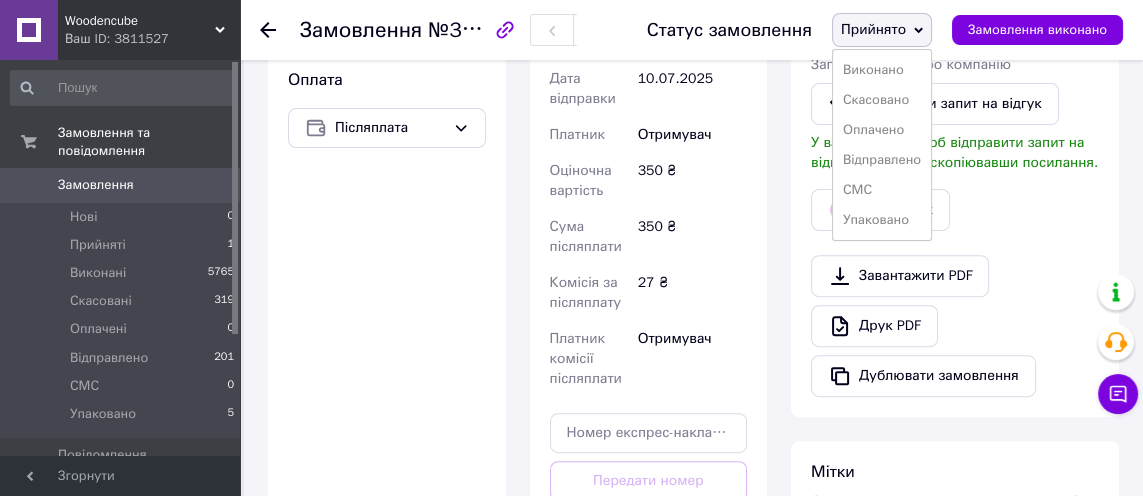 click on "Упаковано" at bounding box center (882, 220) 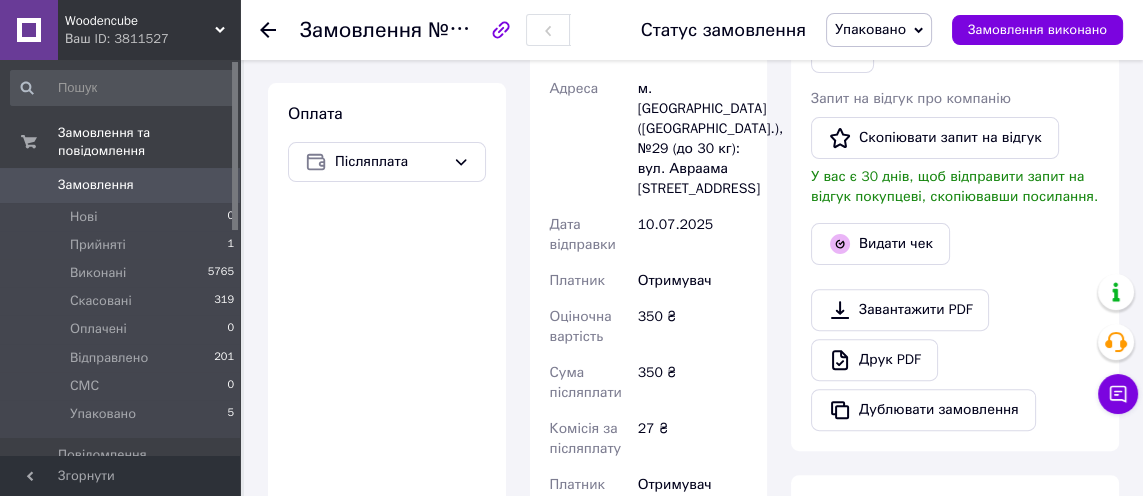 scroll, scrollTop: 726, scrollLeft: 0, axis: vertical 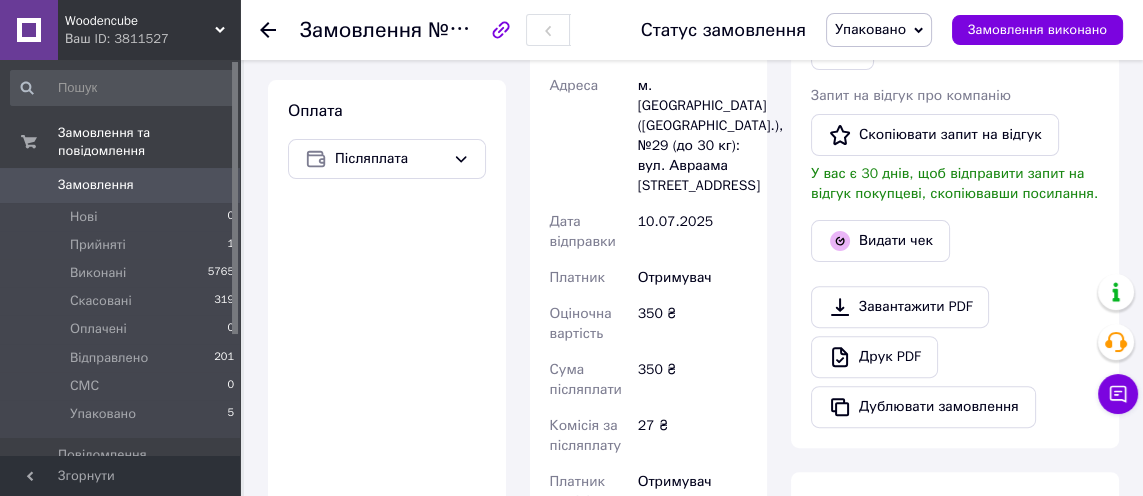 click on "Видати чек" at bounding box center [880, 241] 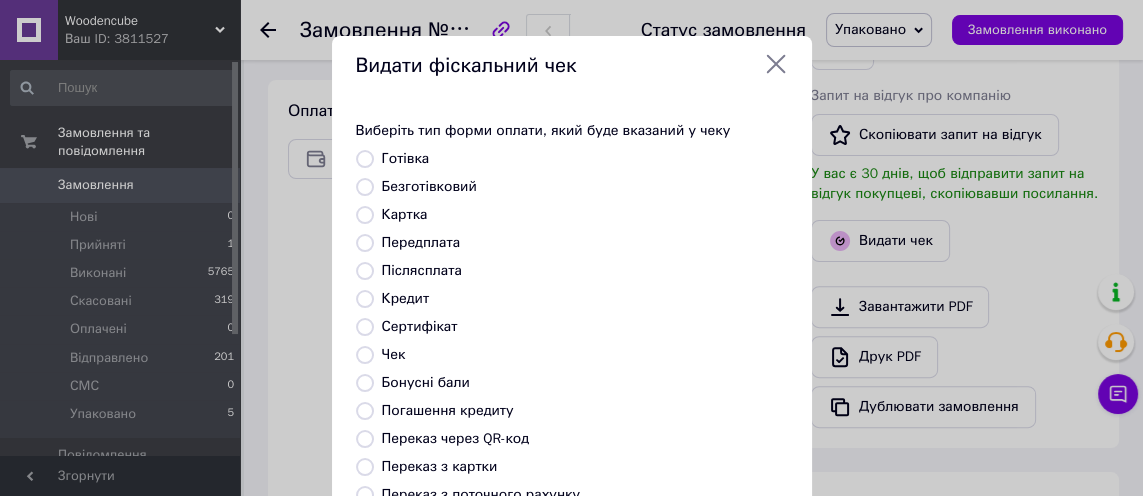 click on "Післясплата" at bounding box center [422, 270] 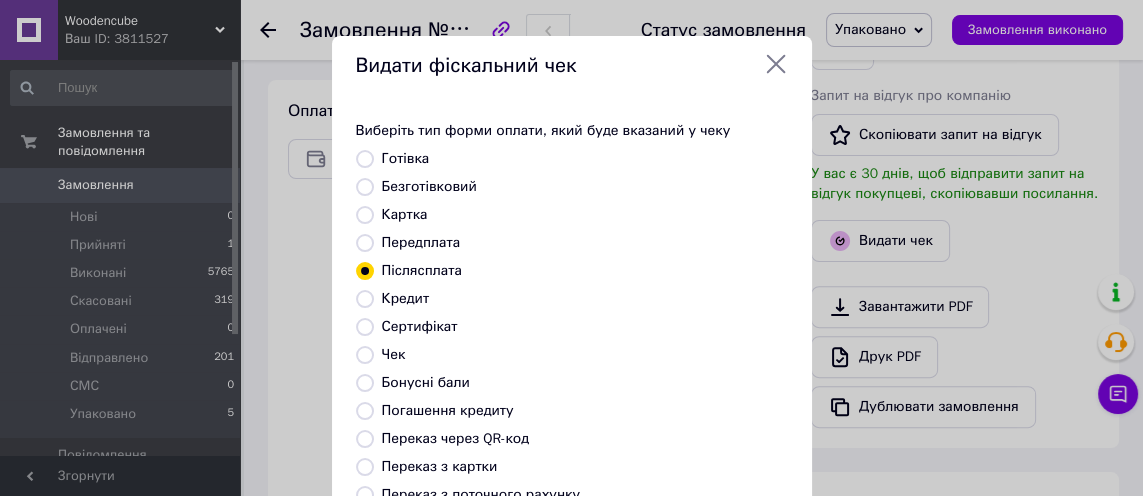 scroll, scrollTop: 253, scrollLeft: 0, axis: vertical 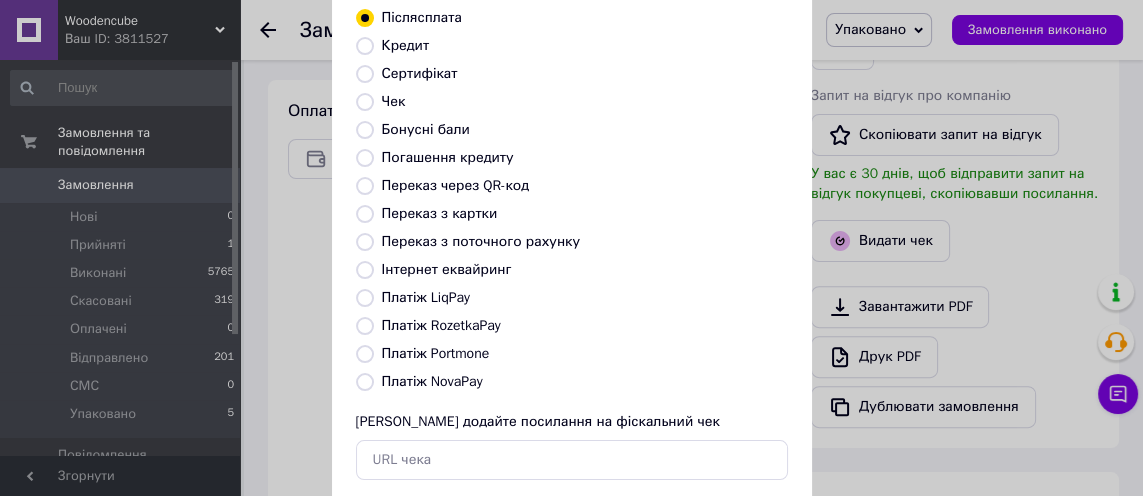 click on "Вибрати" at bounding box center (738, 525) 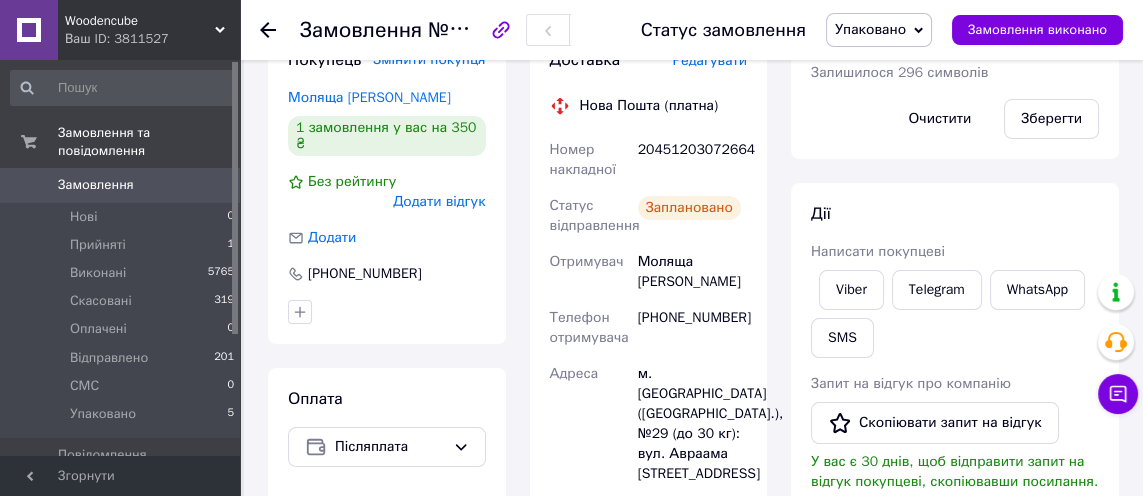 scroll, scrollTop: 437, scrollLeft: 0, axis: vertical 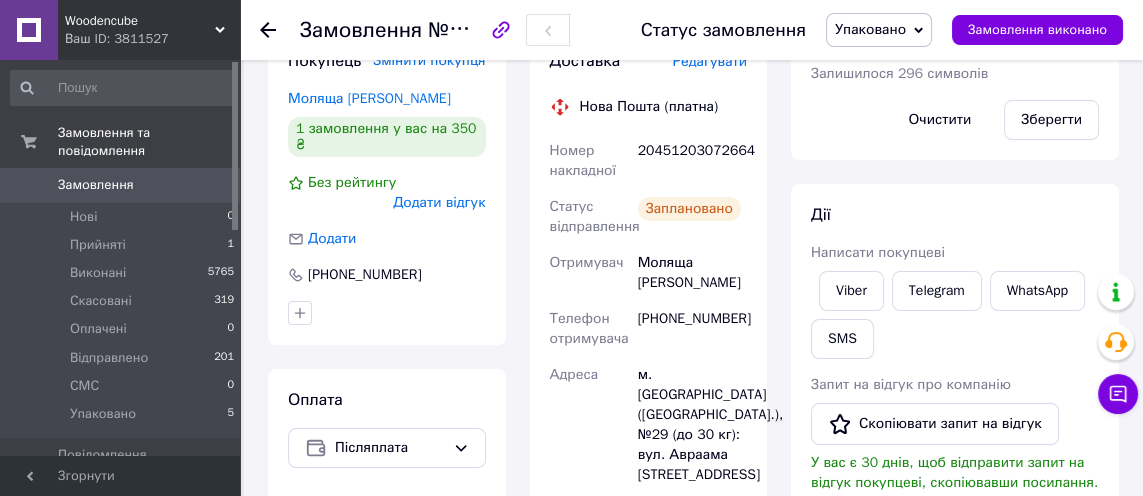 click on "Замовлення" at bounding box center (121, 185) 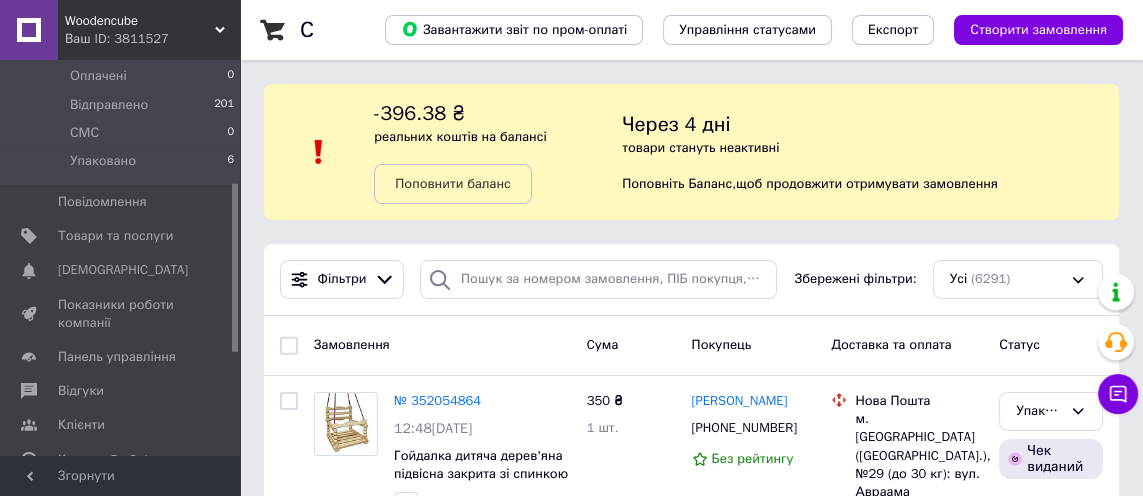 scroll, scrollTop: 299, scrollLeft: 0, axis: vertical 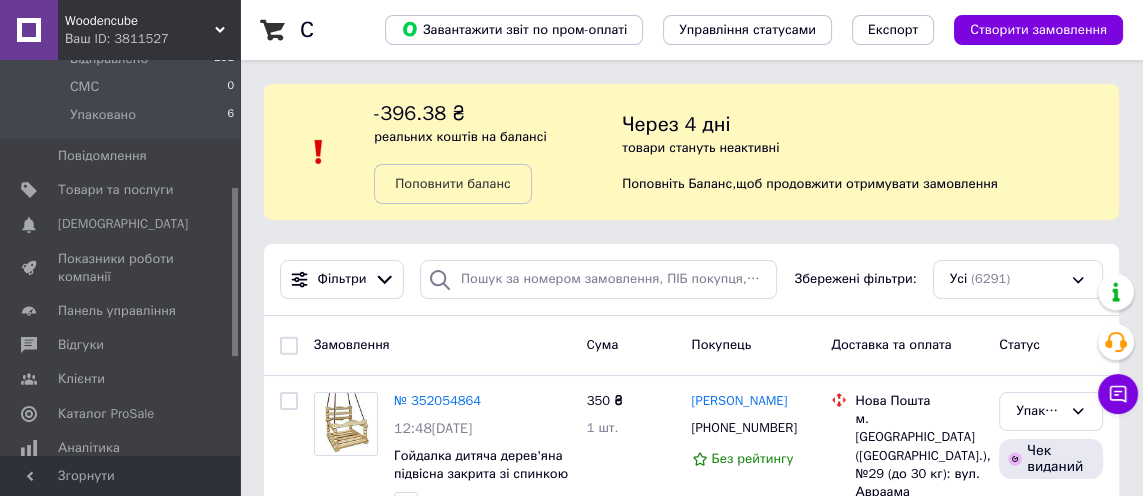 click on "Панель управління" at bounding box center (117, 311) 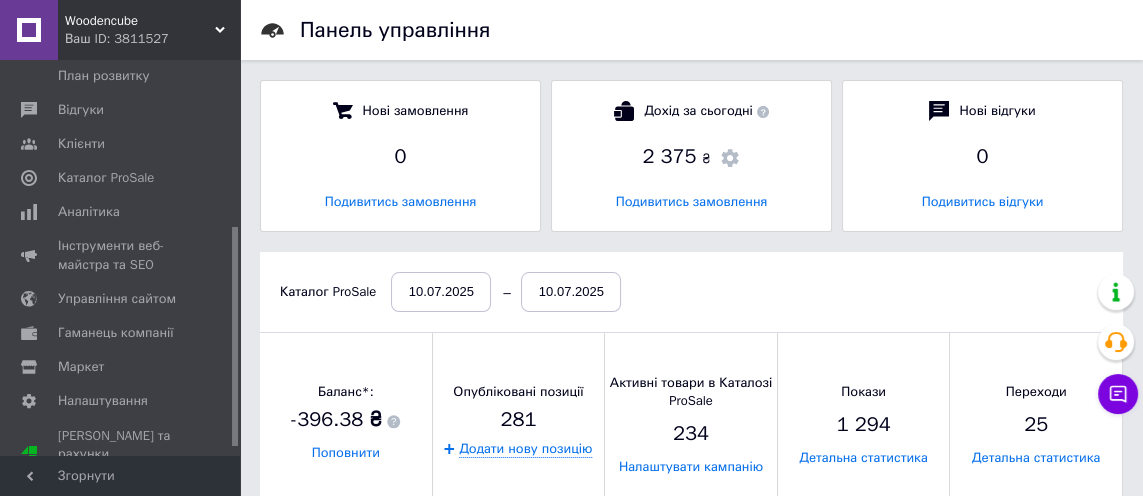 scroll, scrollTop: 10, scrollLeft: 9, axis: both 